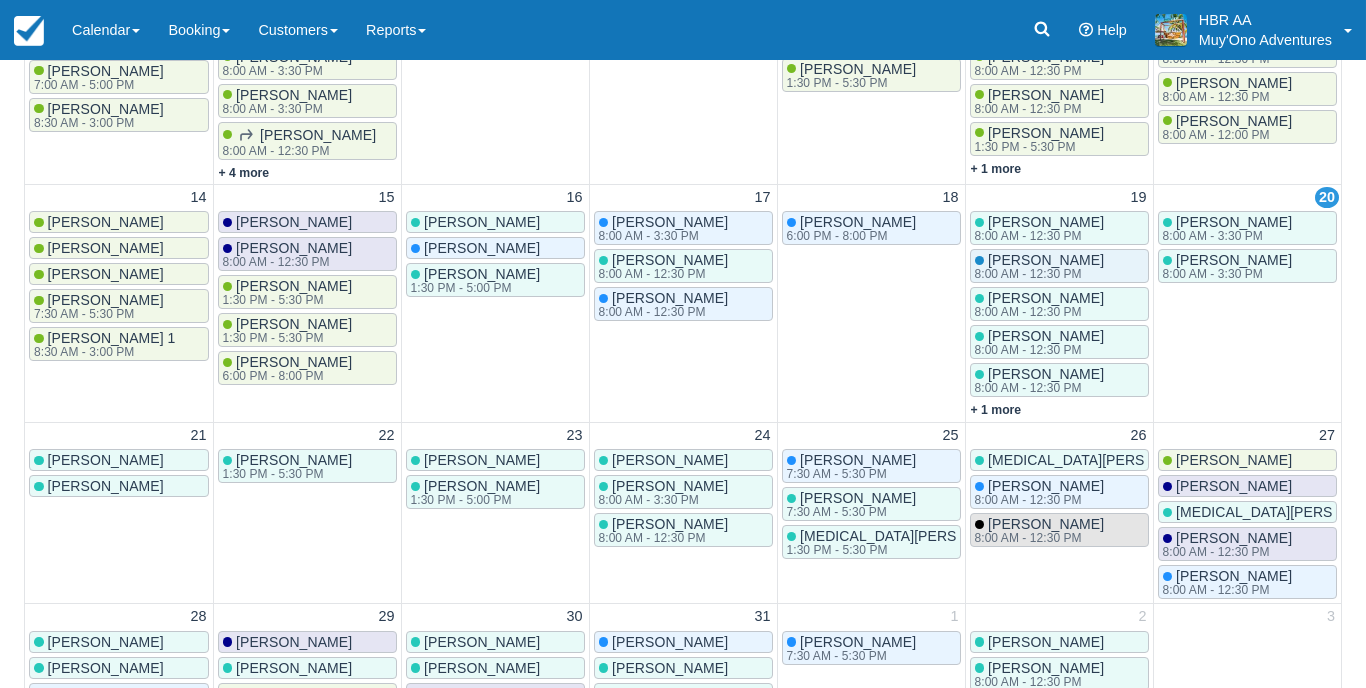 scroll, scrollTop: 614, scrollLeft: 0, axis: vertical 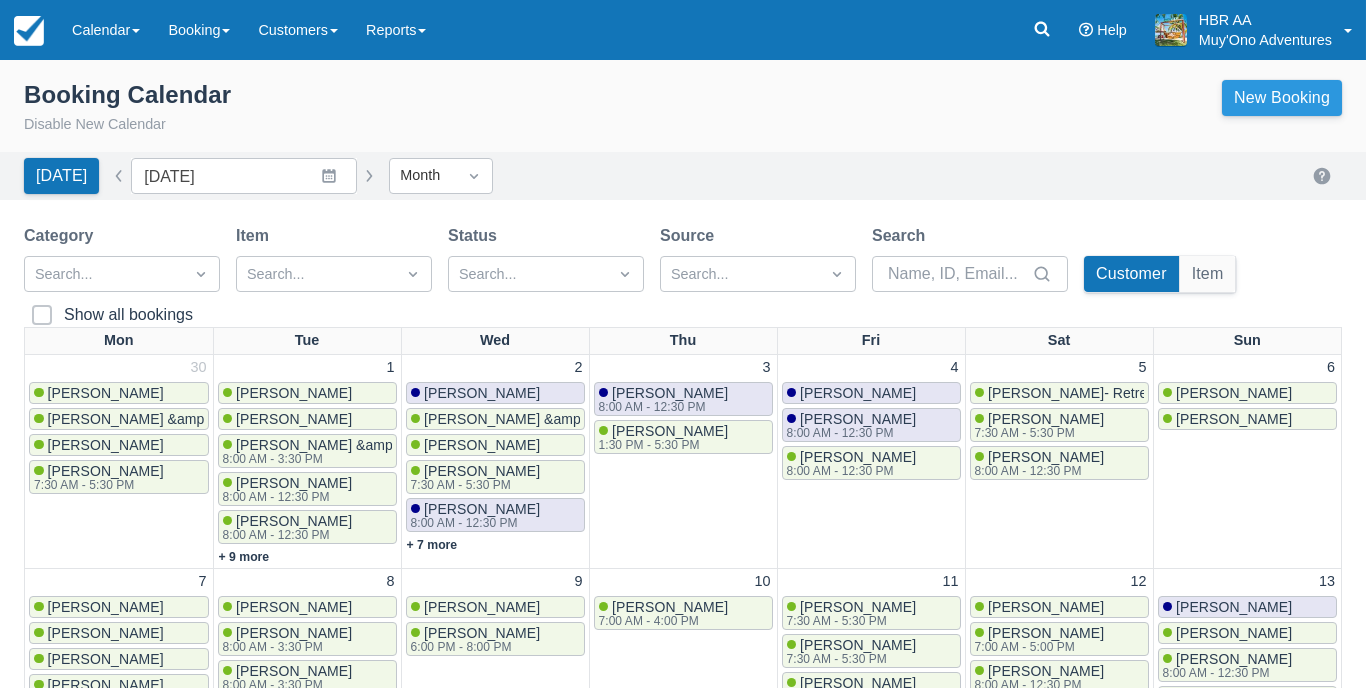 click on "New Booking" at bounding box center (1282, 108) 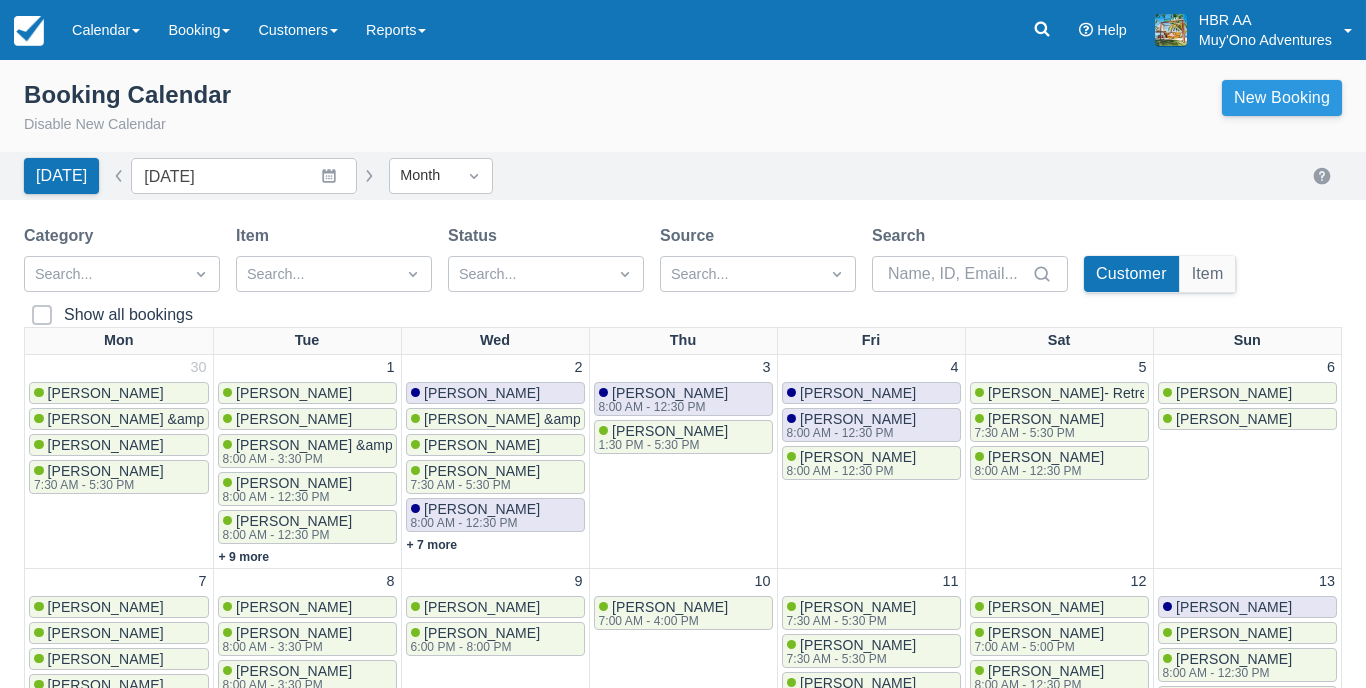 click on "New Booking" at bounding box center [1282, 98] 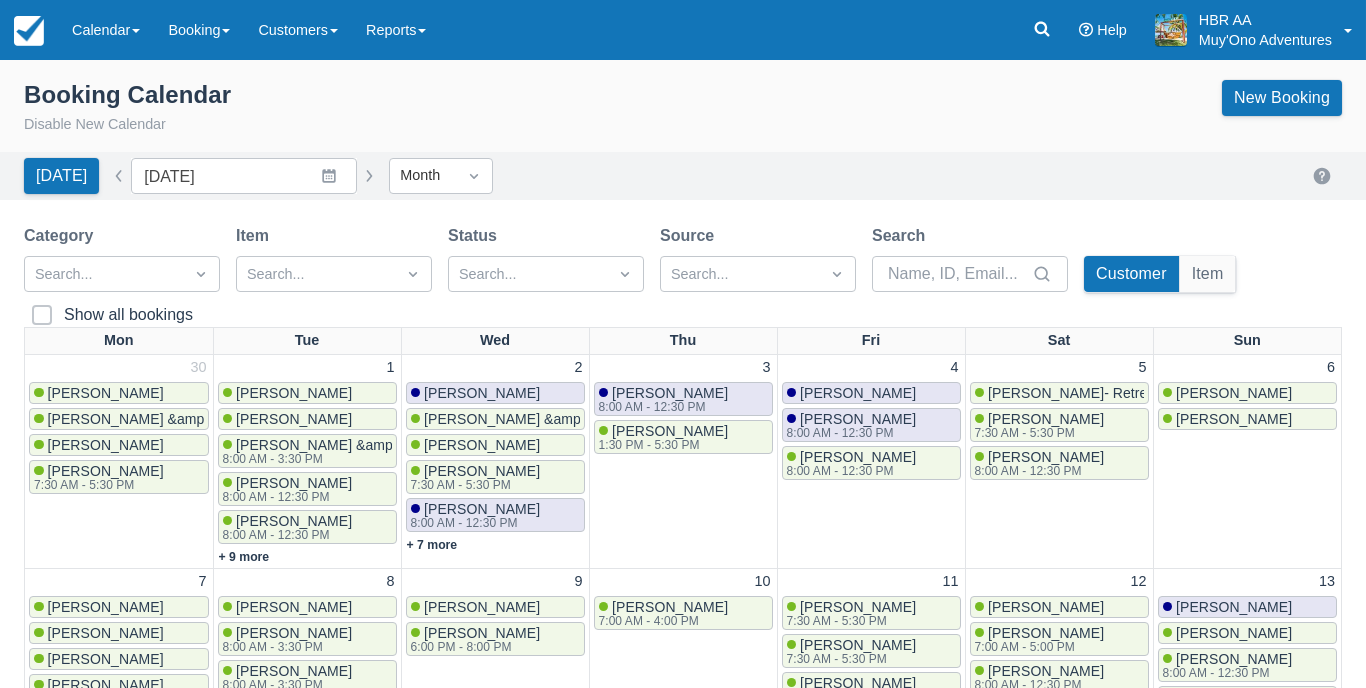scroll, scrollTop: 0, scrollLeft: 0, axis: both 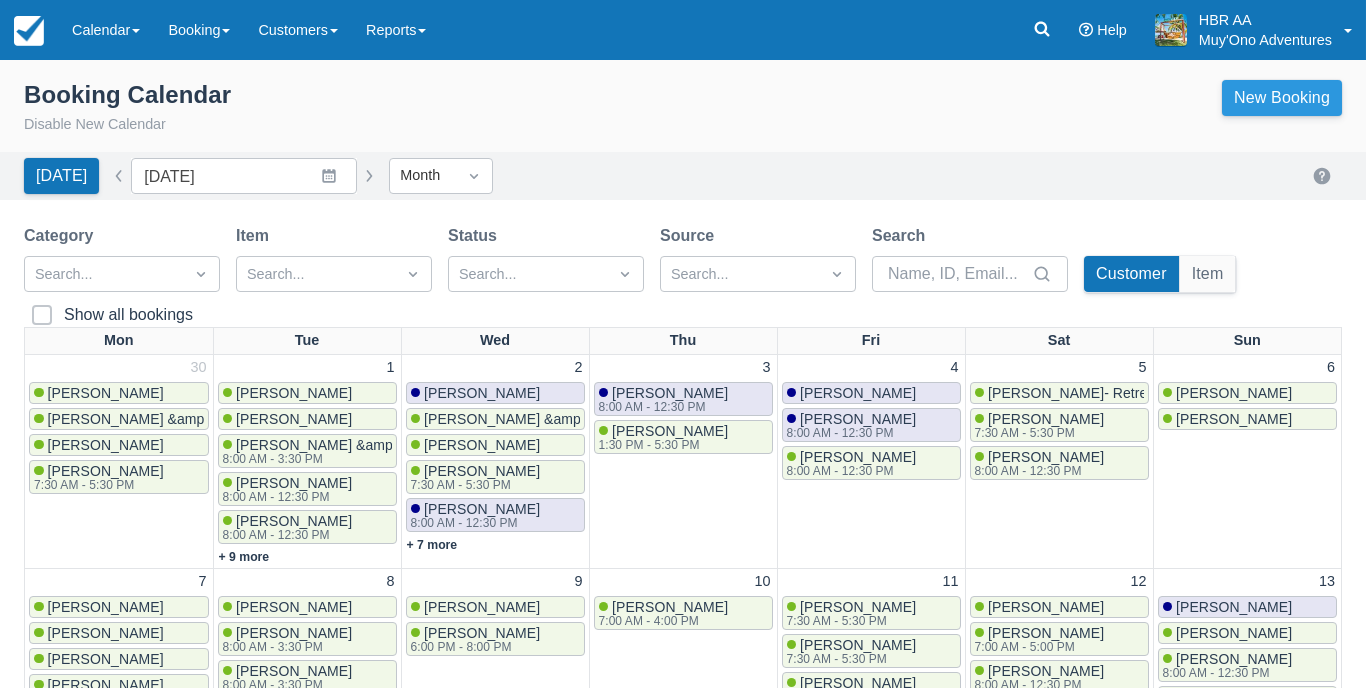 click on "New Booking" at bounding box center (1282, 98) 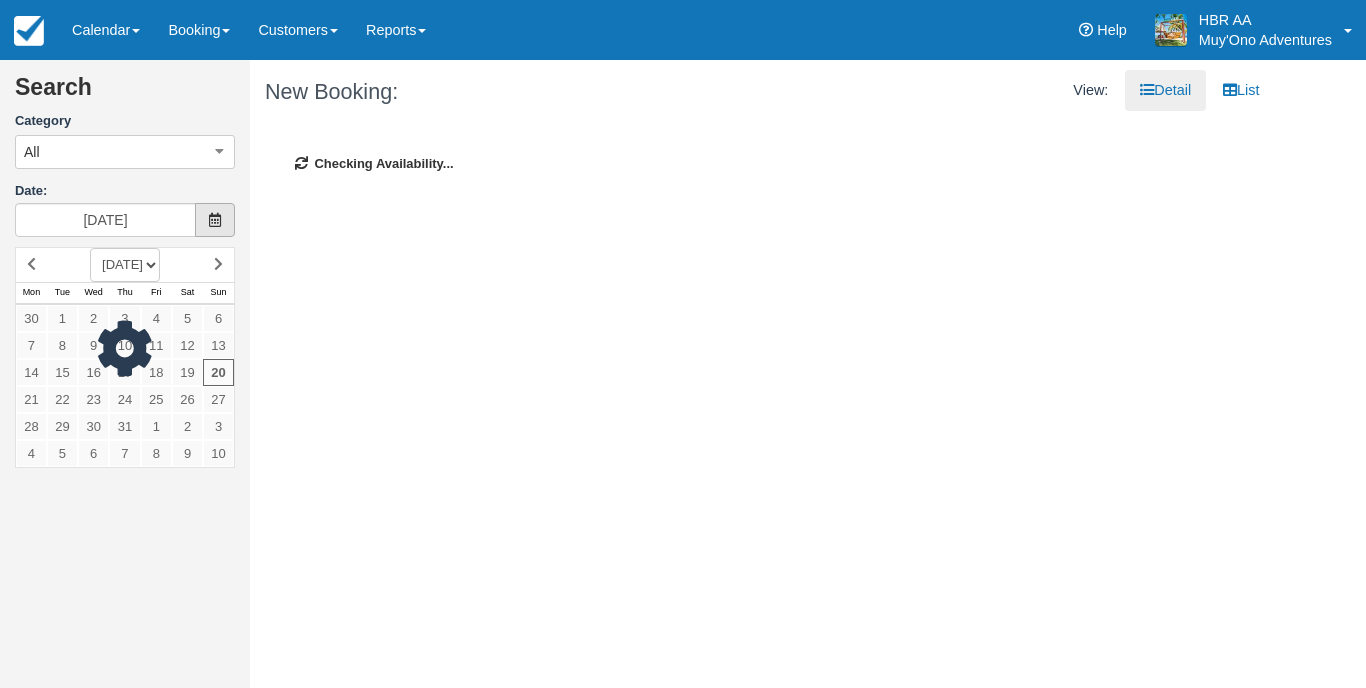 scroll, scrollTop: 0, scrollLeft: 0, axis: both 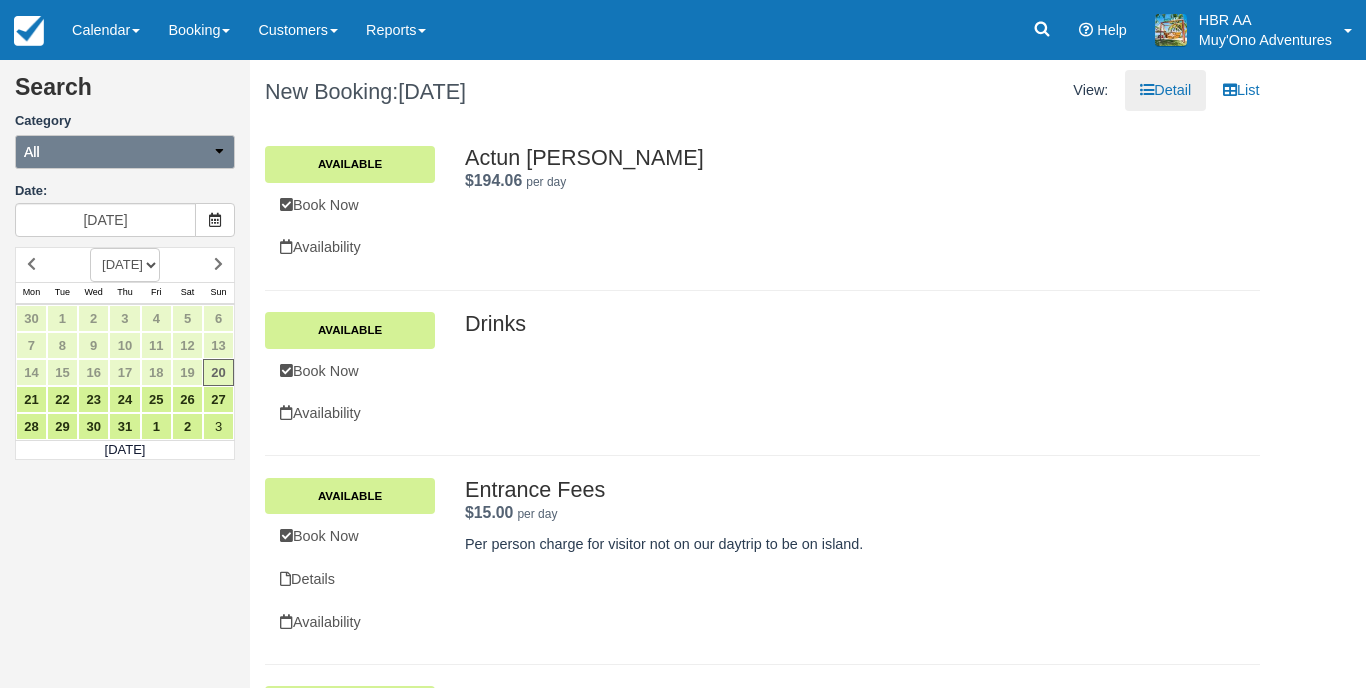 click on "All" at bounding box center (125, 152) 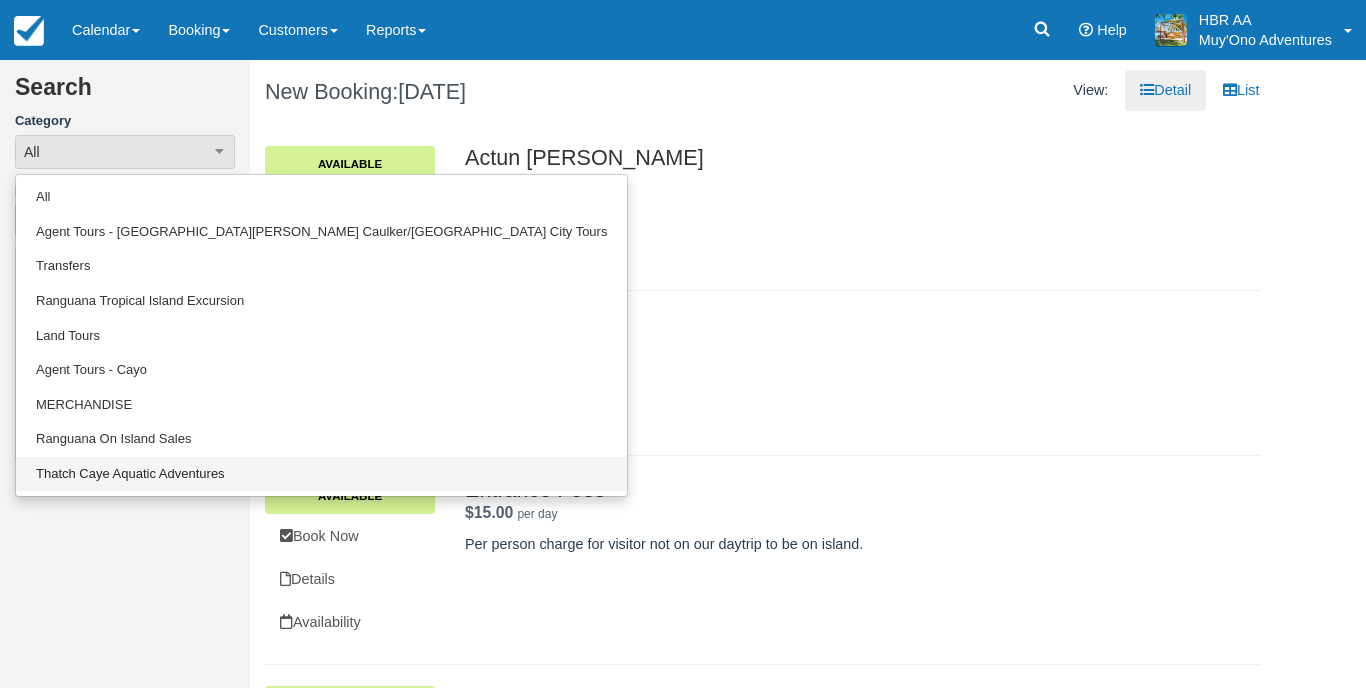 click on "Thatch Caye Aquatic Adventures" at bounding box center [321, 474] 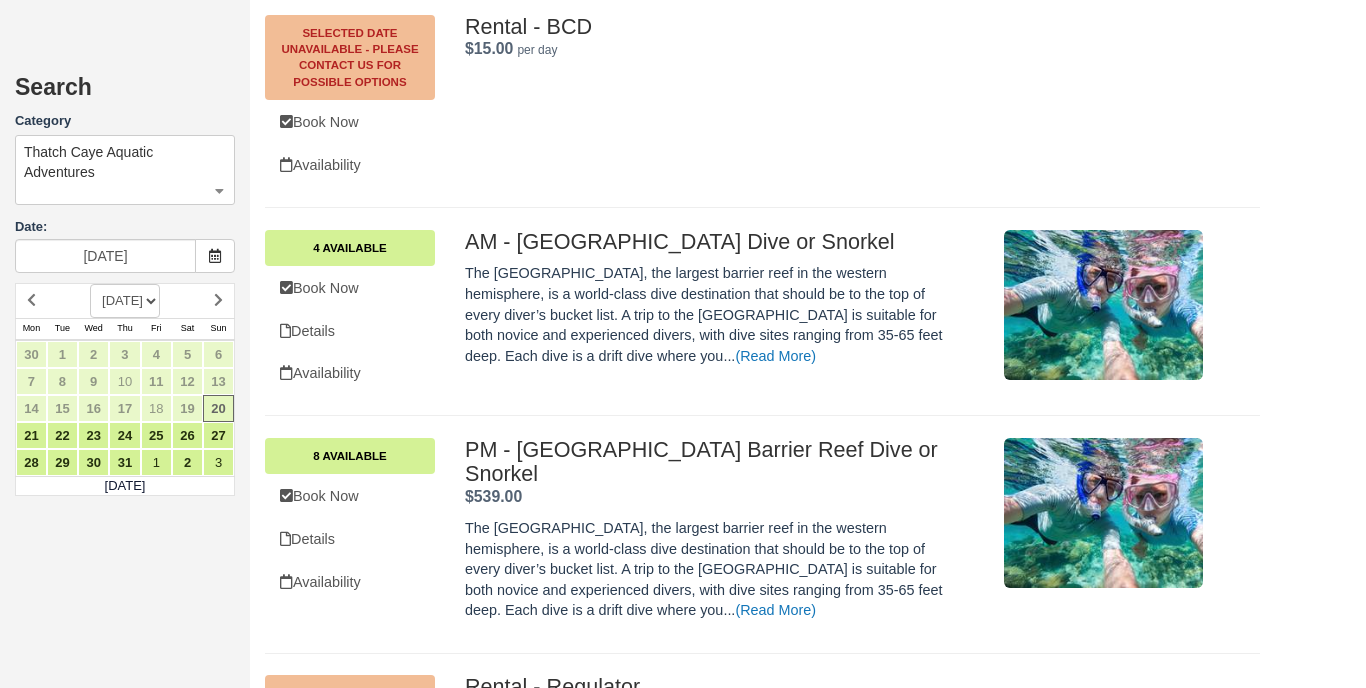 scroll, scrollTop: 2341, scrollLeft: 0, axis: vertical 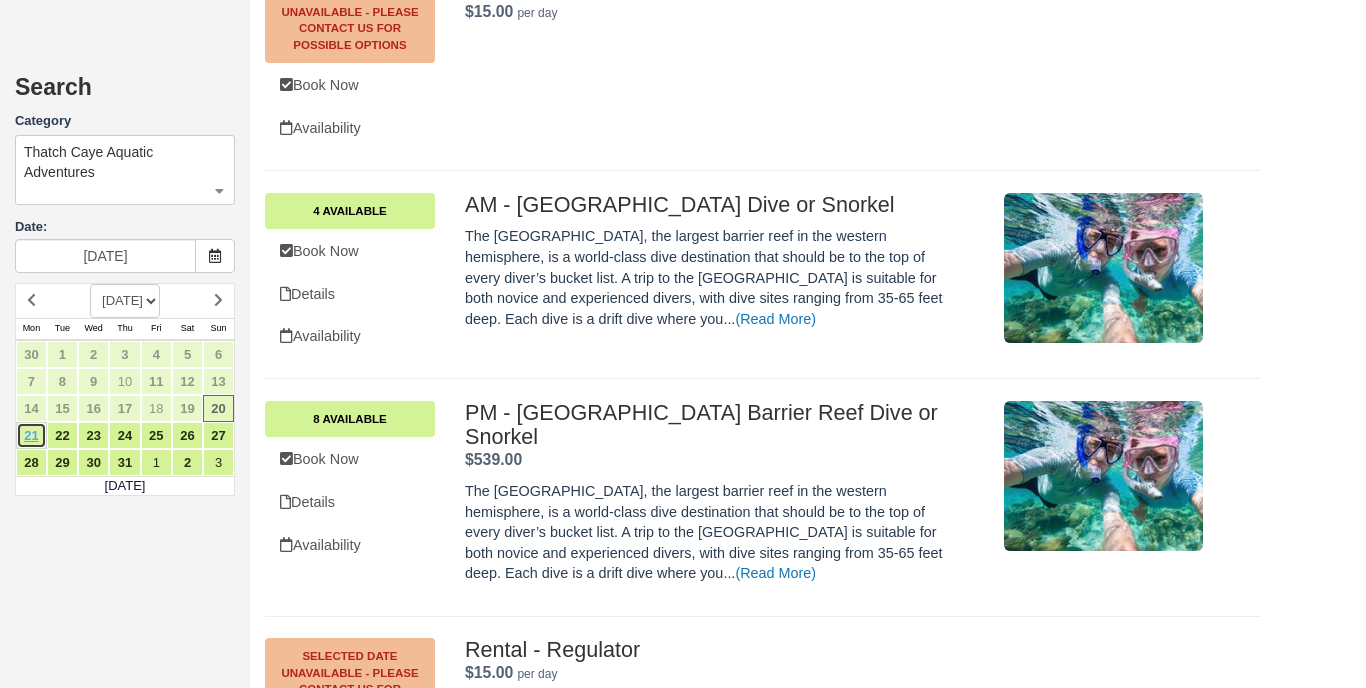 click on "21" at bounding box center (31, 435) 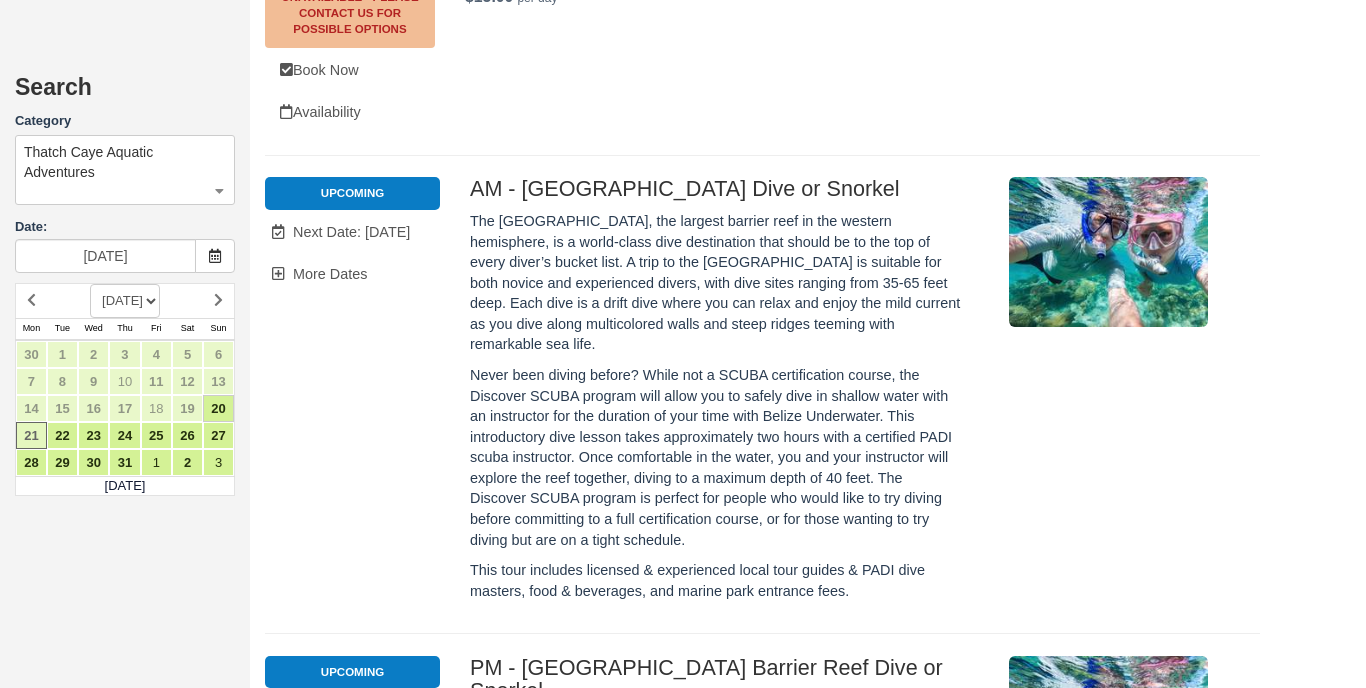 scroll, scrollTop: 2339, scrollLeft: 0, axis: vertical 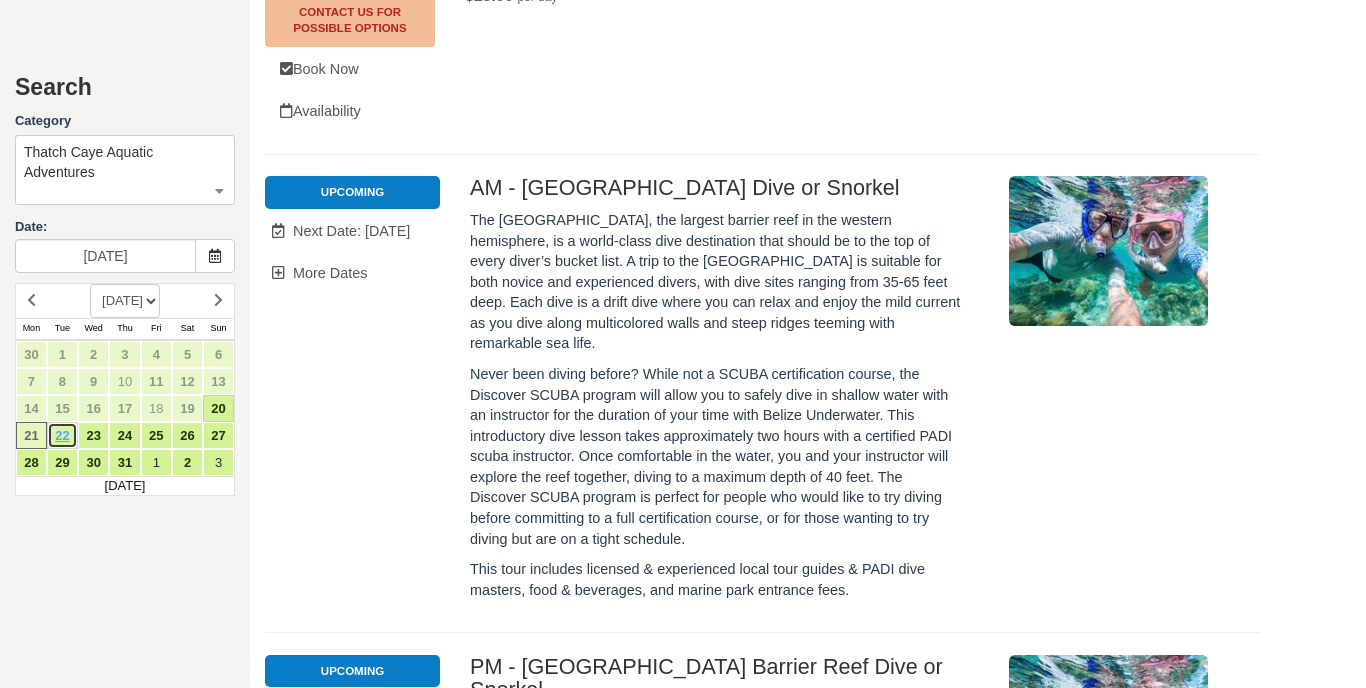 click on "22" at bounding box center (62, 435) 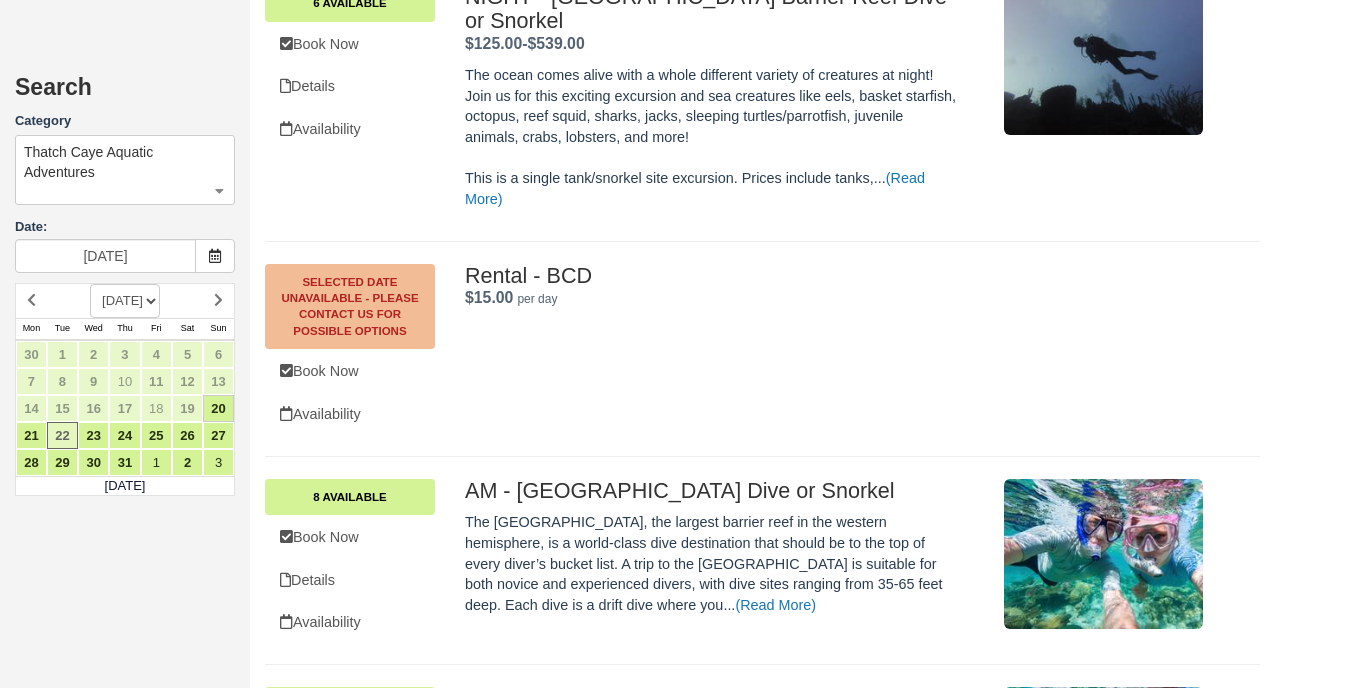 scroll, scrollTop: 2130, scrollLeft: 0, axis: vertical 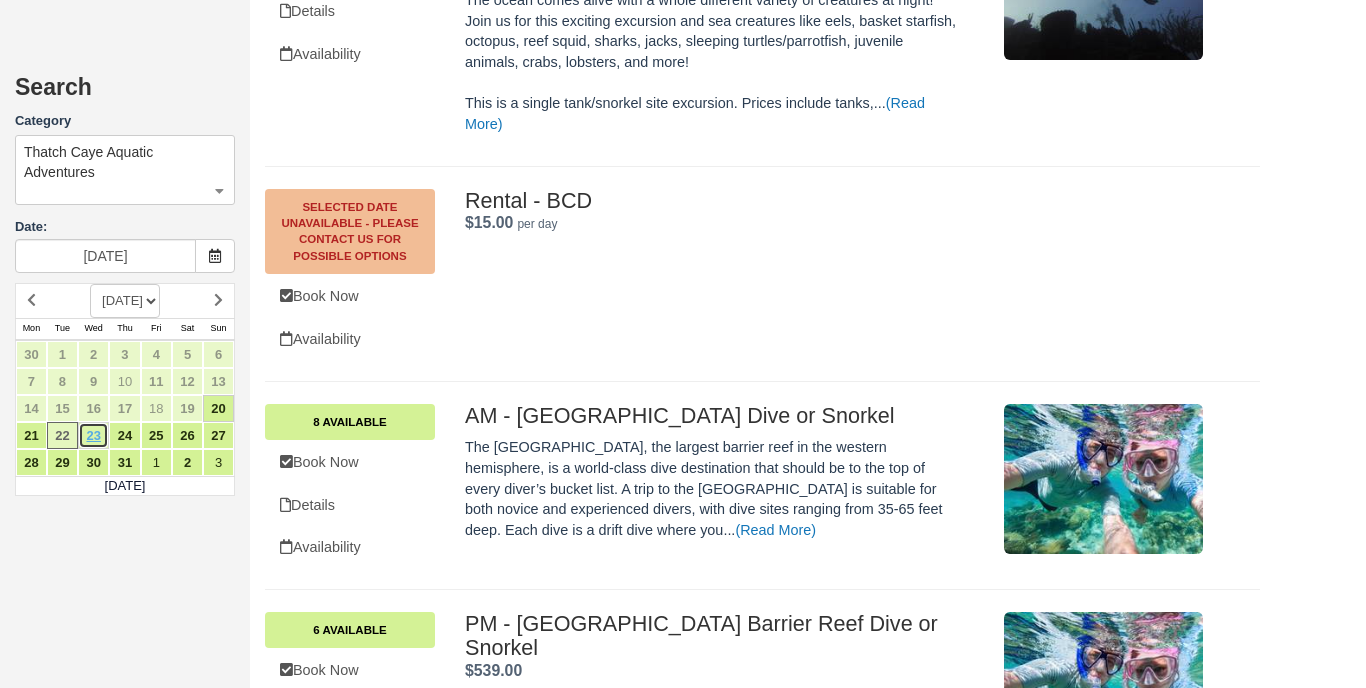 click on "23" at bounding box center [93, 435] 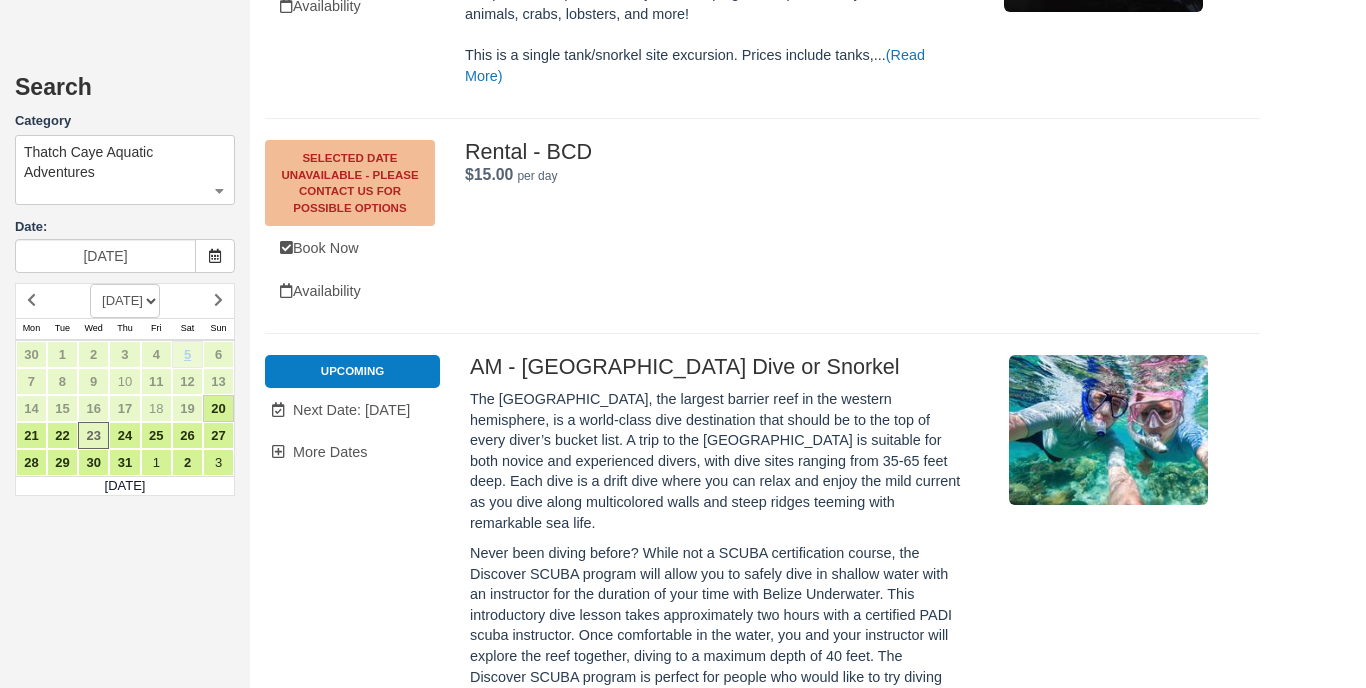scroll, scrollTop: 2212, scrollLeft: 0, axis: vertical 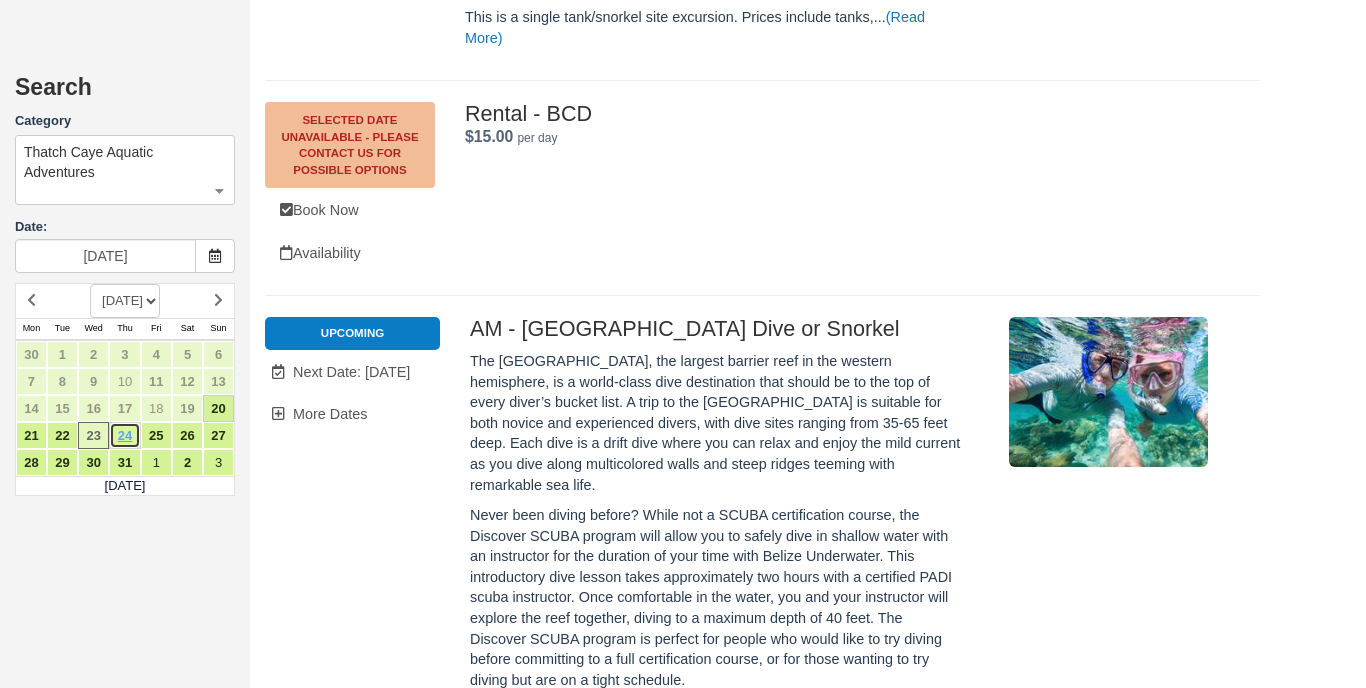 click on "24" at bounding box center (124, 435) 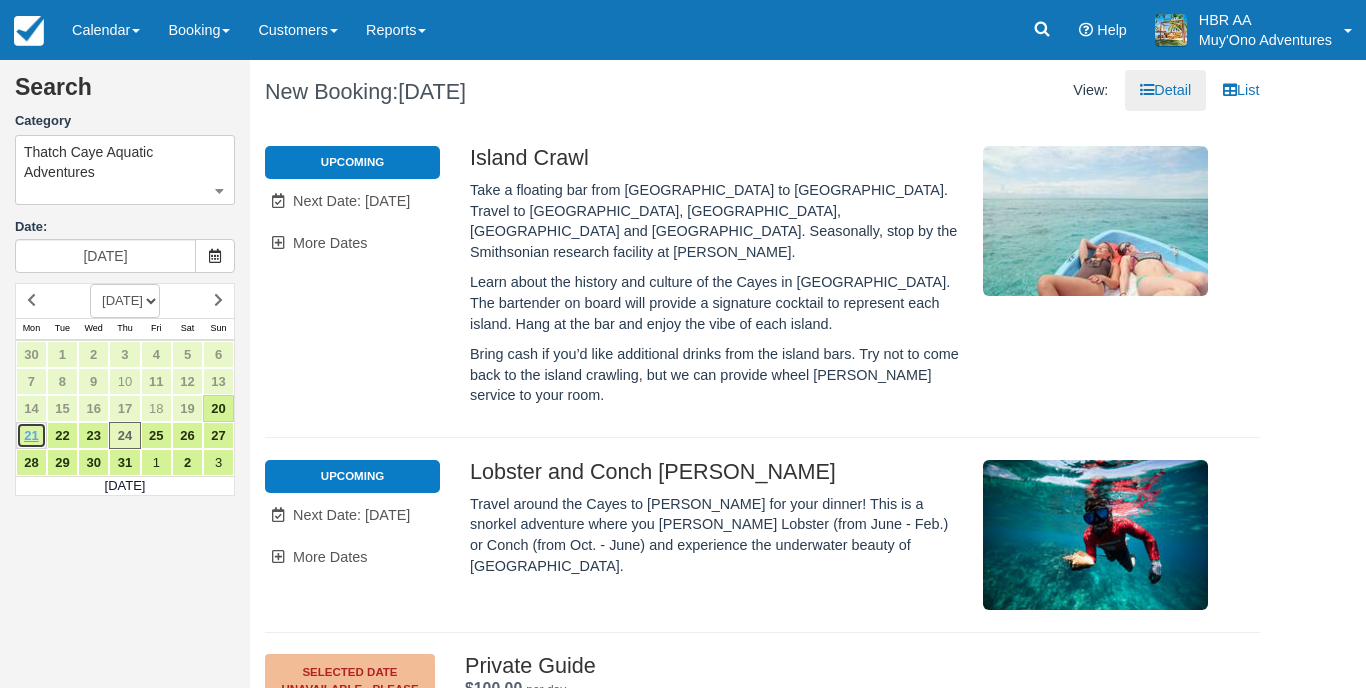 click on "21" at bounding box center (31, 435) 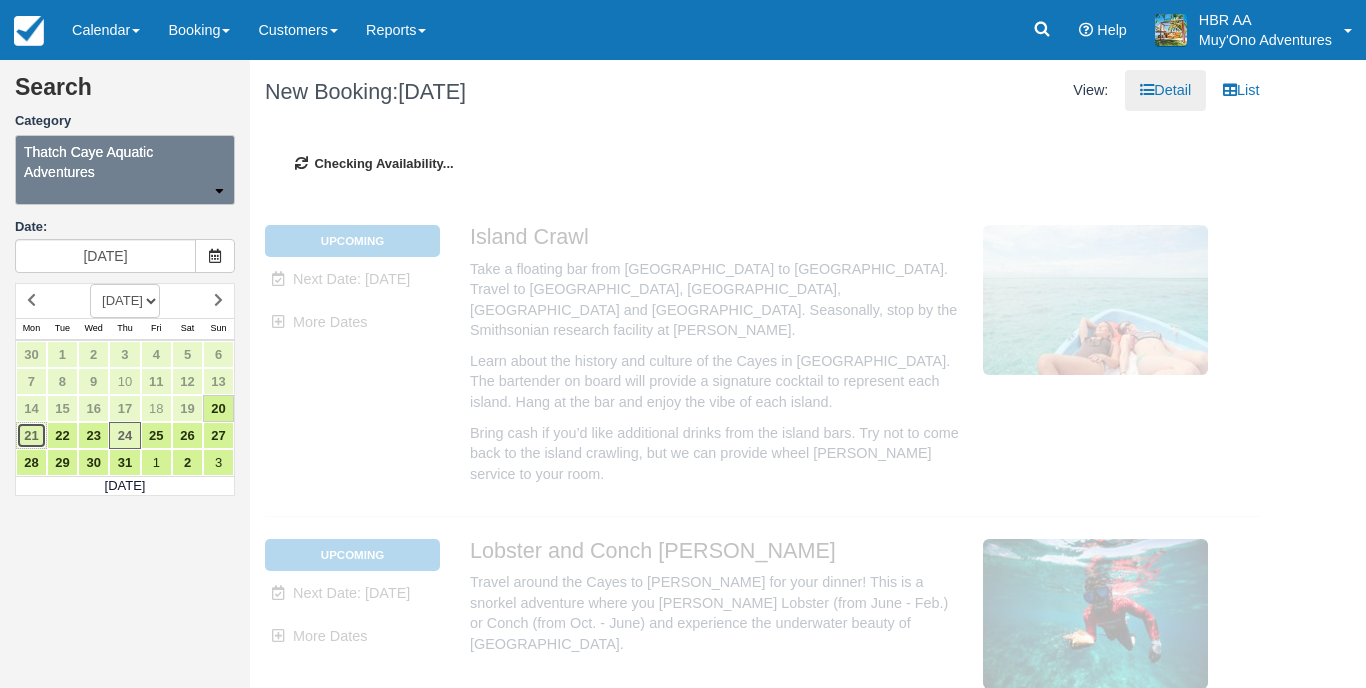 type on "07/21/25" 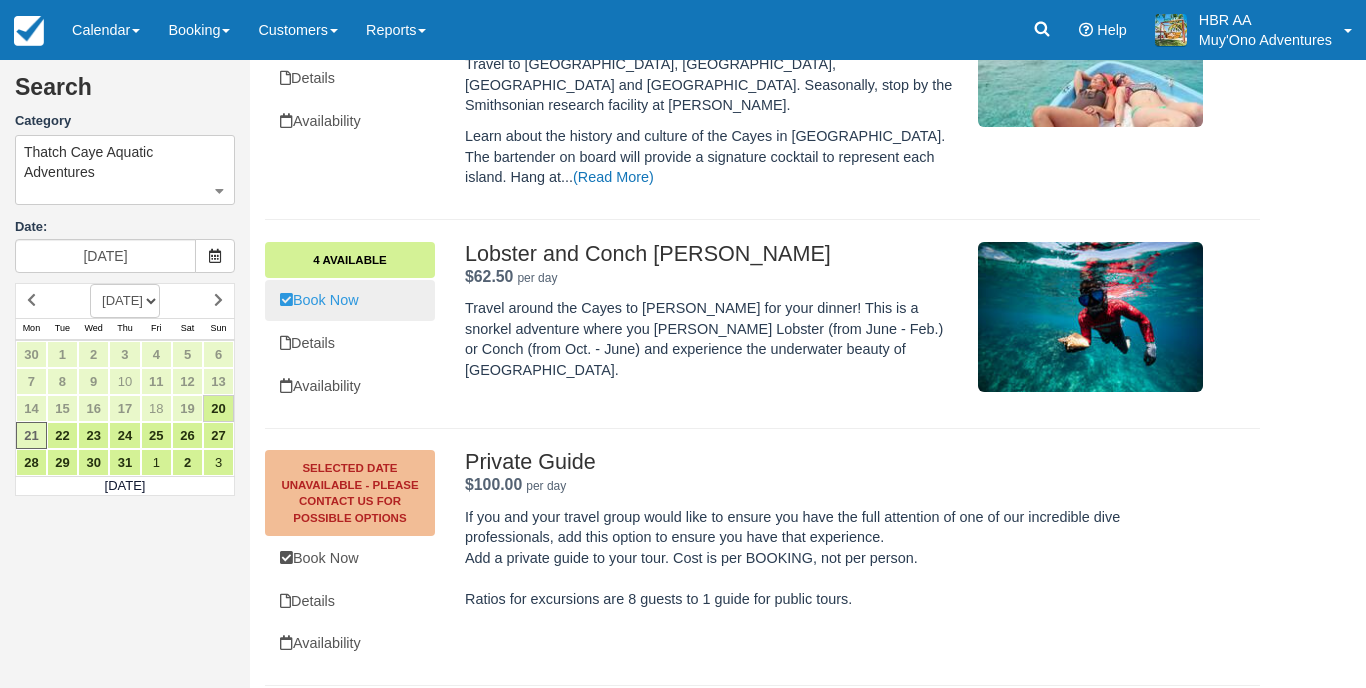 scroll, scrollTop: 141, scrollLeft: 0, axis: vertical 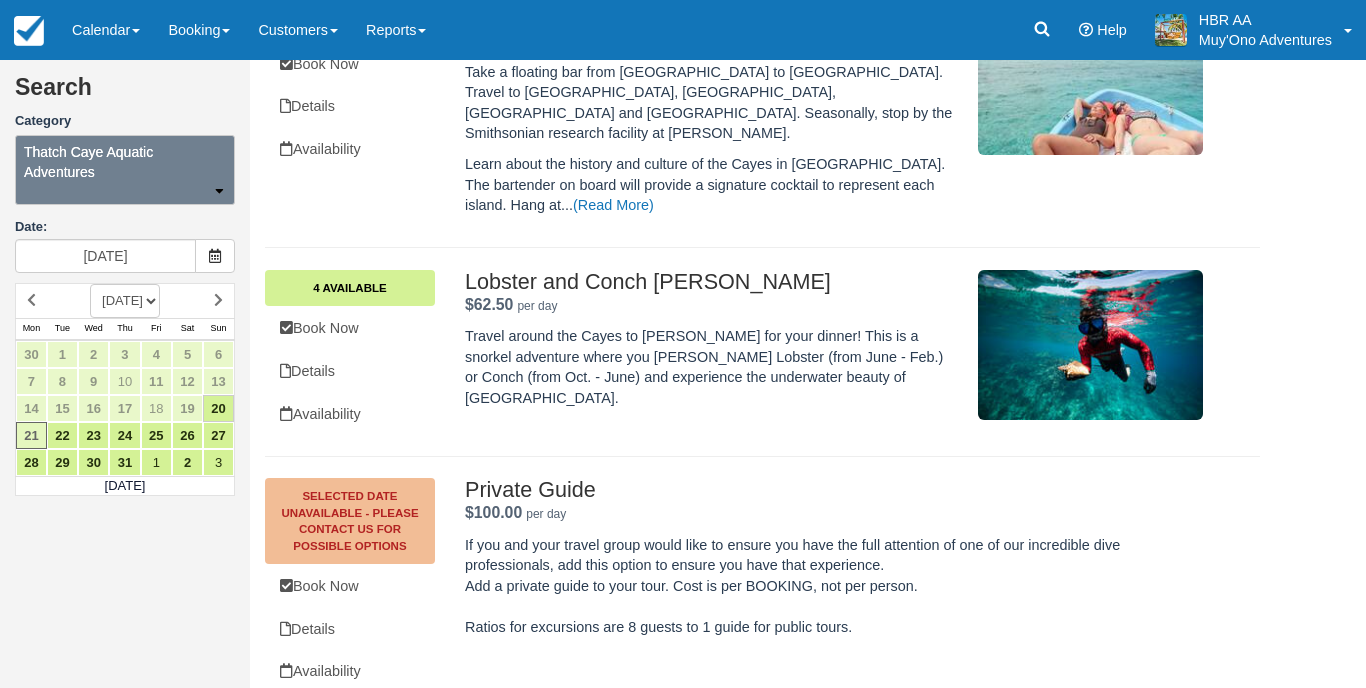 click on "Thatch Caye Aquatic Adventures" at bounding box center (125, 162) 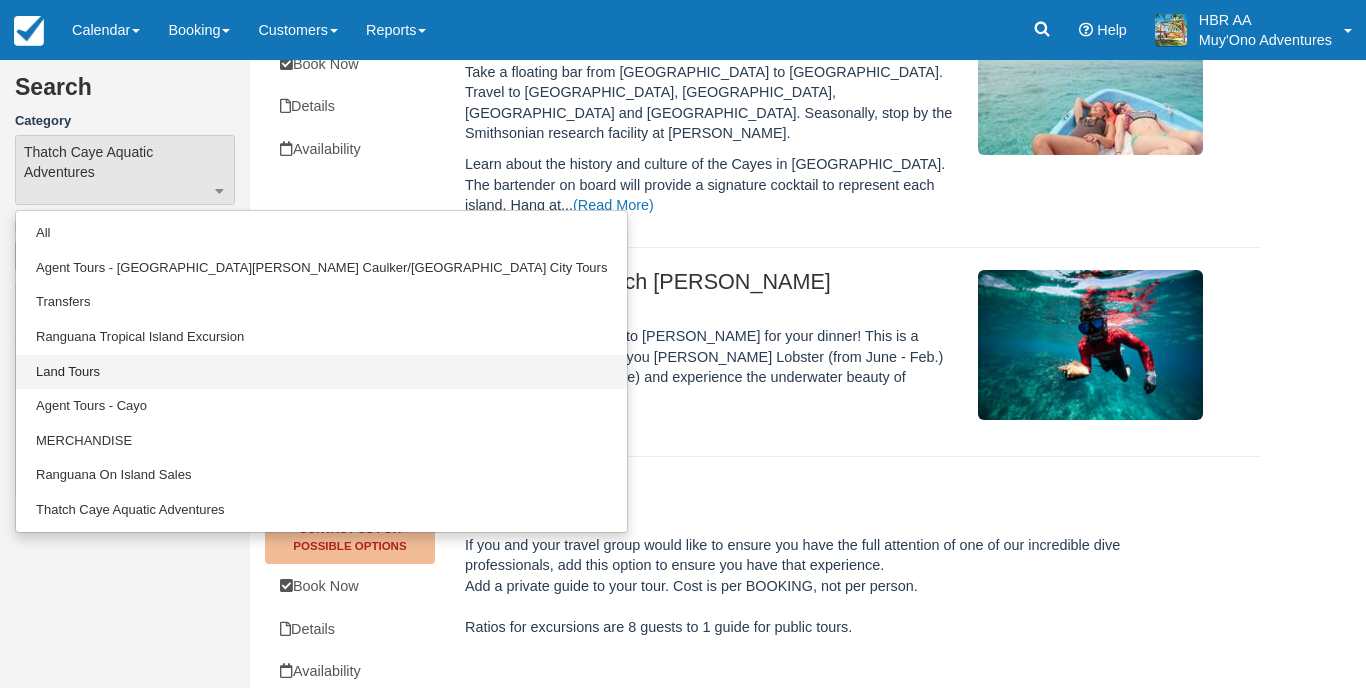 click on "Land Tours" at bounding box center [321, 372] 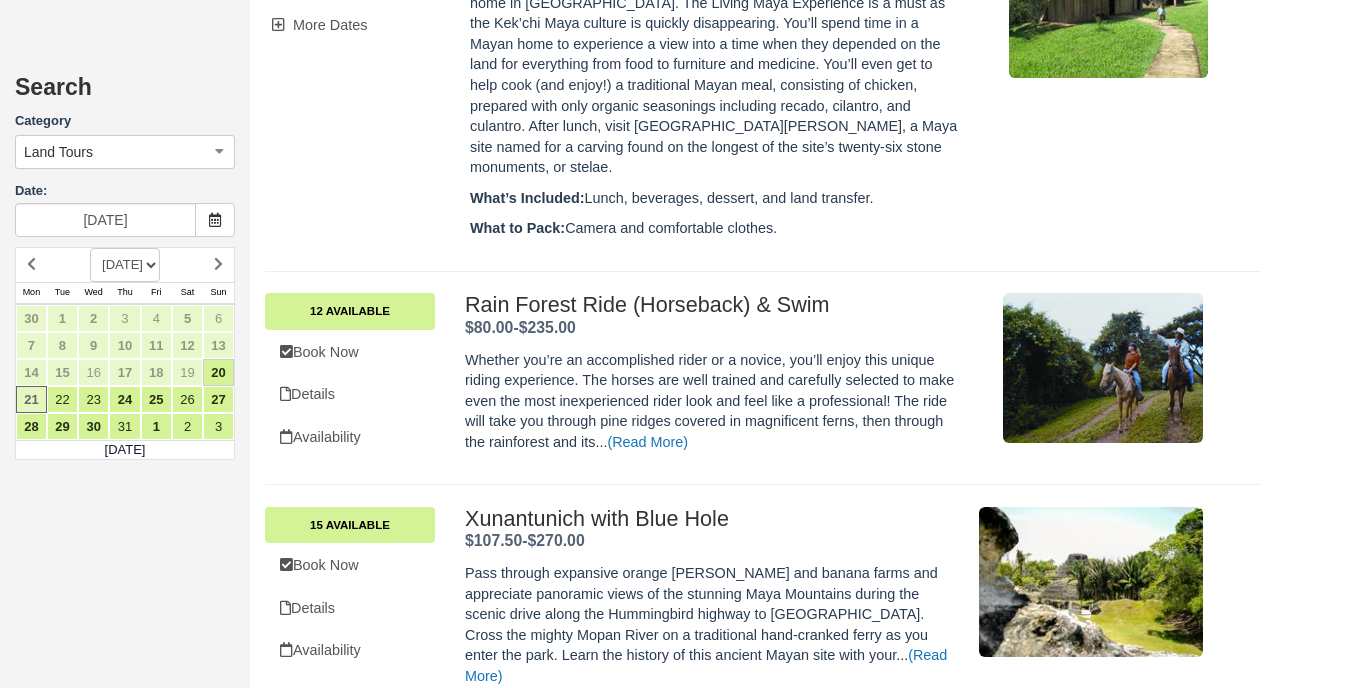 scroll, scrollTop: 4454, scrollLeft: 0, axis: vertical 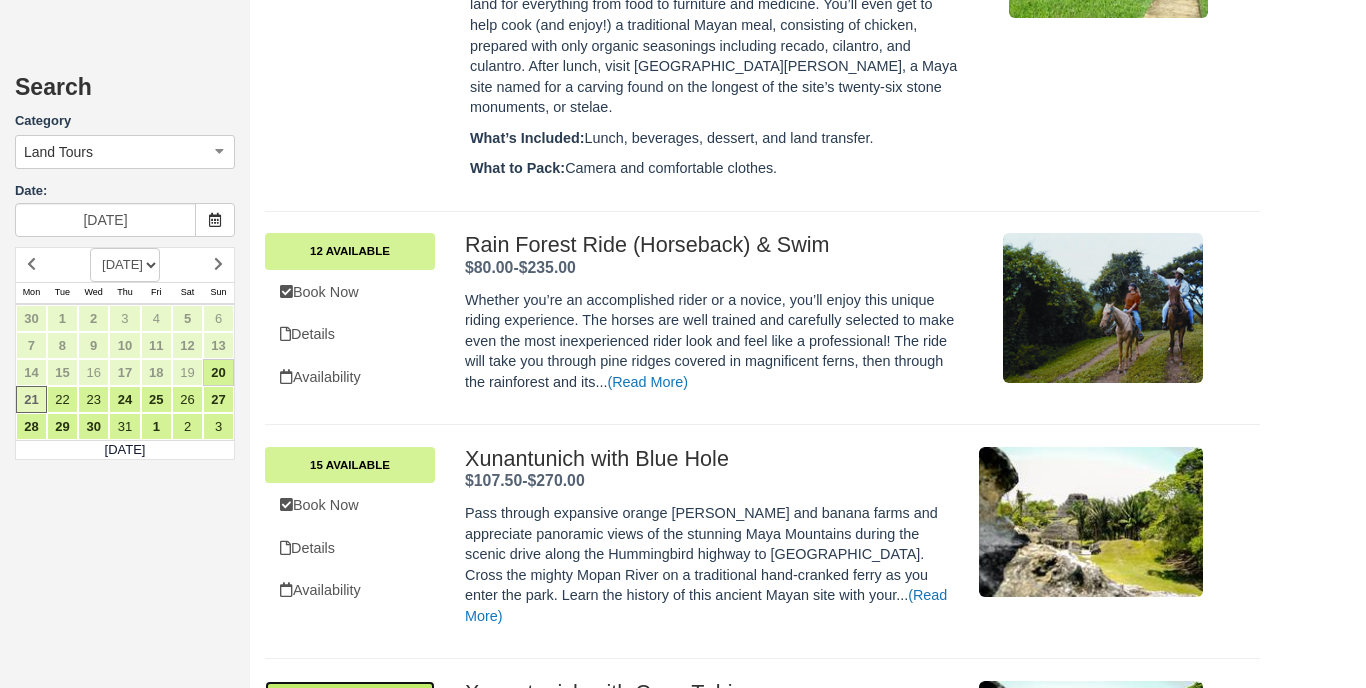 click on "20 Available" at bounding box center [350, 699] 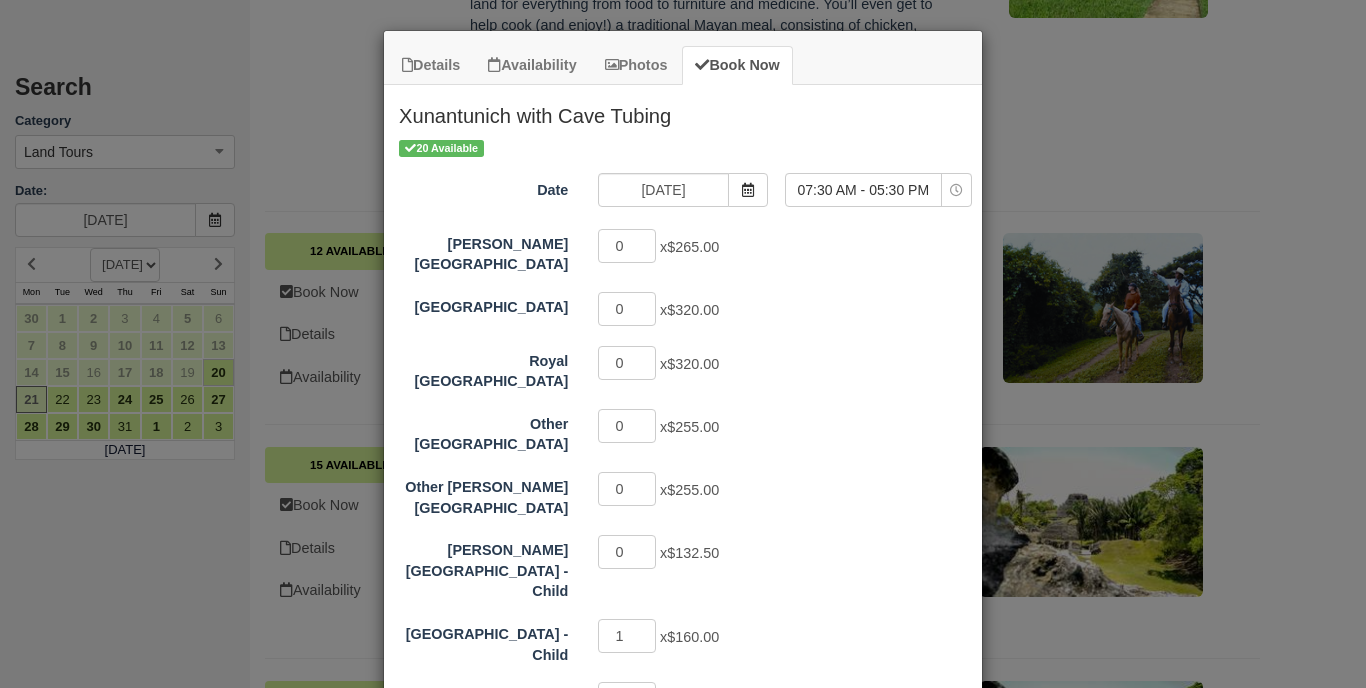 scroll, scrollTop: 108, scrollLeft: 0, axis: vertical 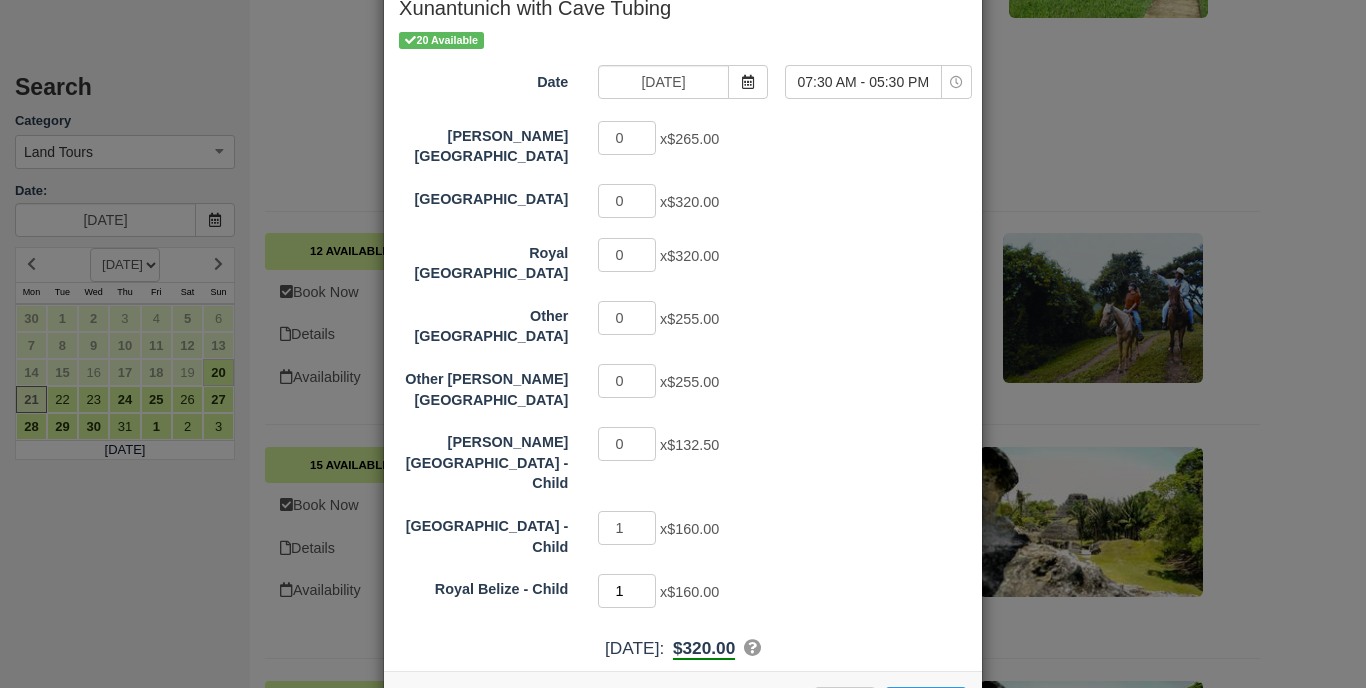 type on "0" 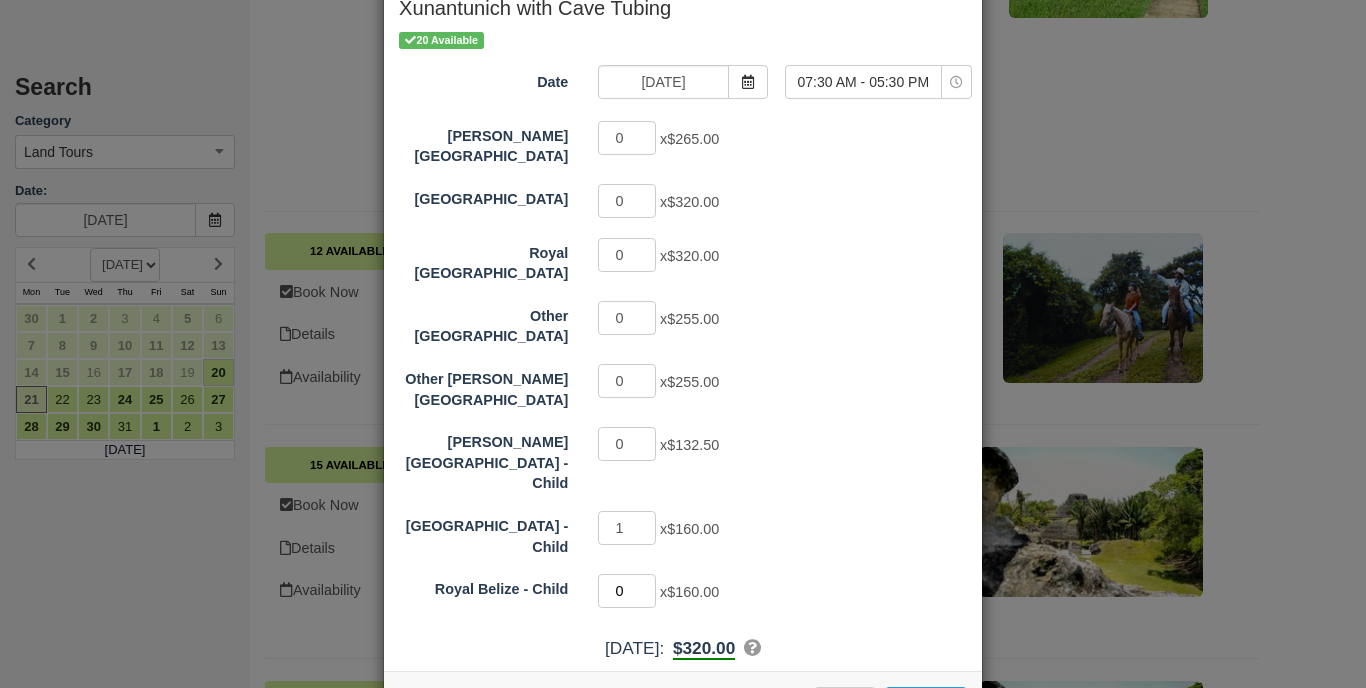 click on "0" at bounding box center (627, 591) 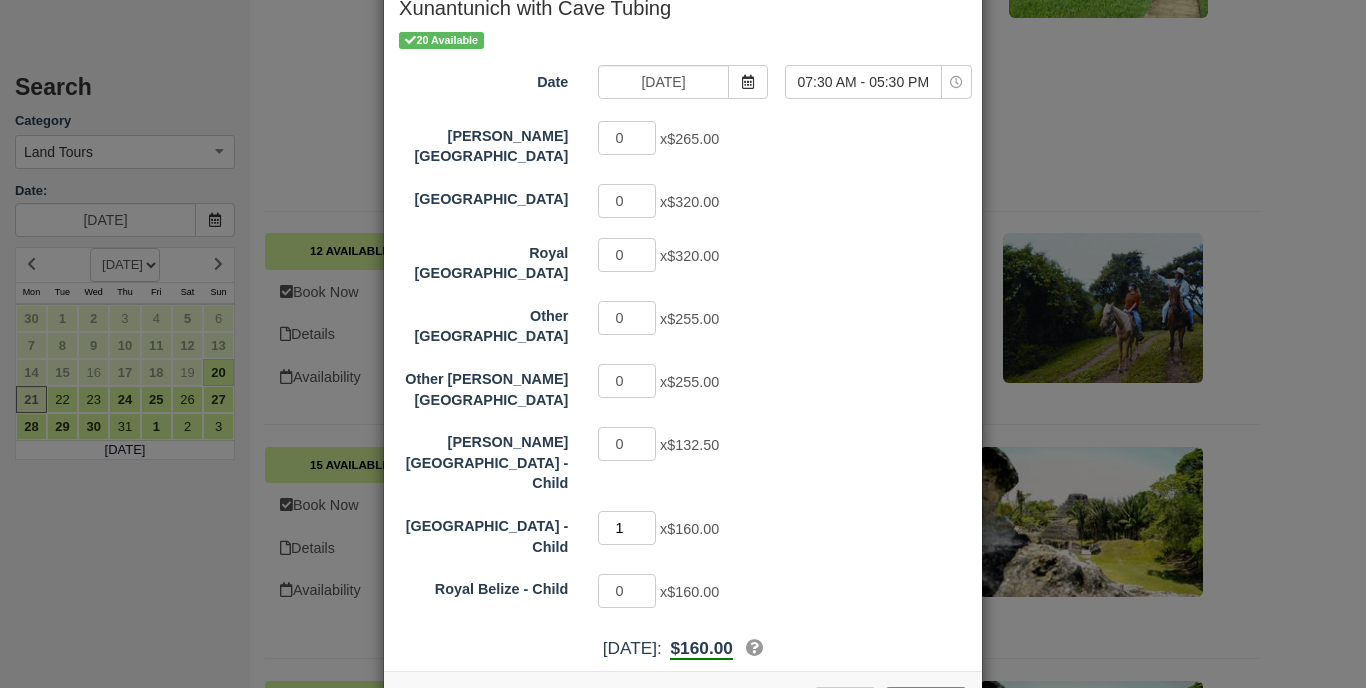 type on "0" 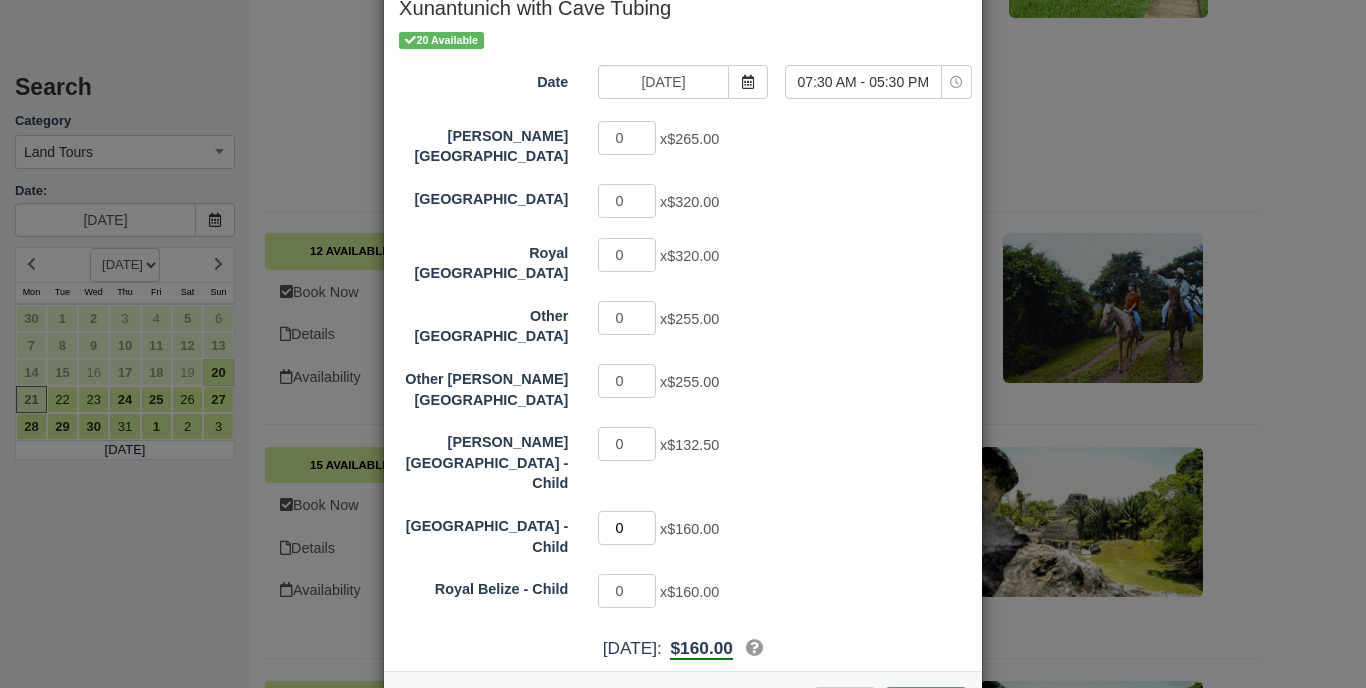 click on "0" at bounding box center [627, 528] 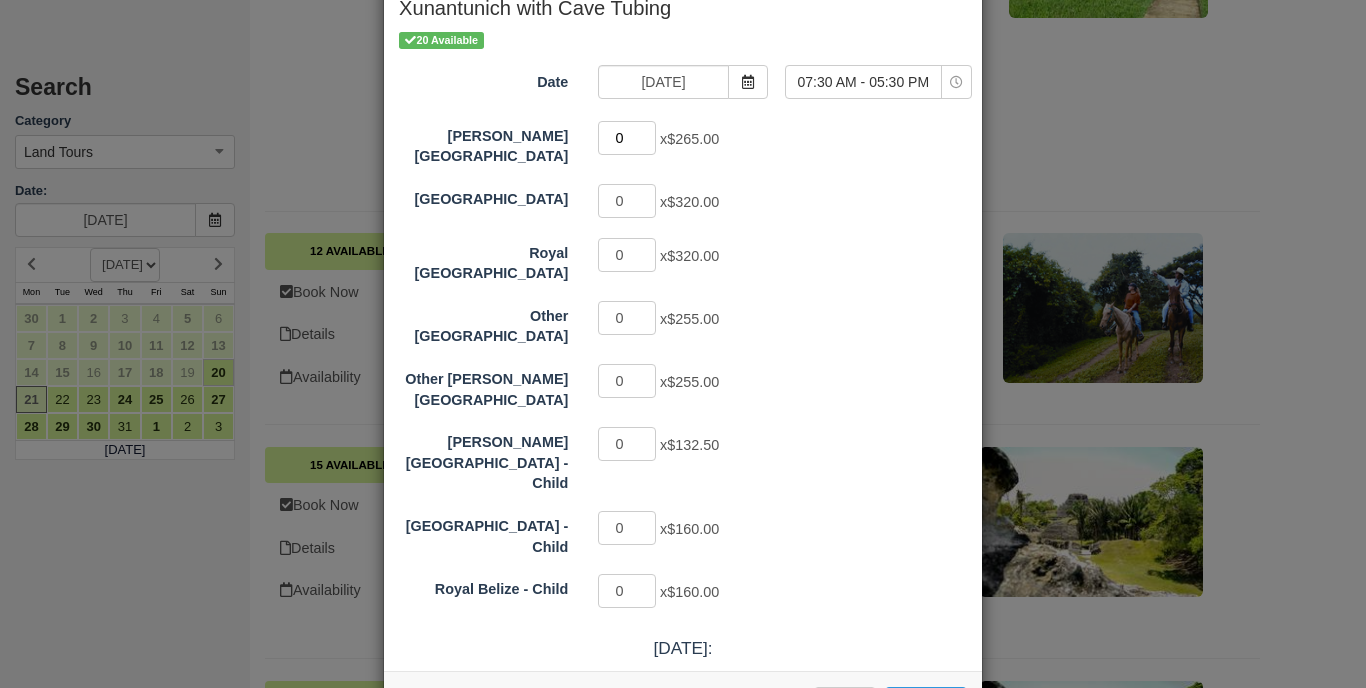 click on "0" at bounding box center [627, 138] 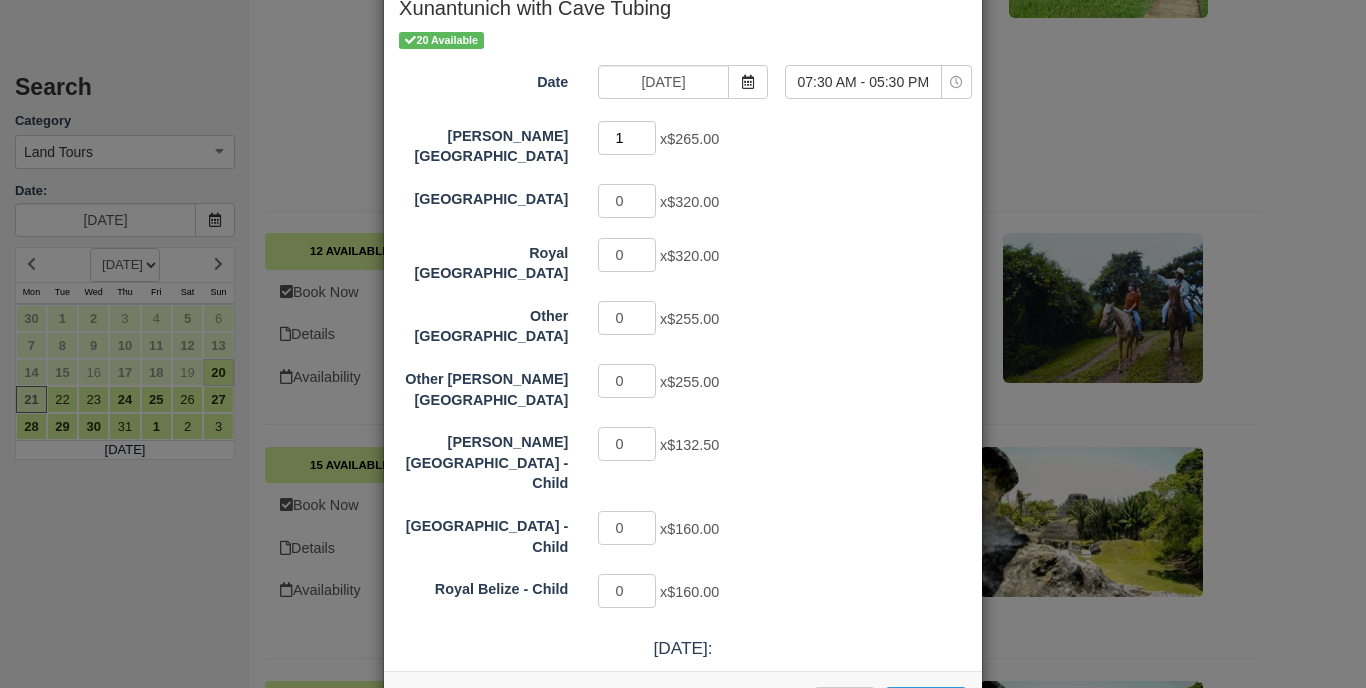 click on "1" at bounding box center (627, 138) 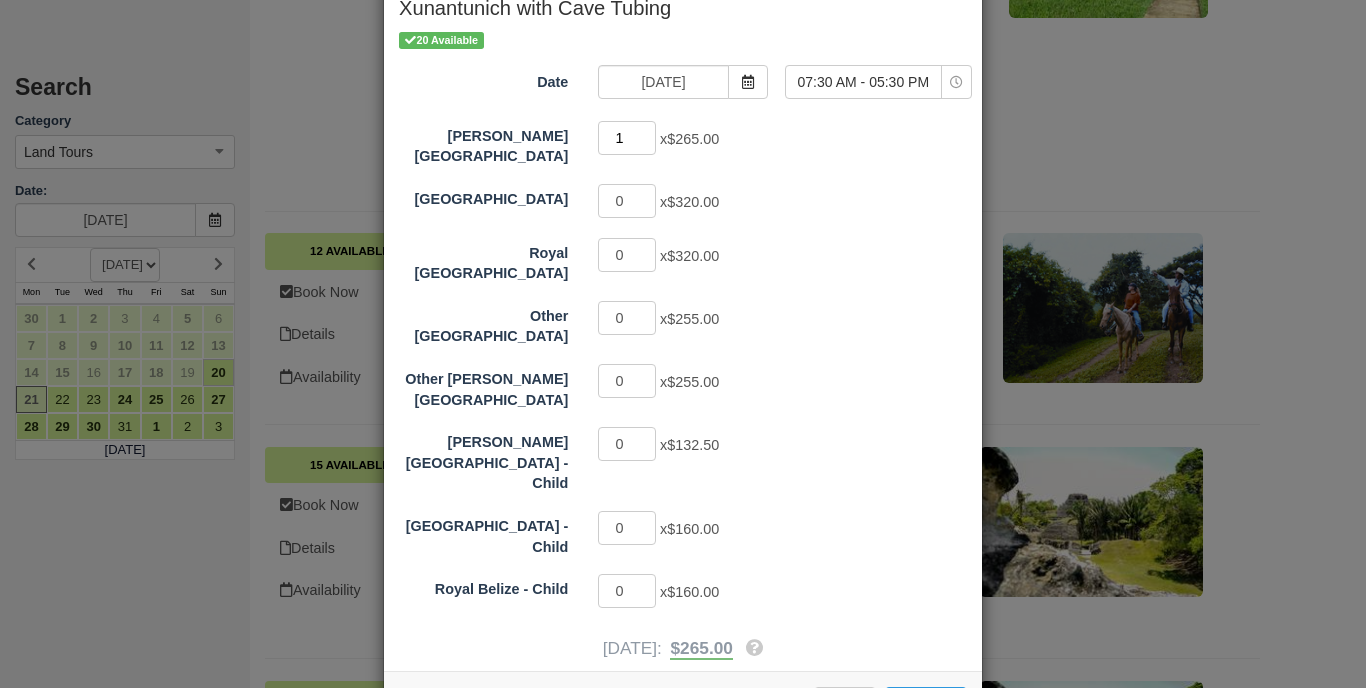 type on "2" 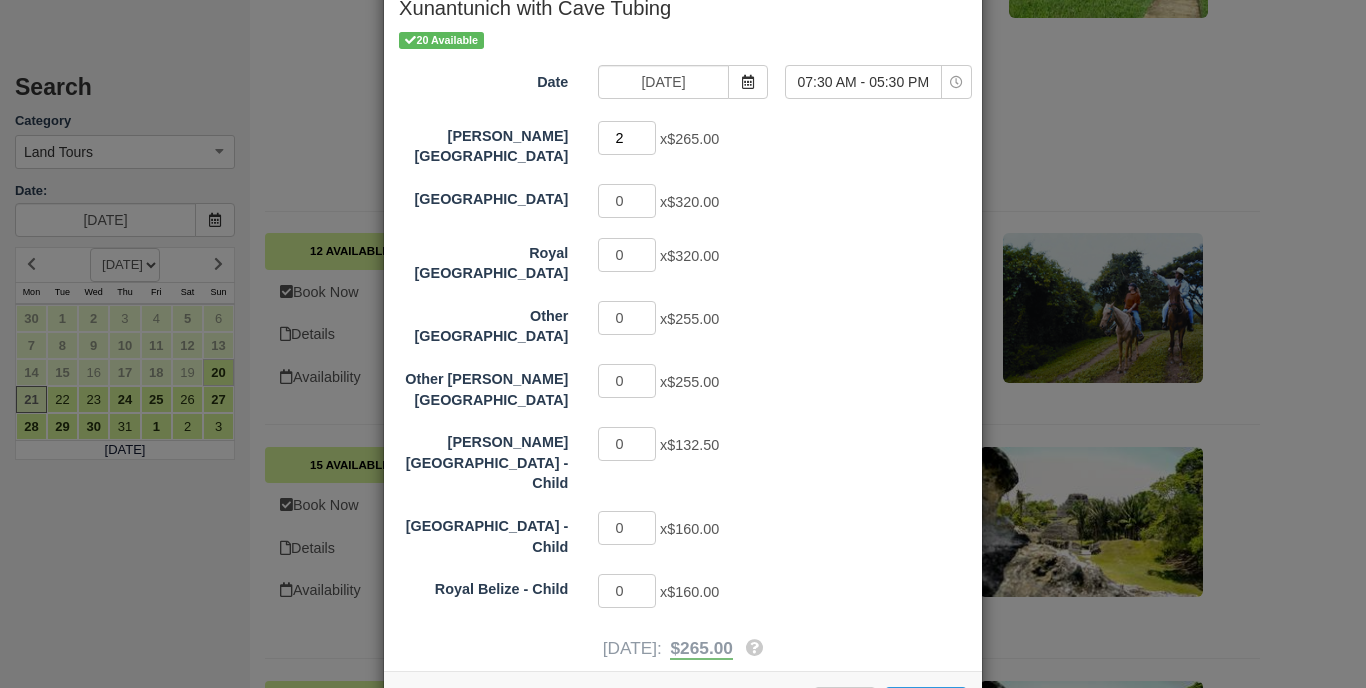 click on "2" at bounding box center (627, 138) 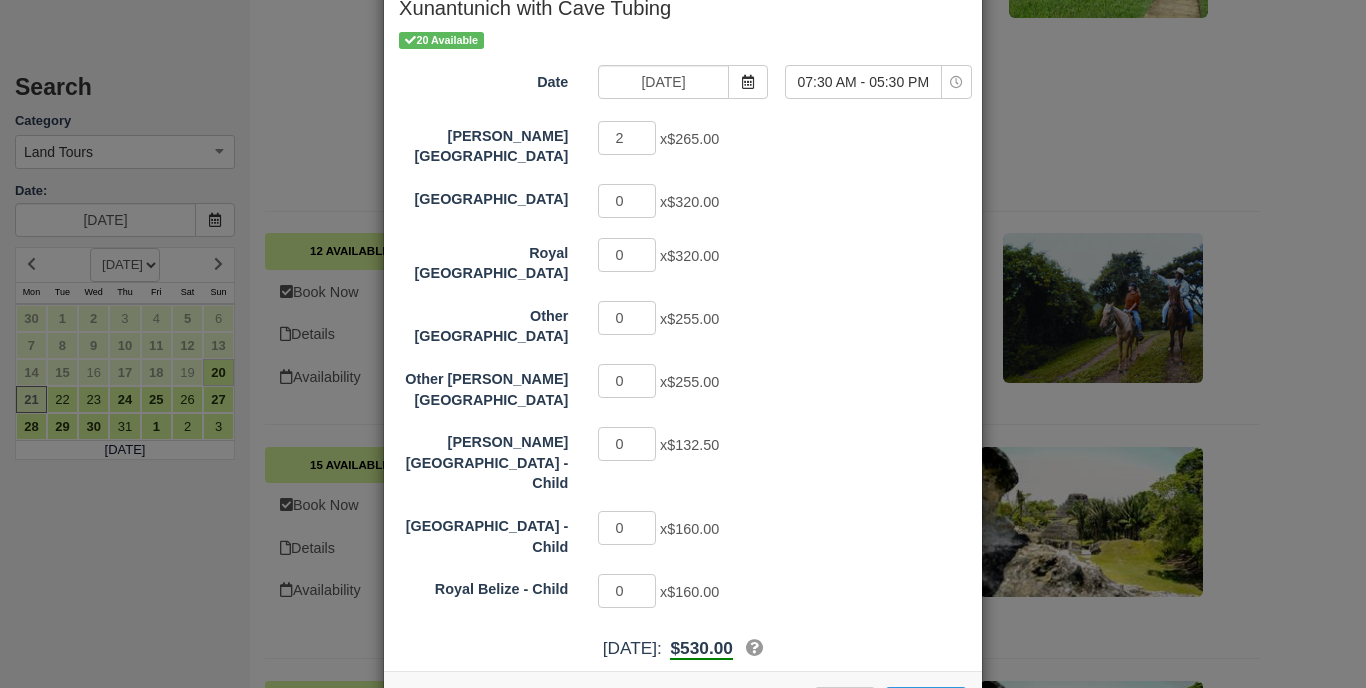 click on "Other Placencia Area Resort 0    x  $255.00" at bounding box center (683, 323) 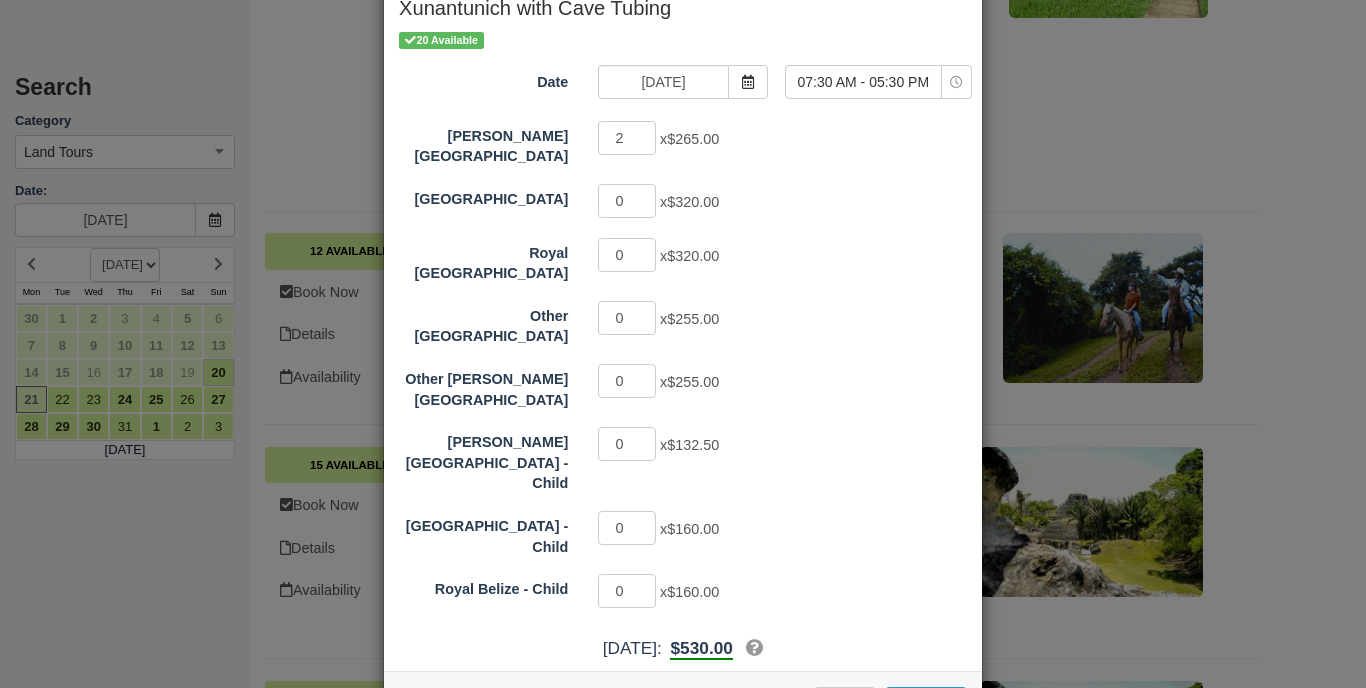click on "Continue" at bounding box center (926, 704) 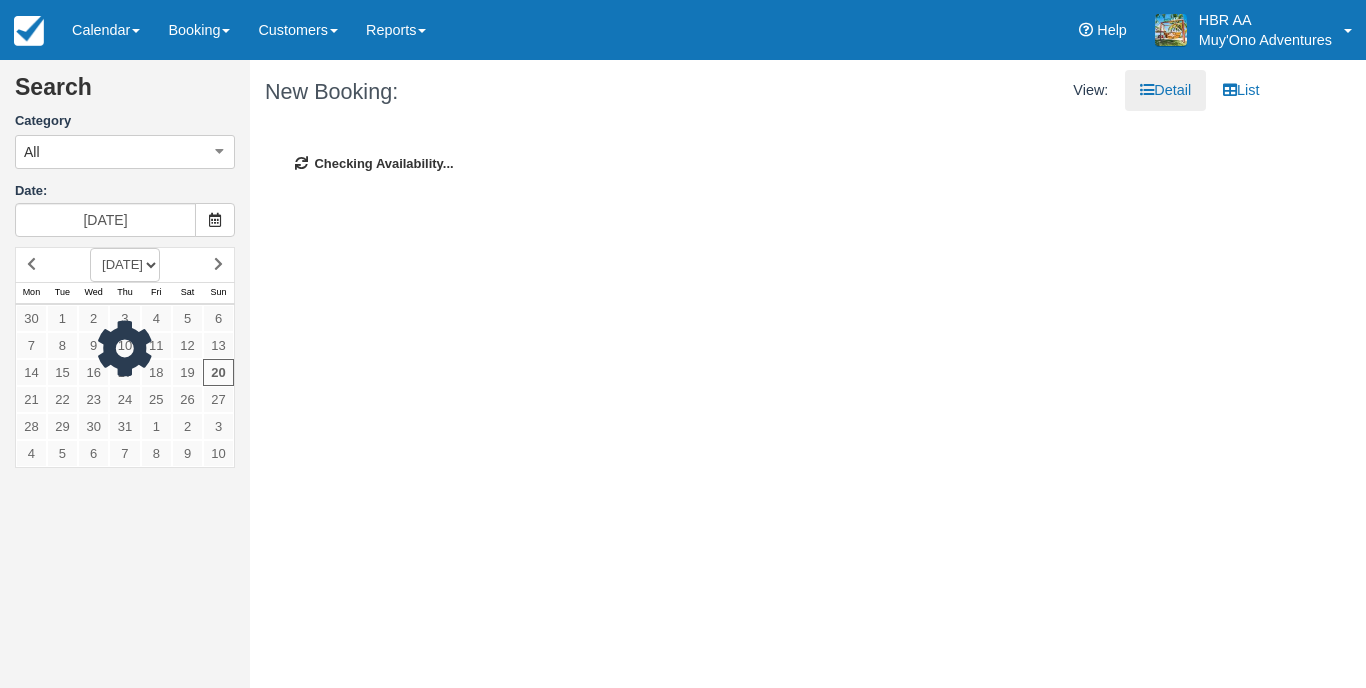 scroll, scrollTop: 0, scrollLeft: 0, axis: both 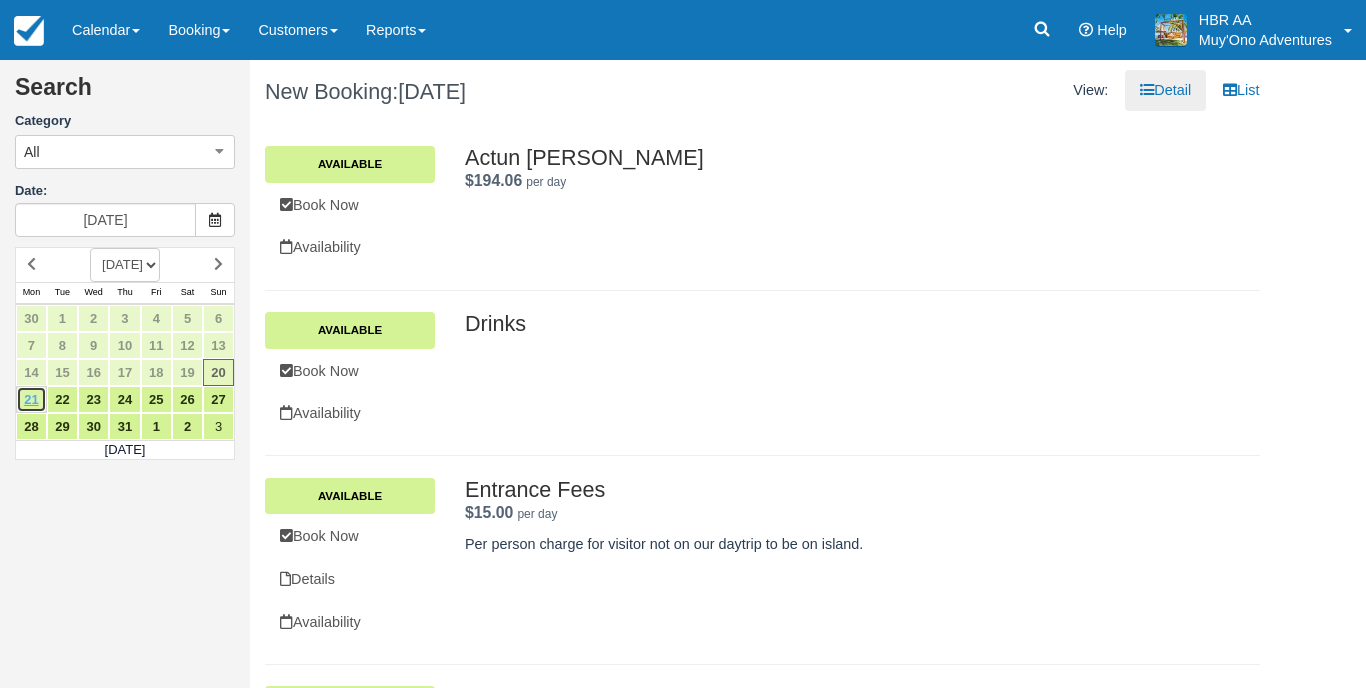 click on "21" at bounding box center [31, 399] 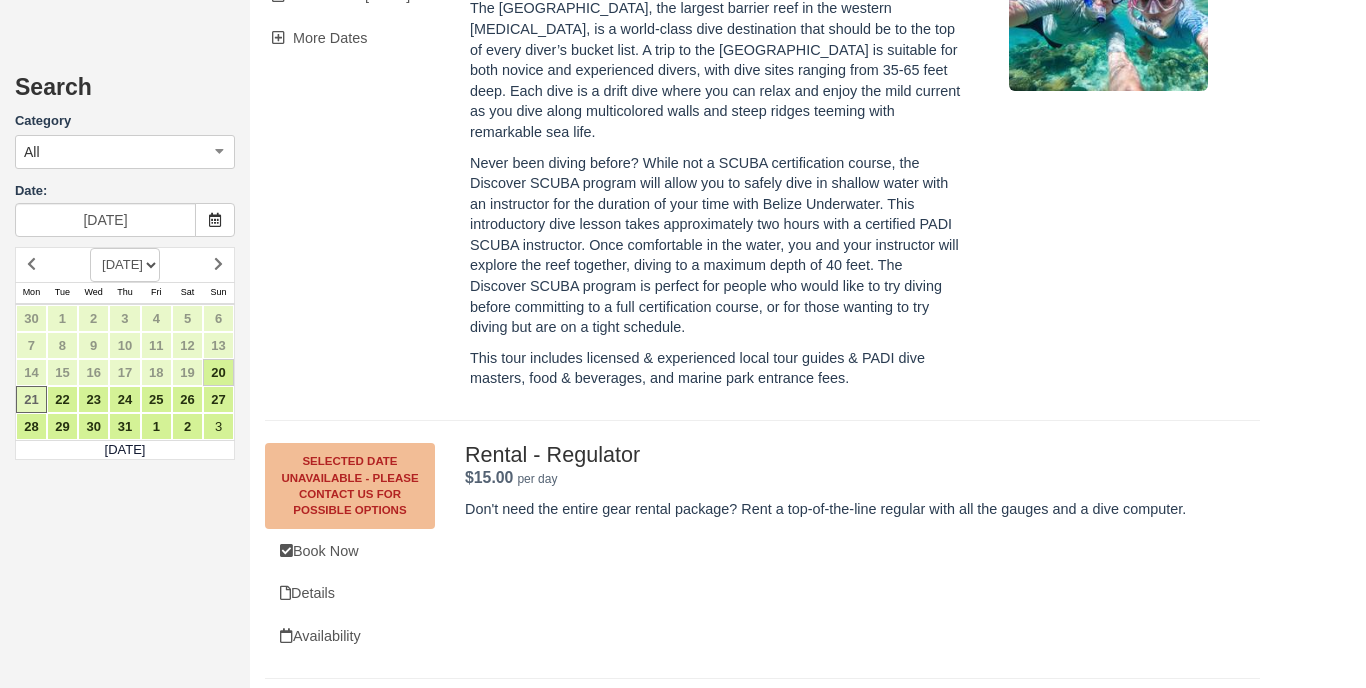 scroll, scrollTop: 4725, scrollLeft: 0, axis: vertical 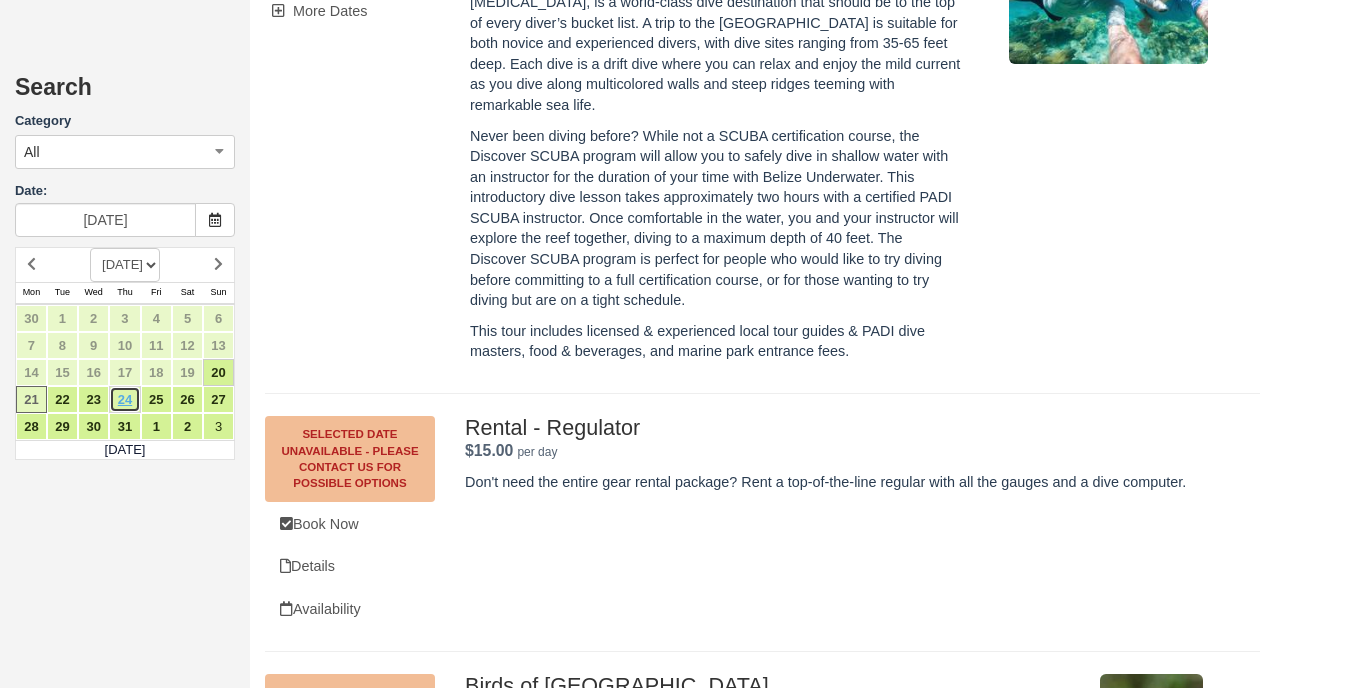 click on "24" at bounding box center (124, 399) 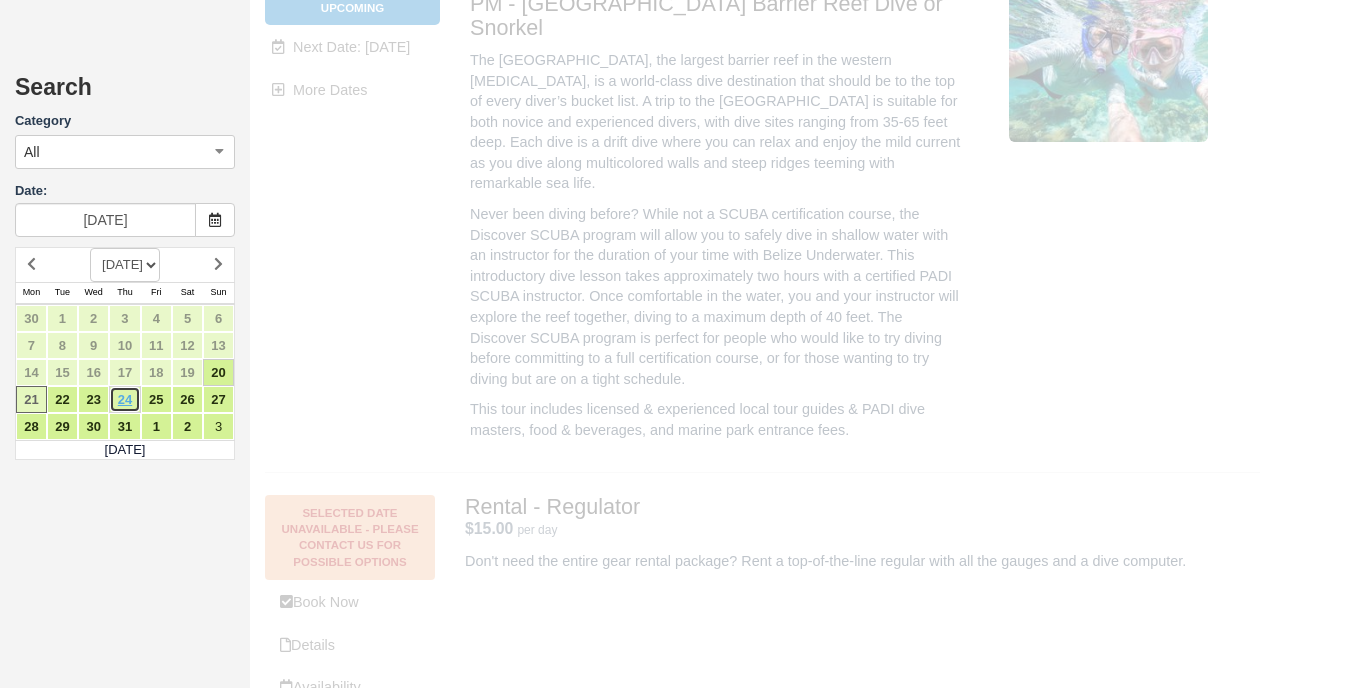scroll, scrollTop: 0, scrollLeft: 0, axis: both 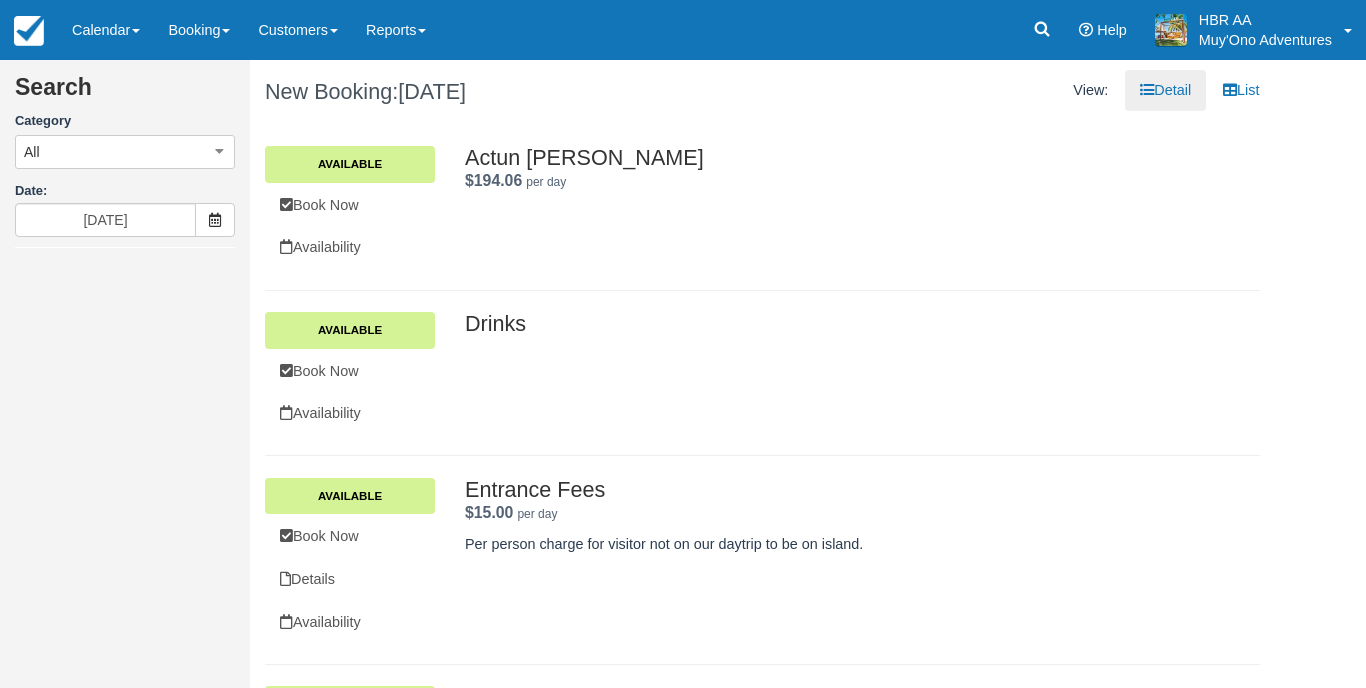 type on "07/24/25" 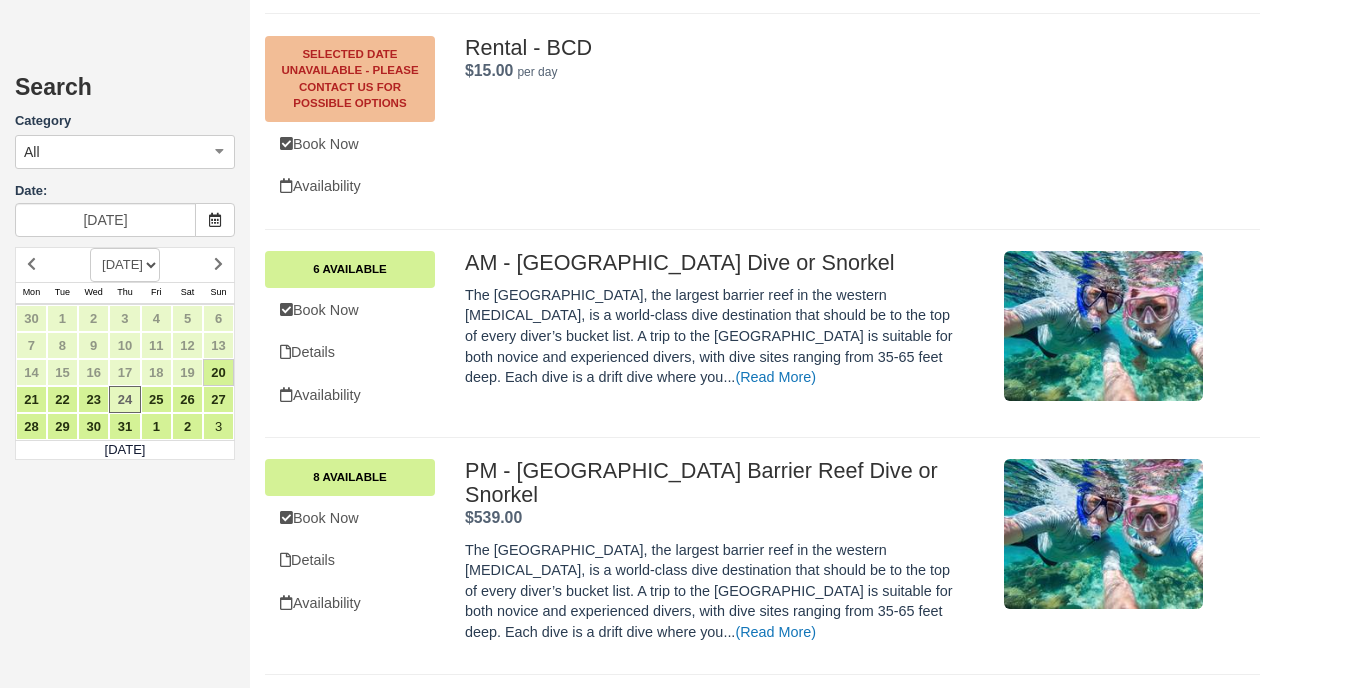 scroll, scrollTop: 3952, scrollLeft: 0, axis: vertical 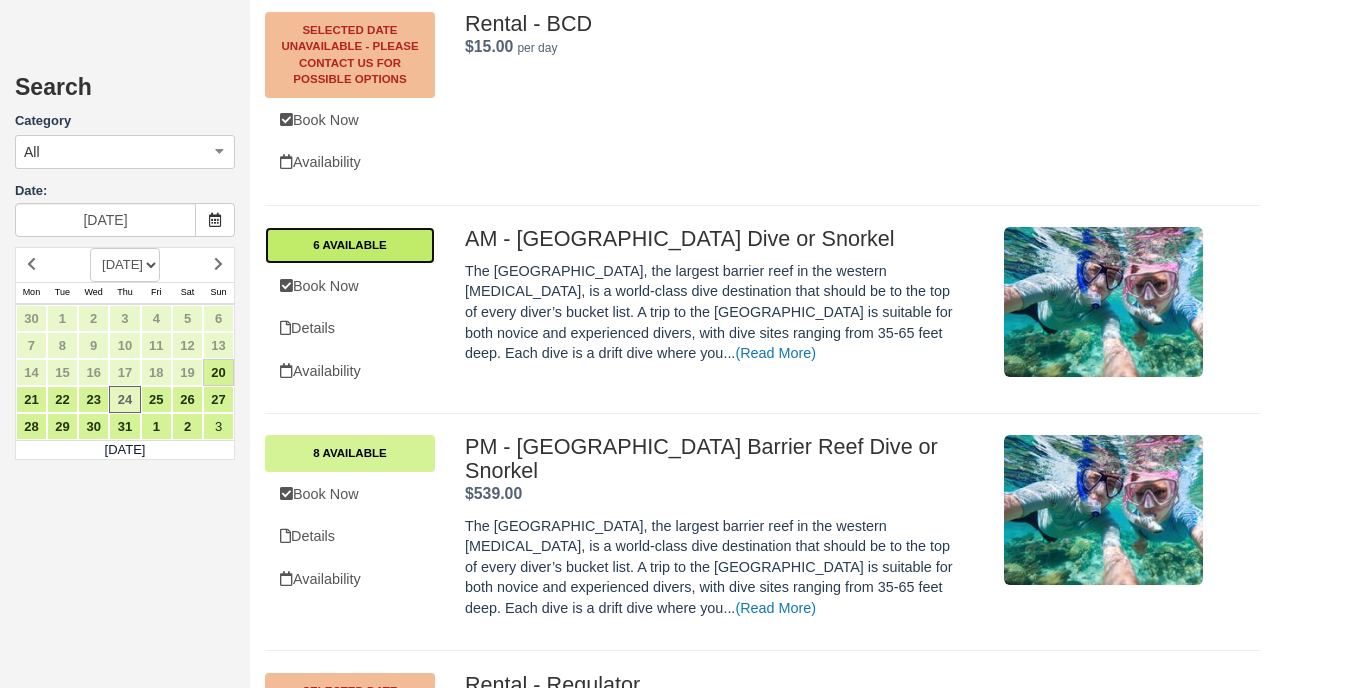 click on "6 Available" at bounding box center [350, 245] 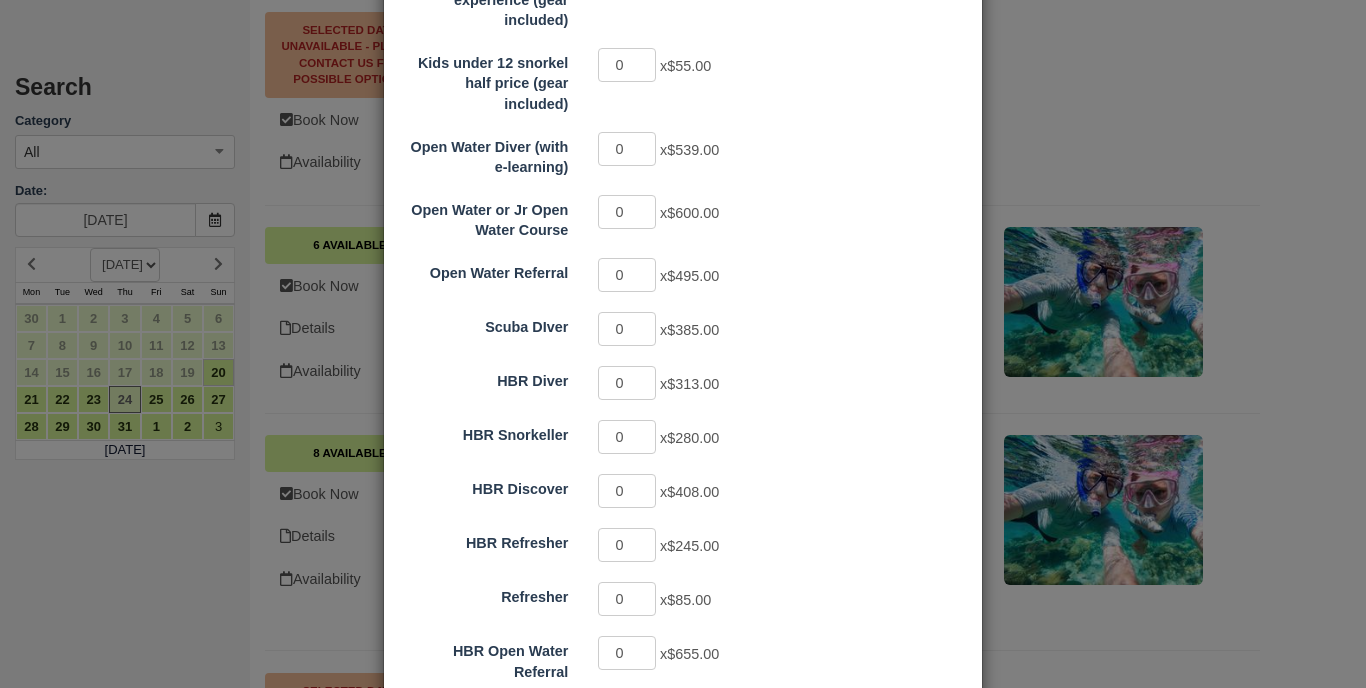 scroll, scrollTop: 451, scrollLeft: 0, axis: vertical 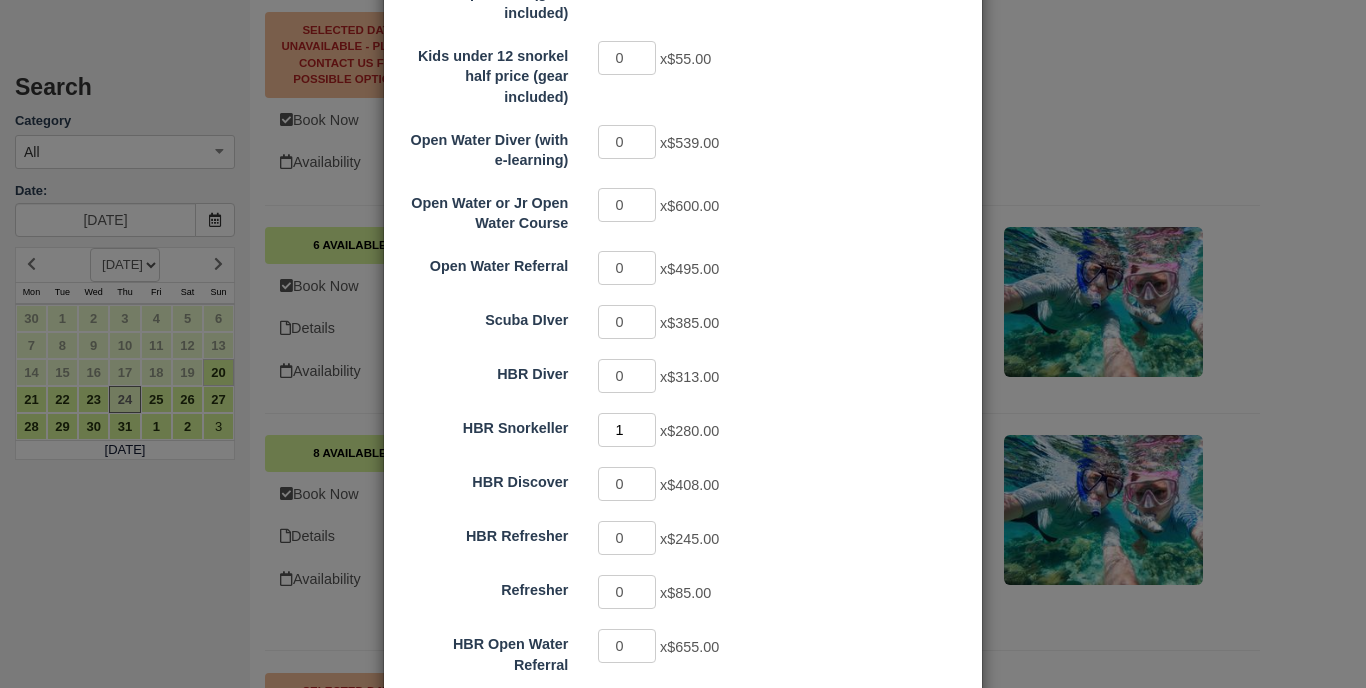 click on "1" at bounding box center (627, 430) 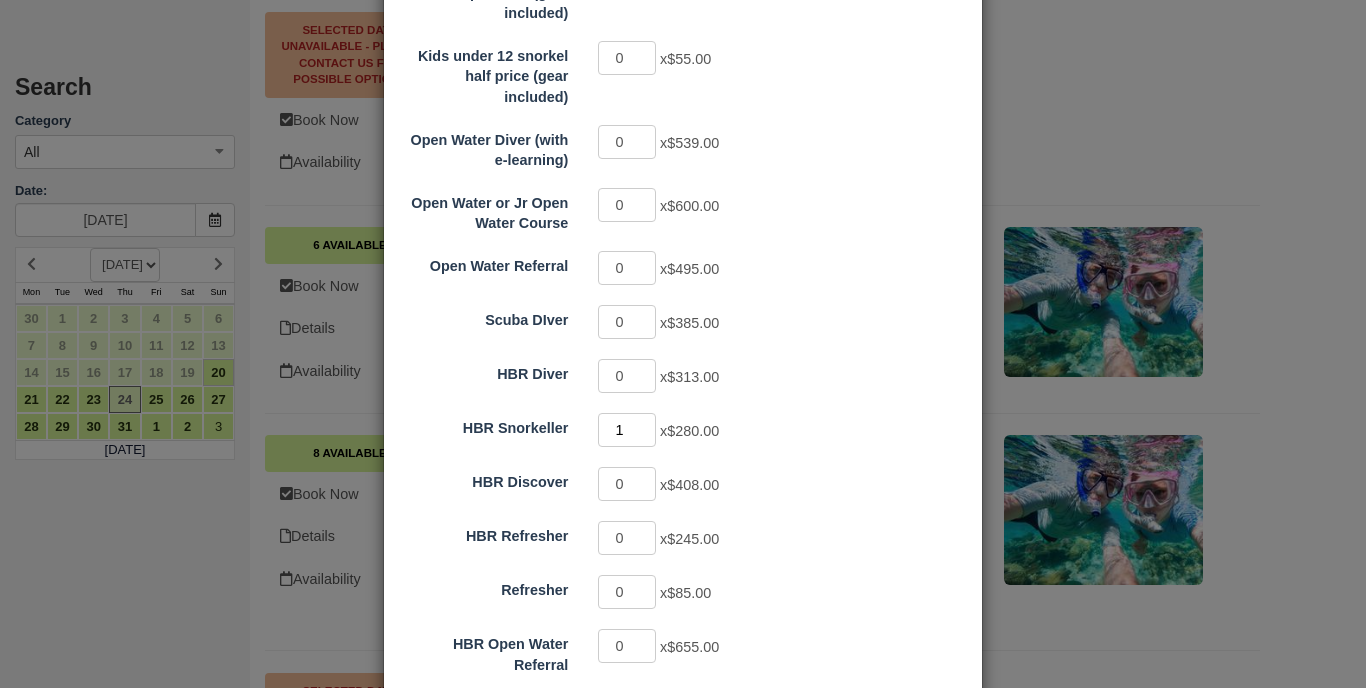 type on "2" 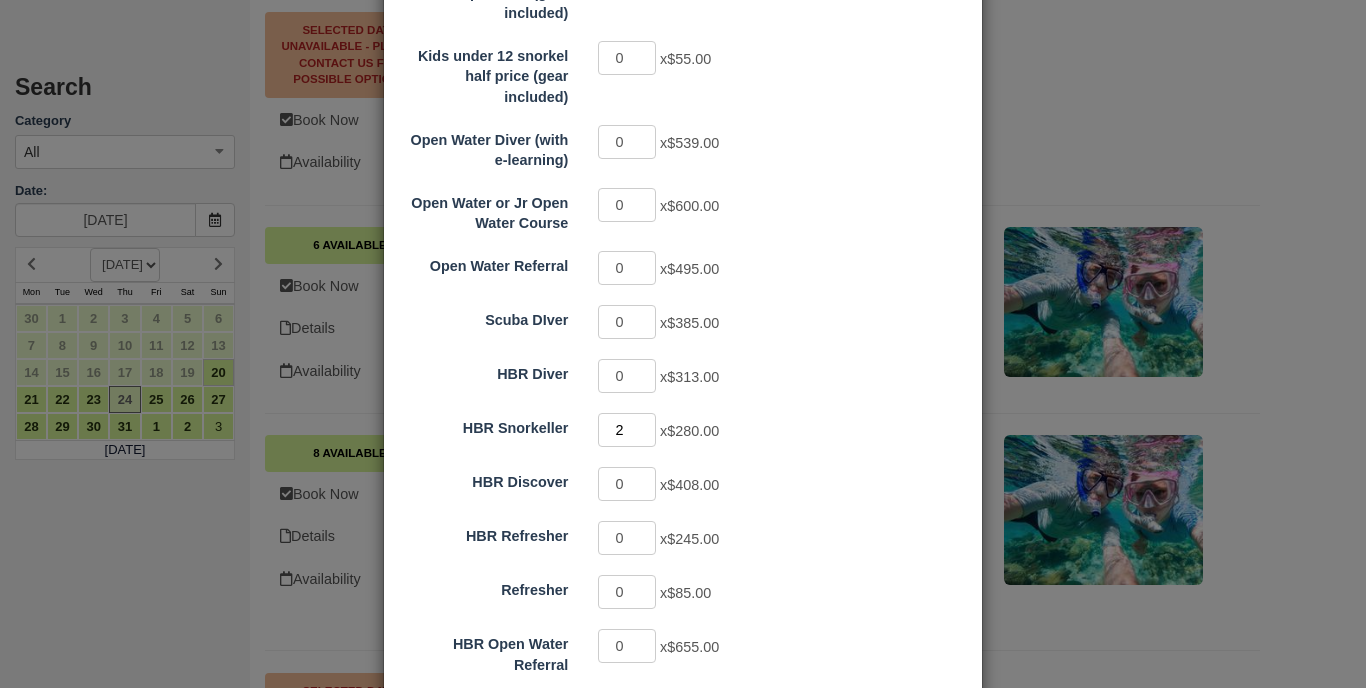 click on "2" at bounding box center [627, 430] 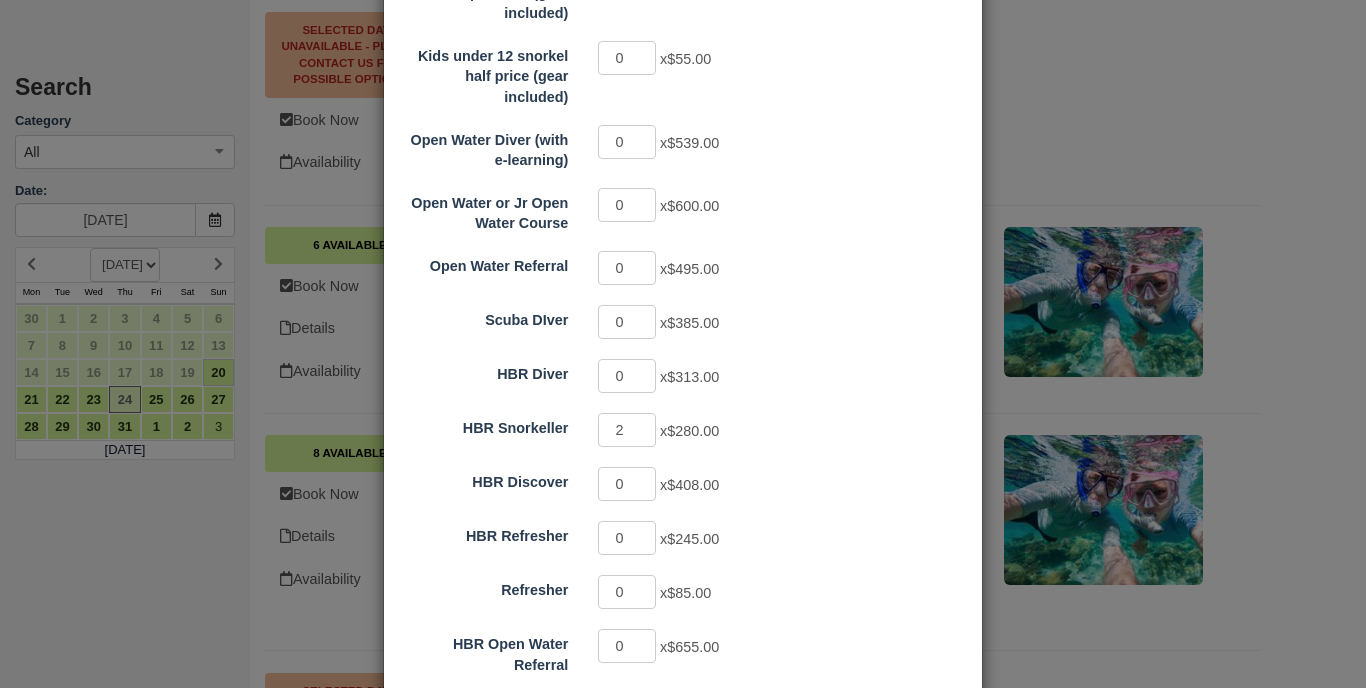 click on "0    x  $245.00" at bounding box center [757, 540] 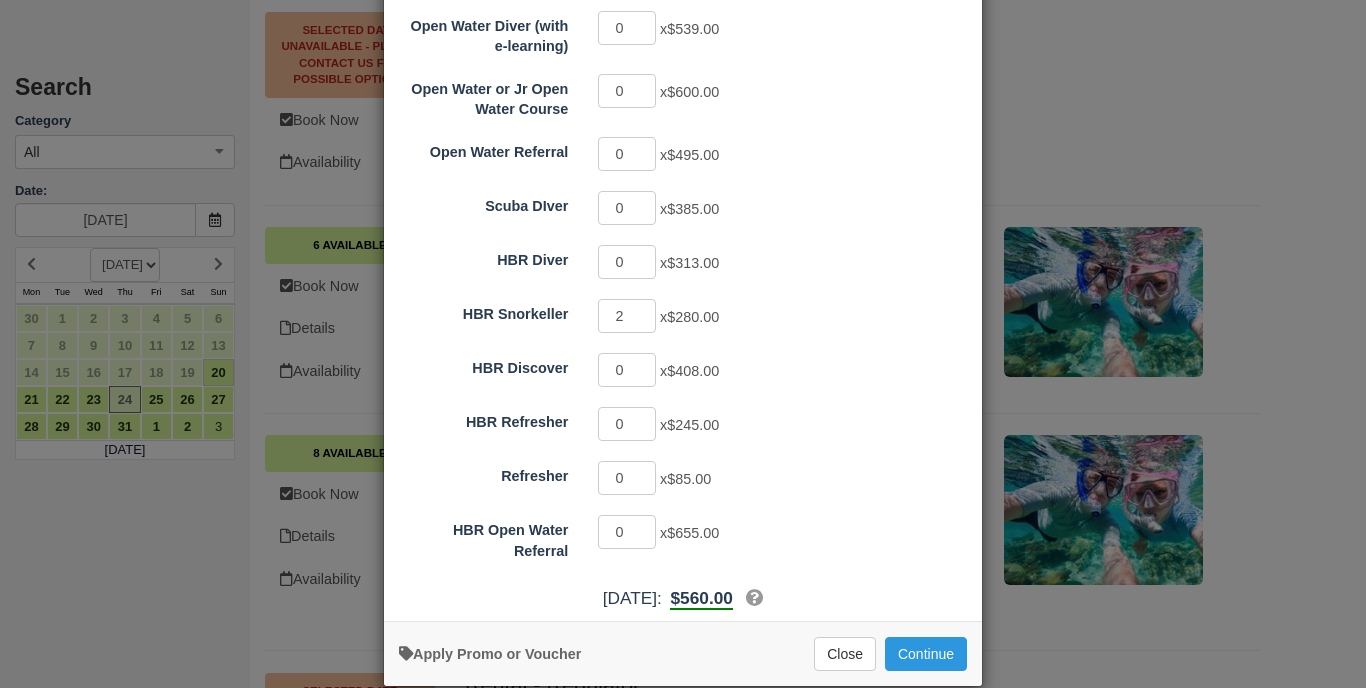 scroll, scrollTop: 564, scrollLeft: 0, axis: vertical 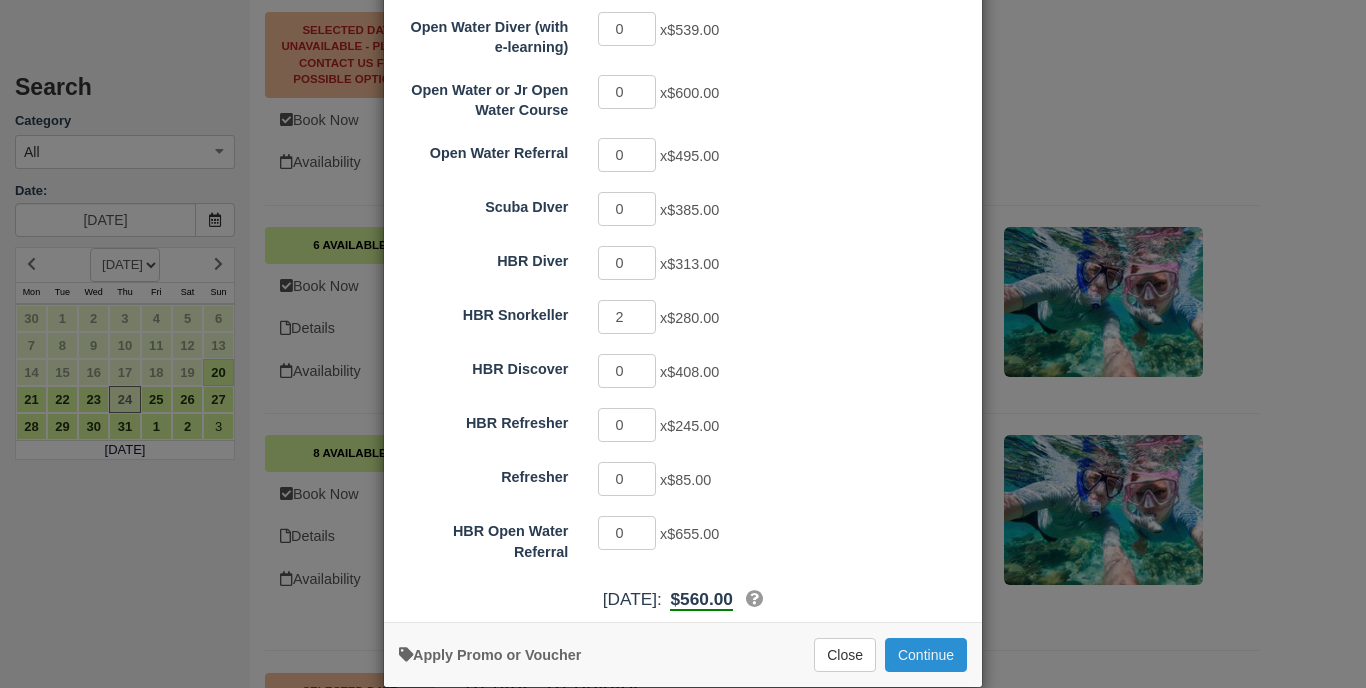 click on "Continue" at bounding box center [926, 655] 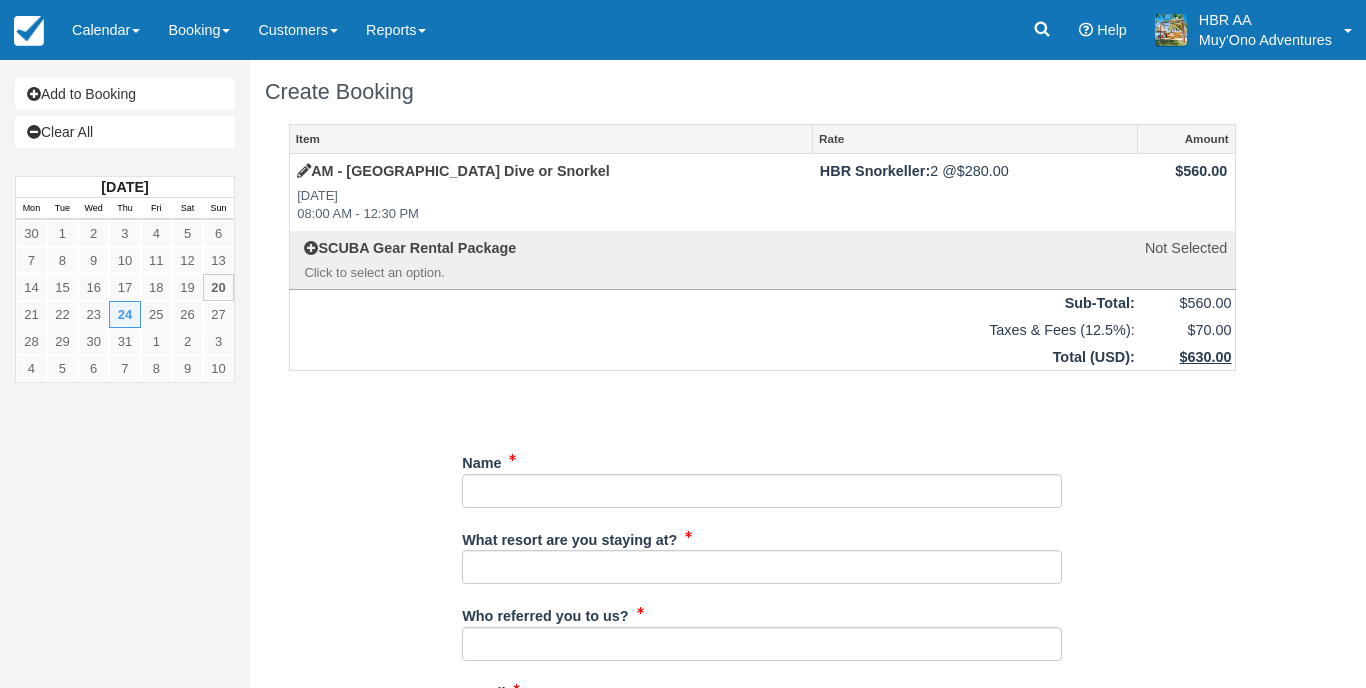 scroll, scrollTop: 0, scrollLeft: 0, axis: both 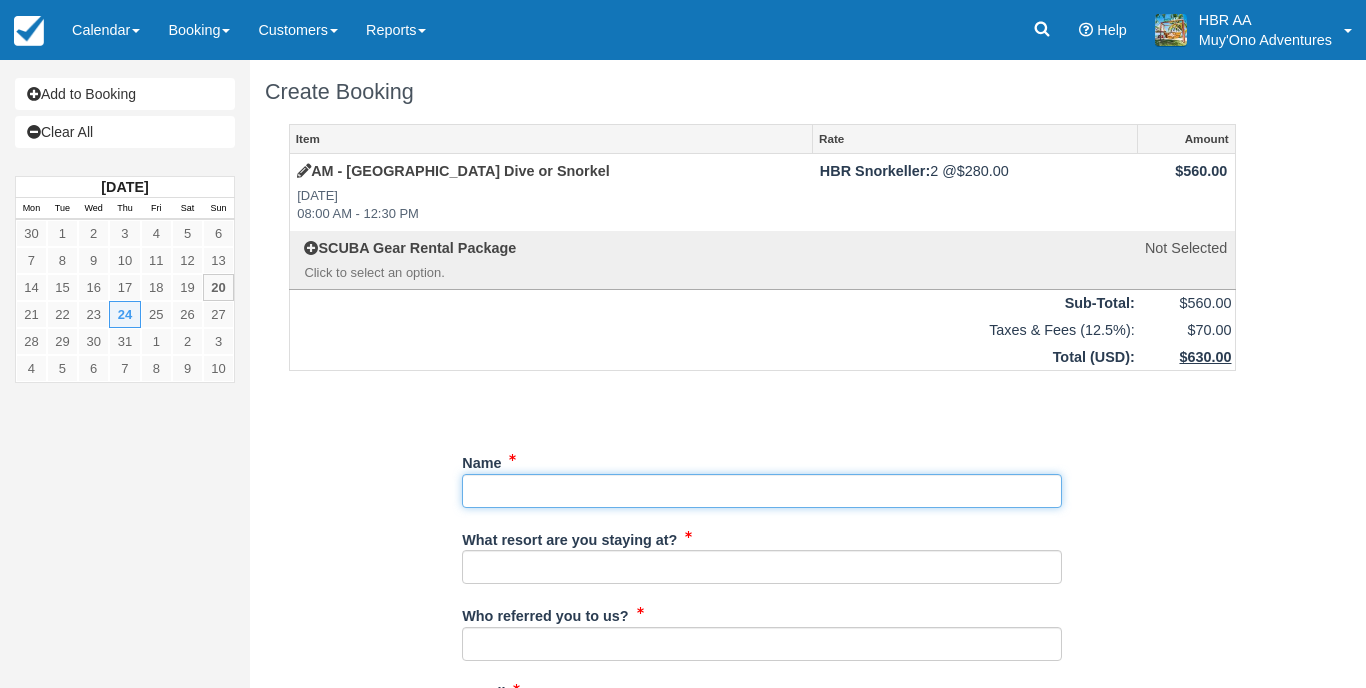 click on "Name" at bounding box center (762, 491) 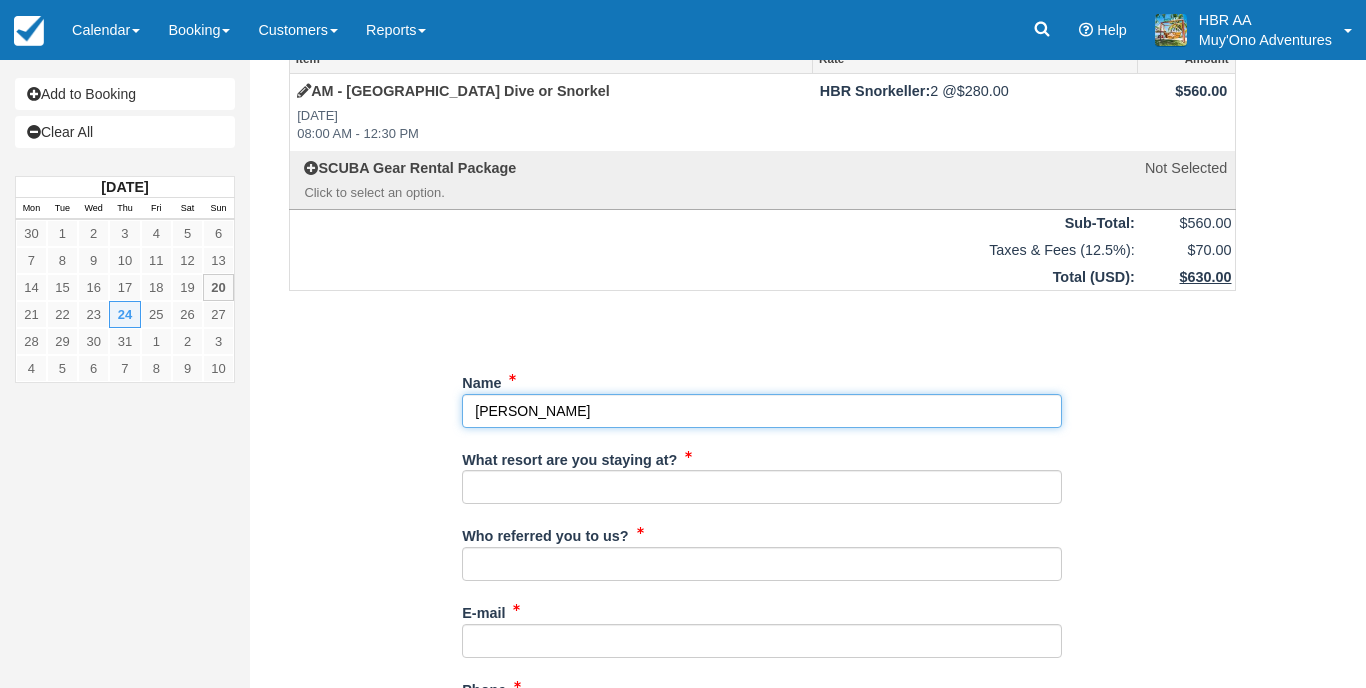 scroll, scrollTop: 103, scrollLeft: 0, axis: vertical 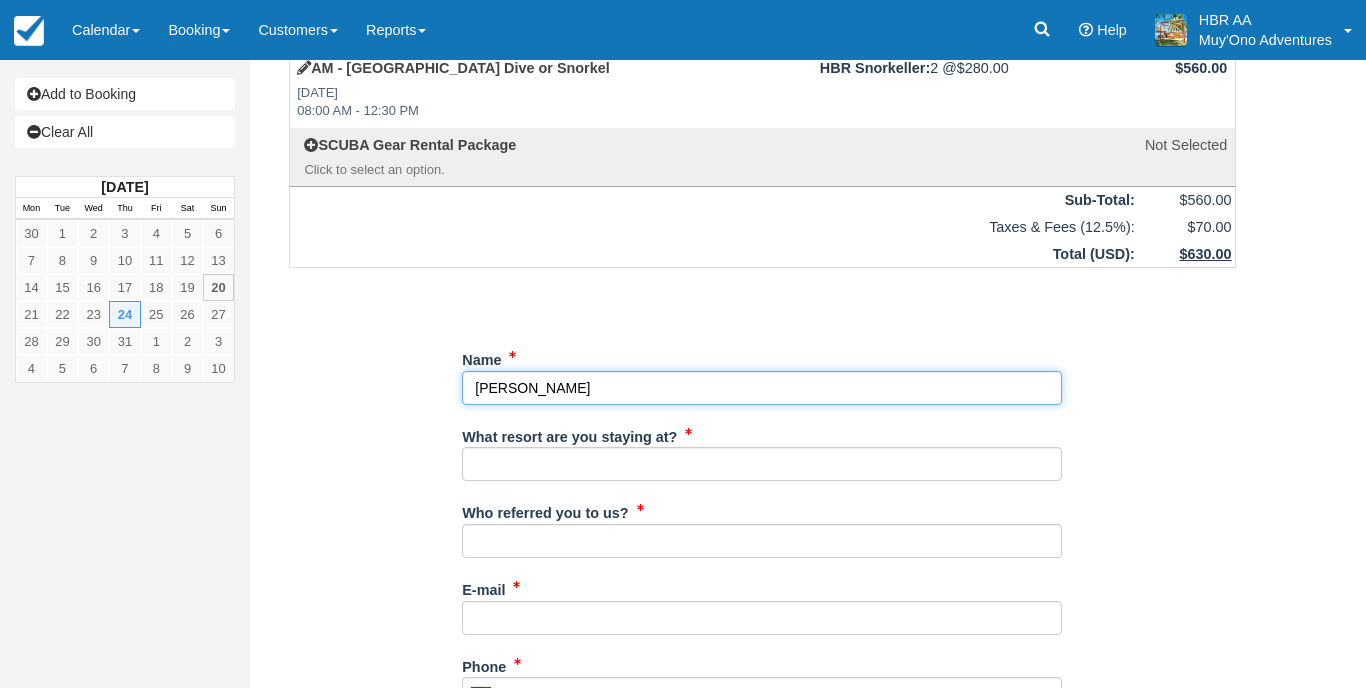 type on "Leslie Maness" 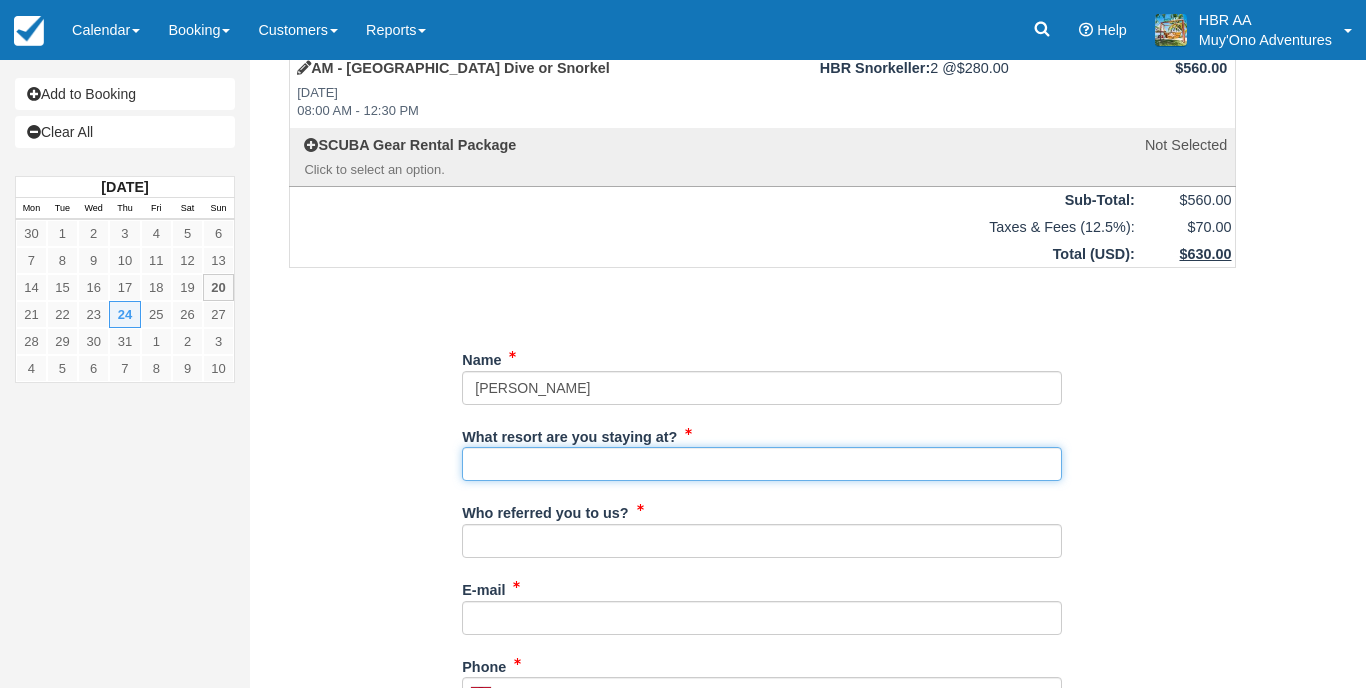 click on "What resort are you staying at?" at bounding box center (762, 464) 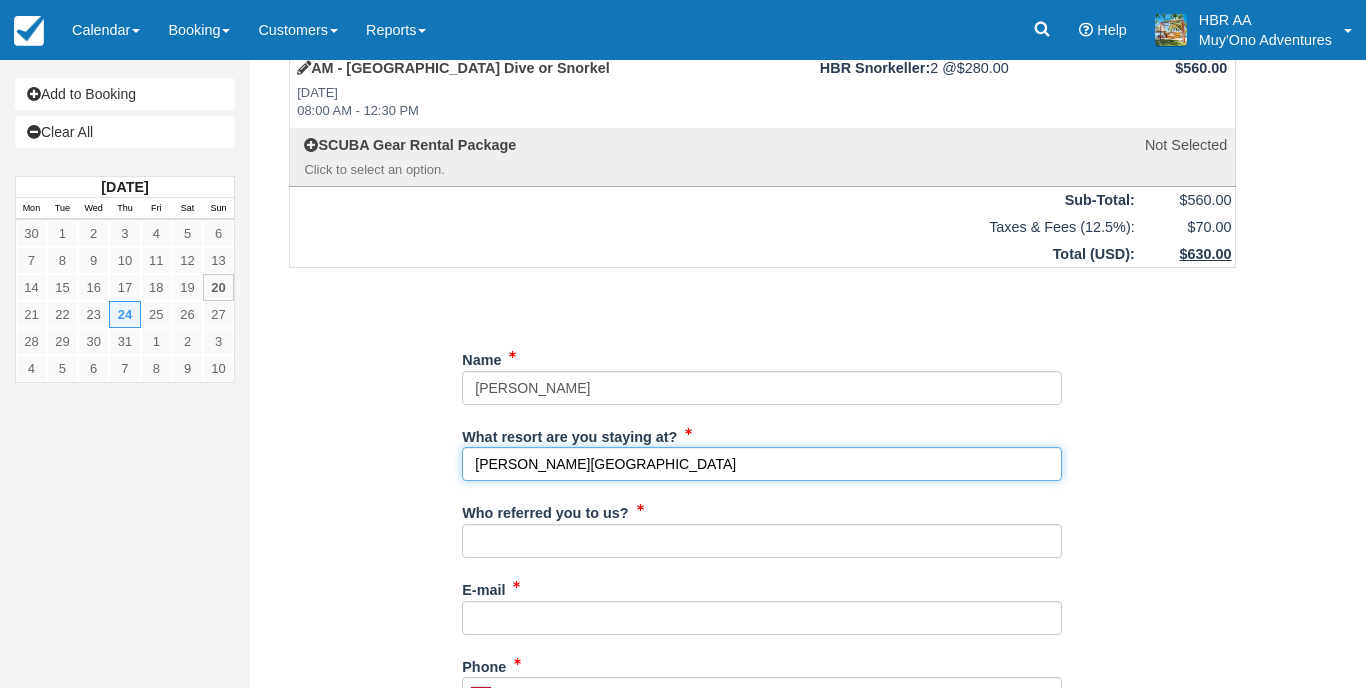 type on "Hopkins Bay Resort" 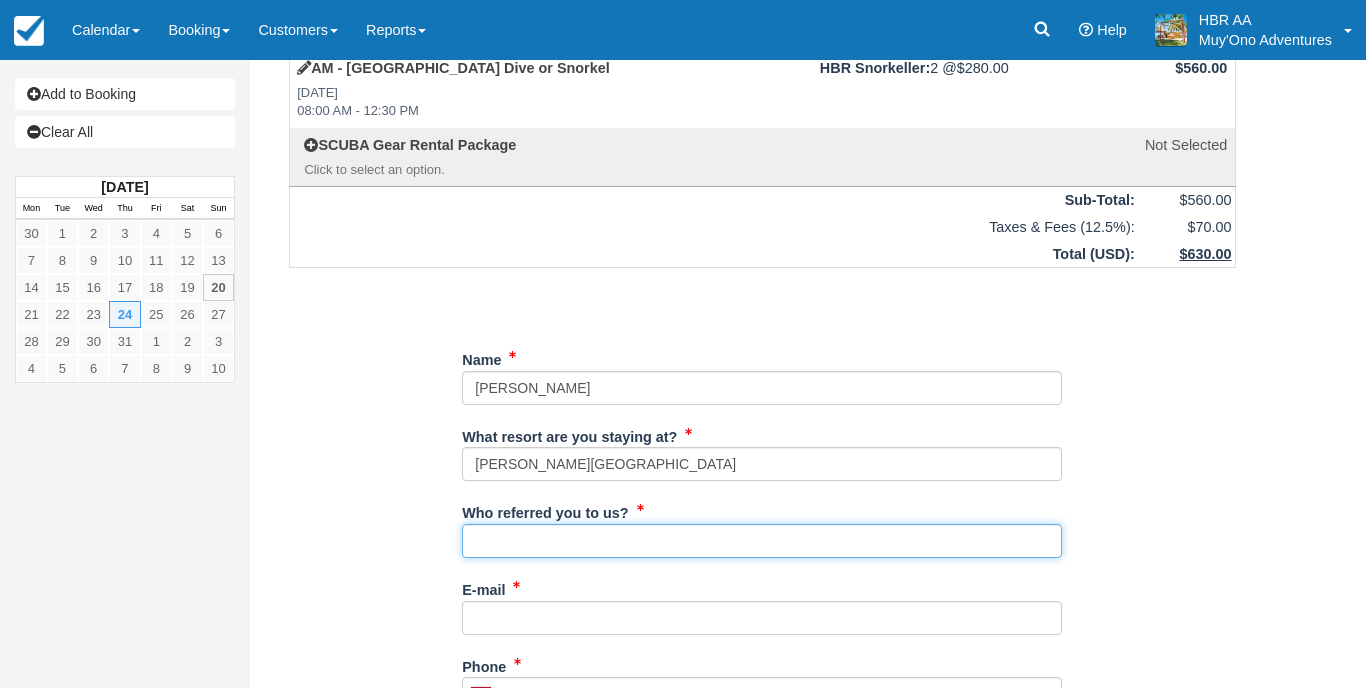 click on "Who referred you to us?" at bounding box center [762, 541] 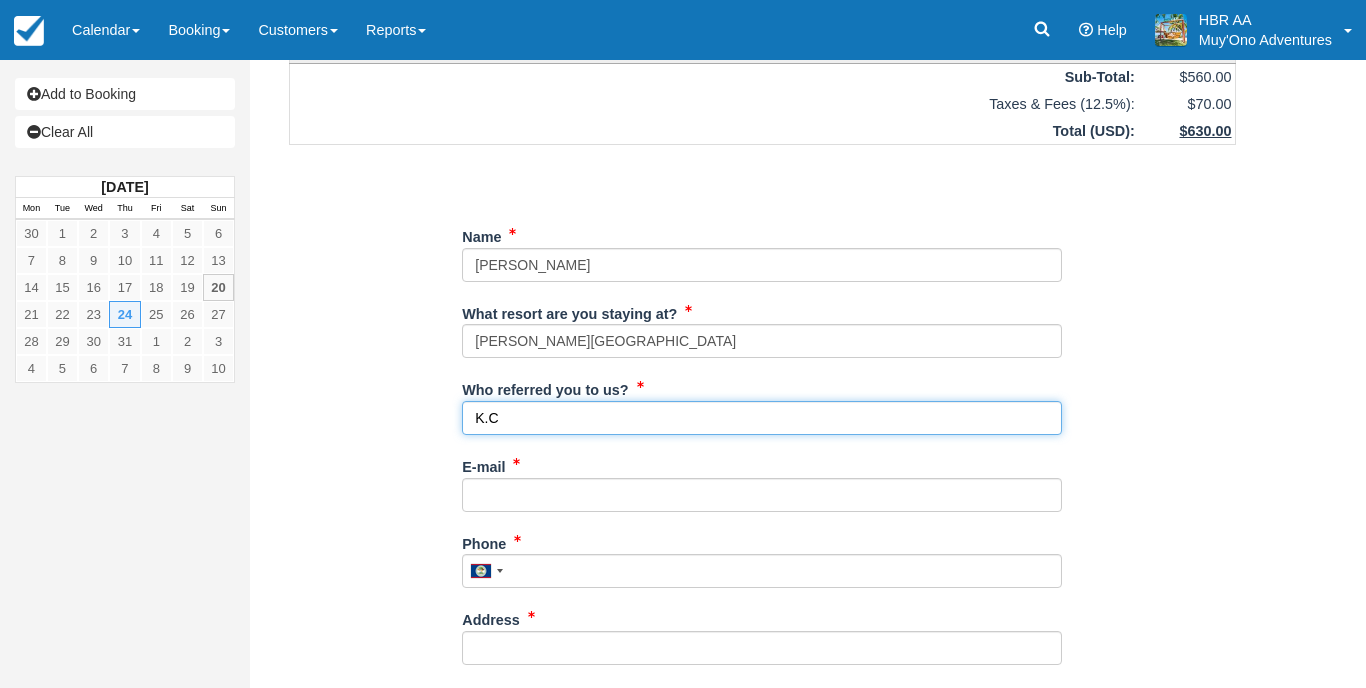 scroll, scrollTop: 230, scrollLeft: 0, axis: vertical 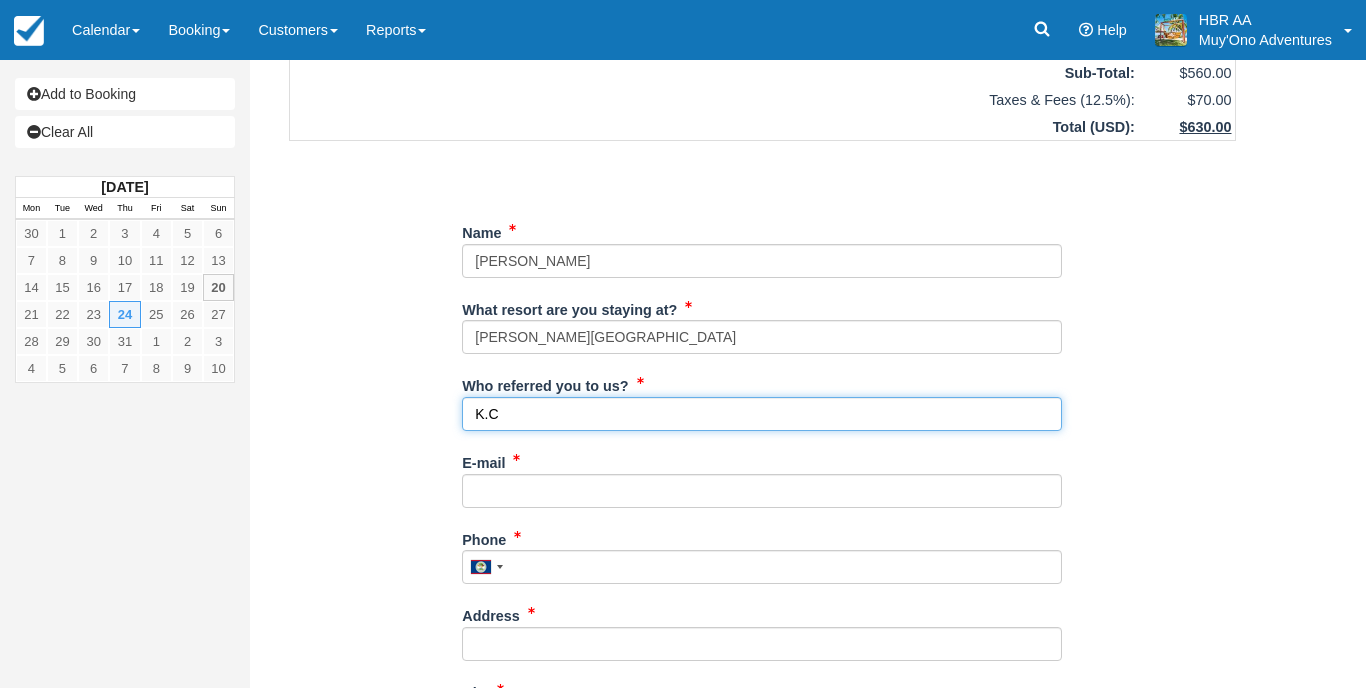 type on "K.C" 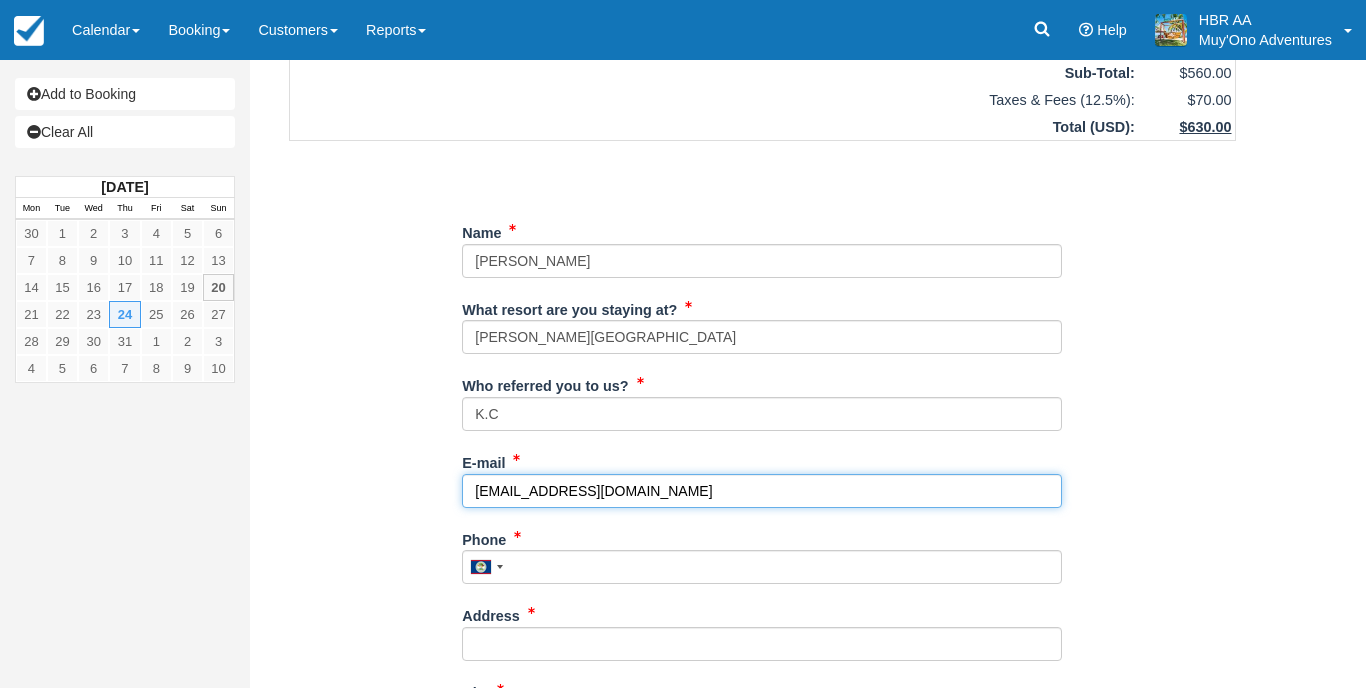 type on "[EMAIL_ADDRESS][DOMAIN_NAME]" 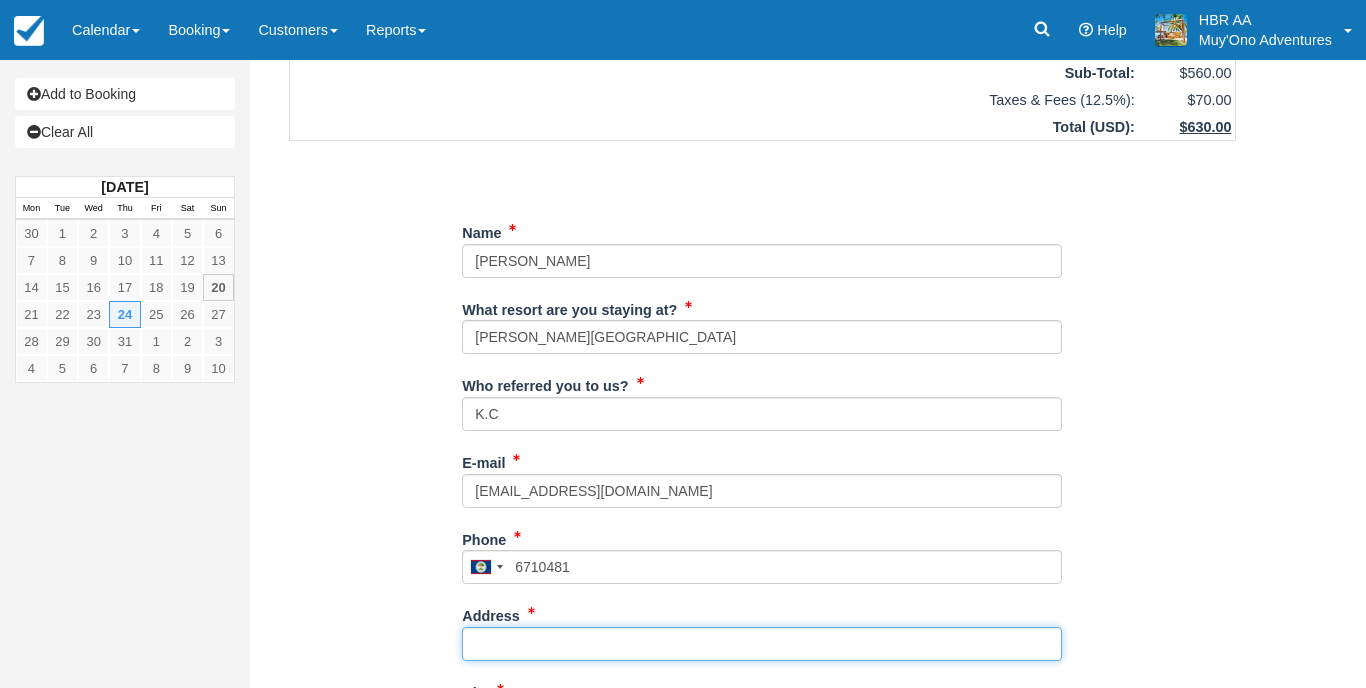 type on "671-0481" 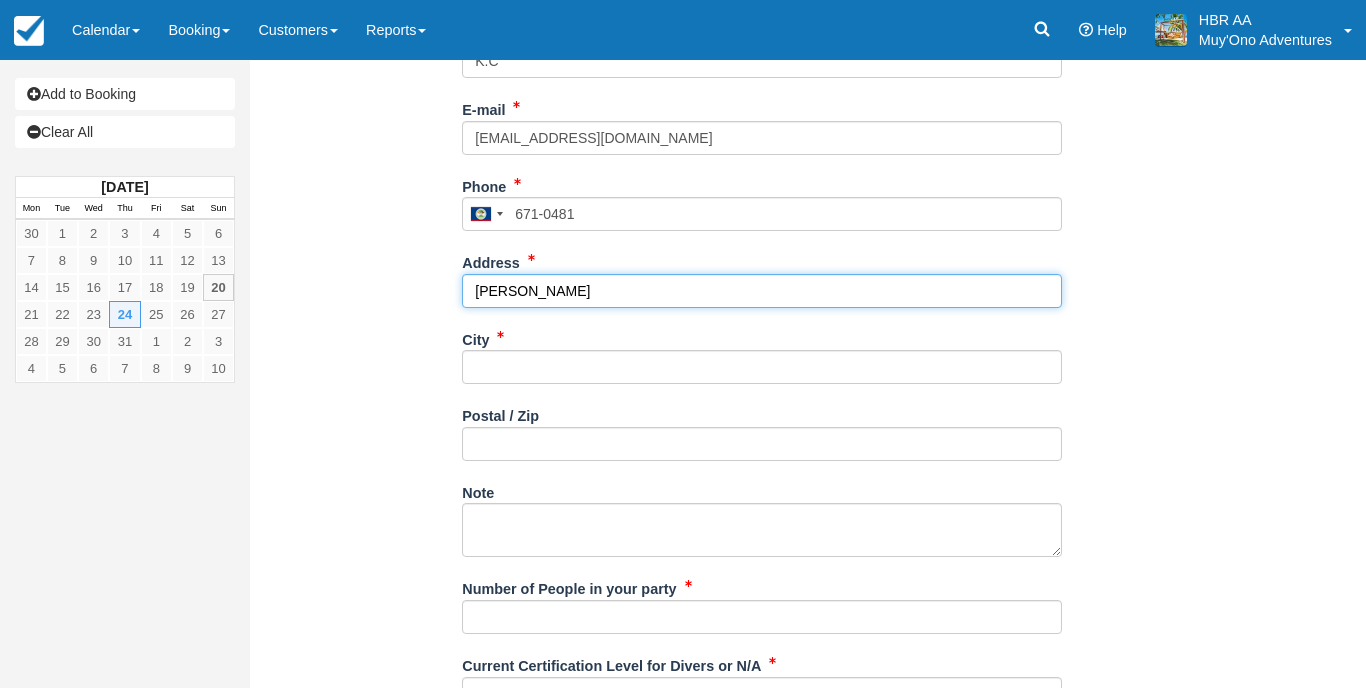 scroll, scrollTop: 617, scrollLeft: 0, axis: vertical 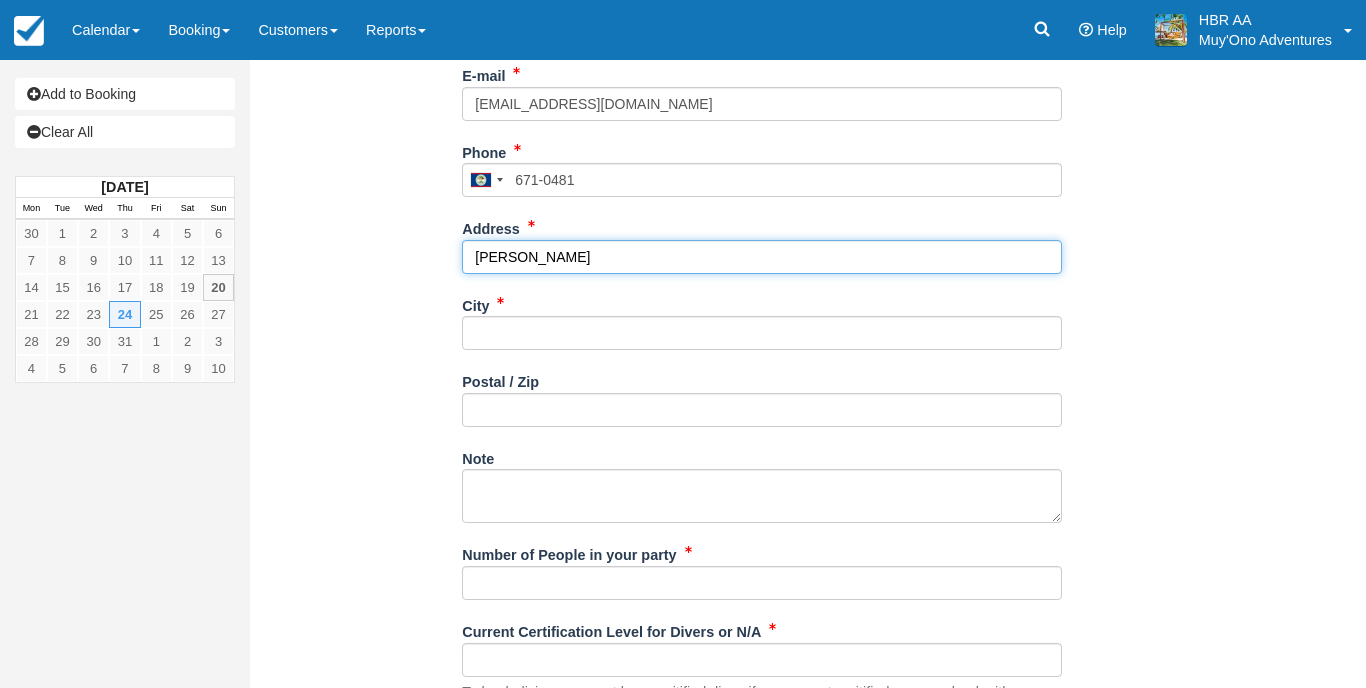 type on "[PERSON_NAME]" 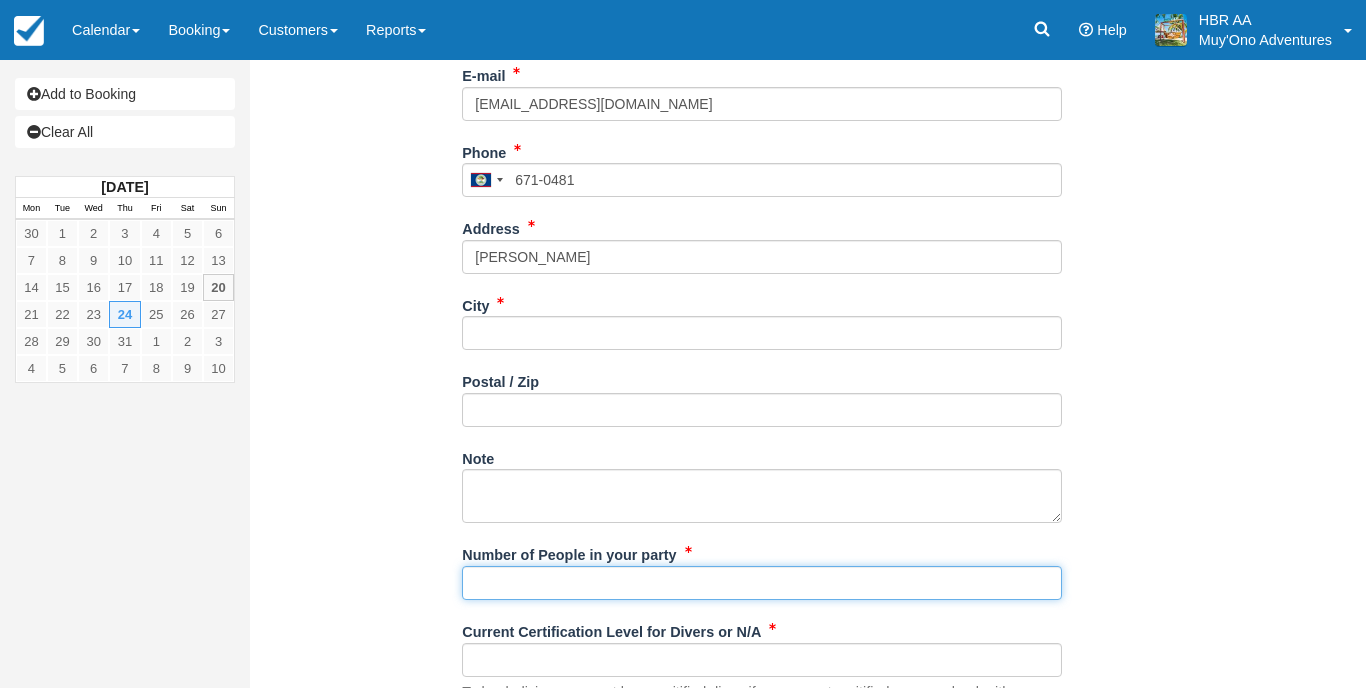 click on "Number of People in your party" at bounding box center [762, 583] 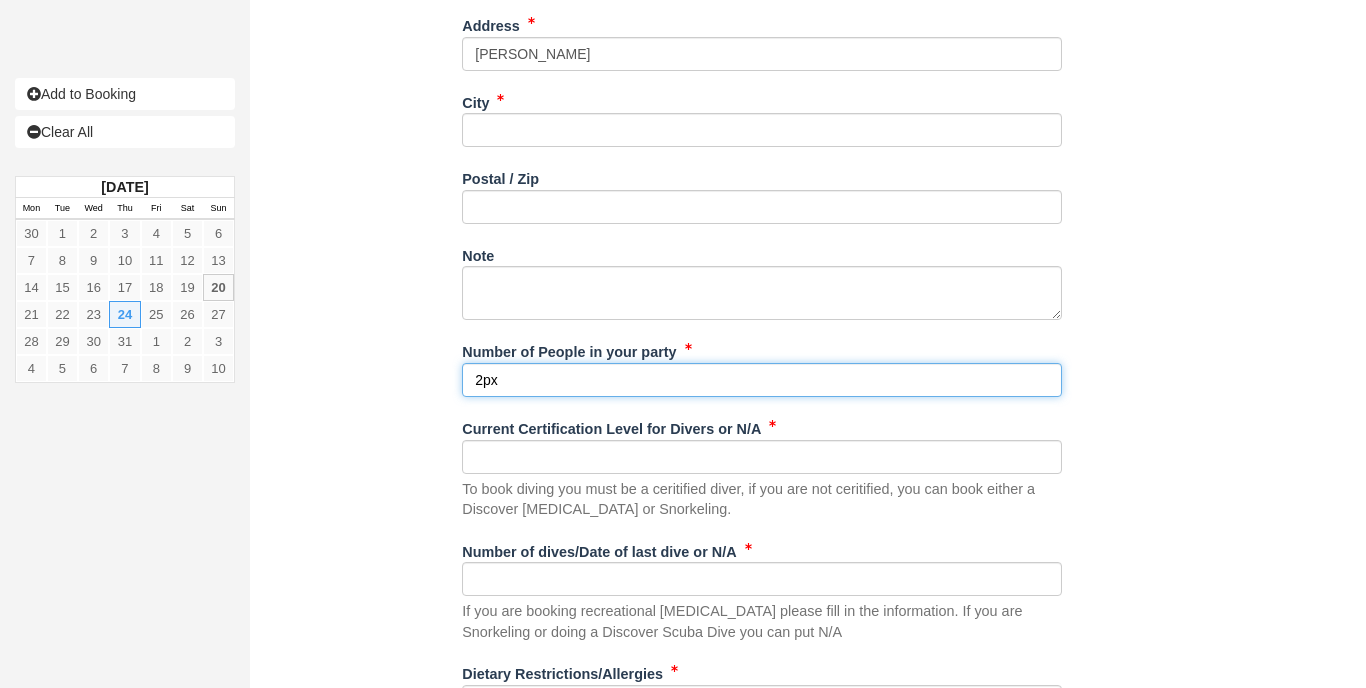 scroll, scrollTop: 867, scrollLeft: 0, axis: vertical 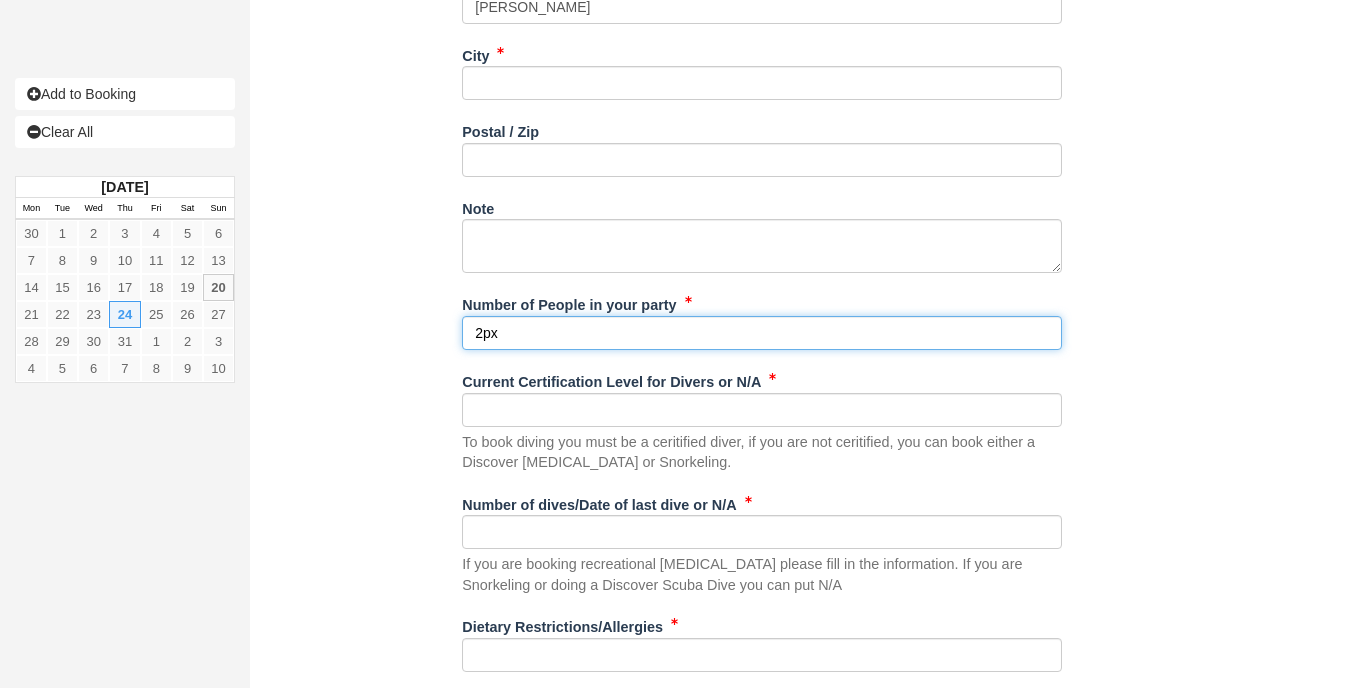 type on "2px" 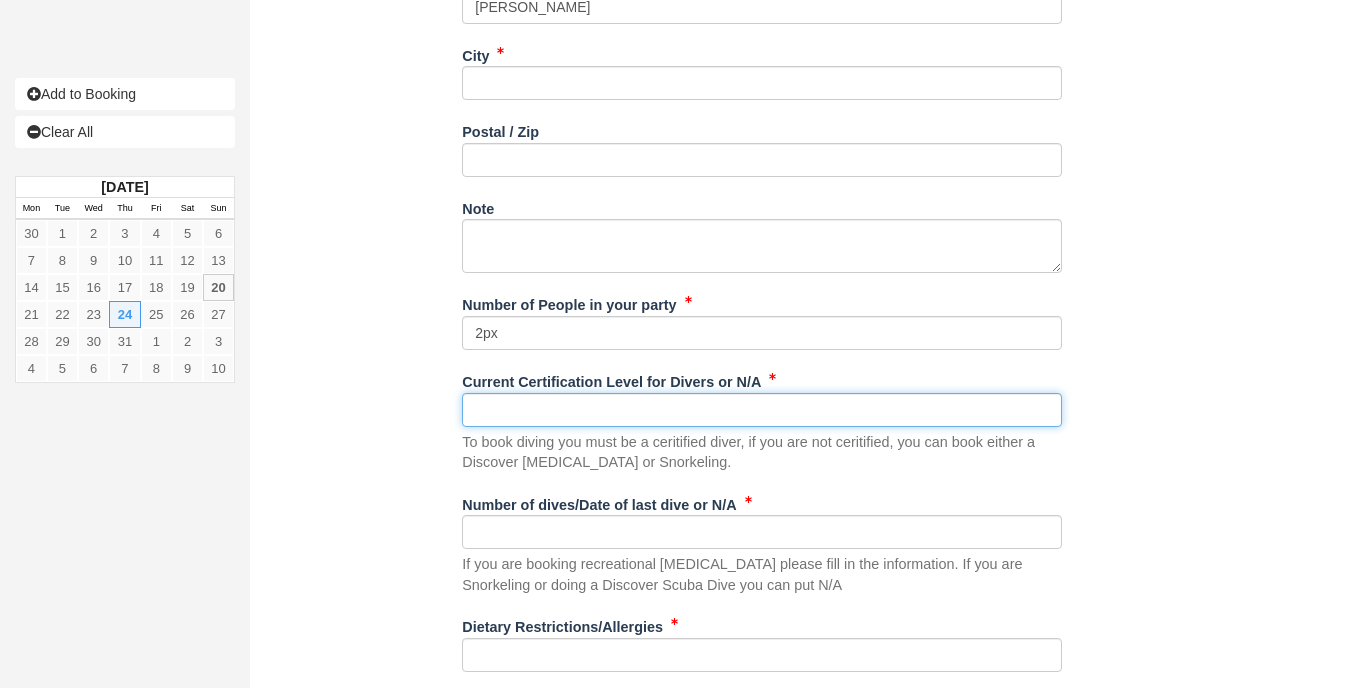 click on "Current Certification Level for Divers or N/A" at bounding box center [762, 410] 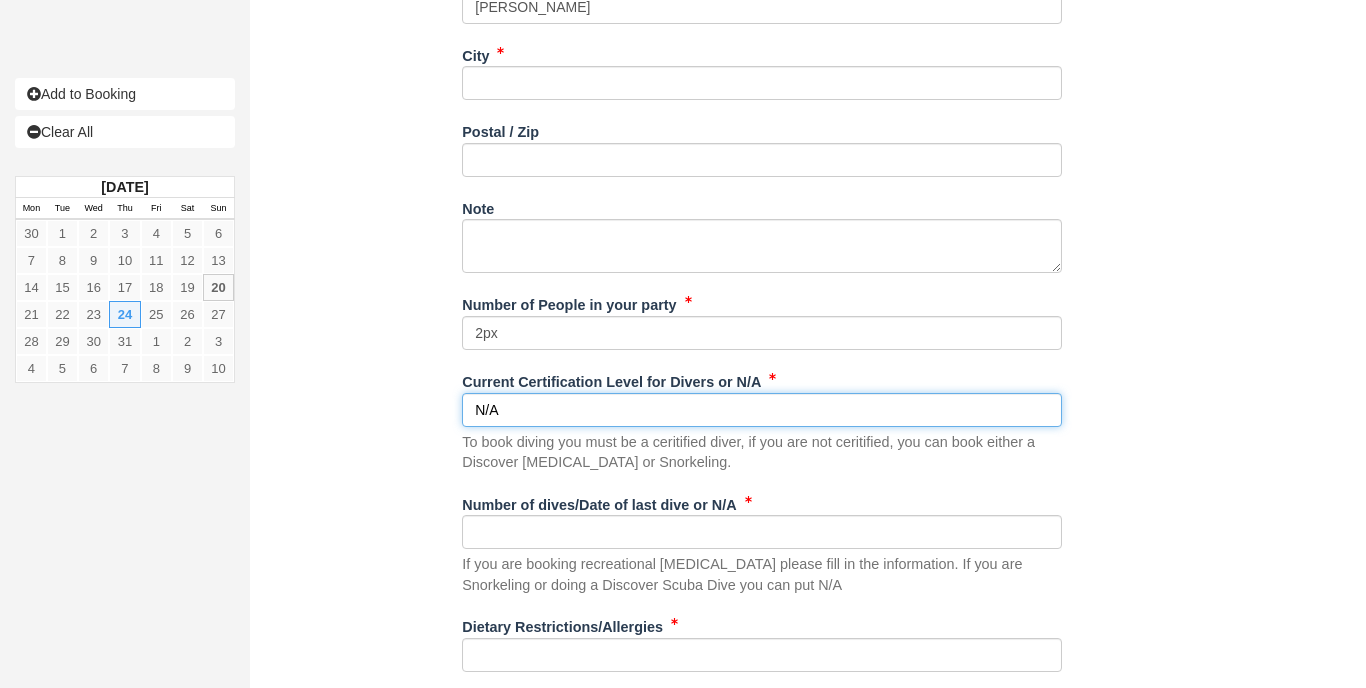 type on "N/A" 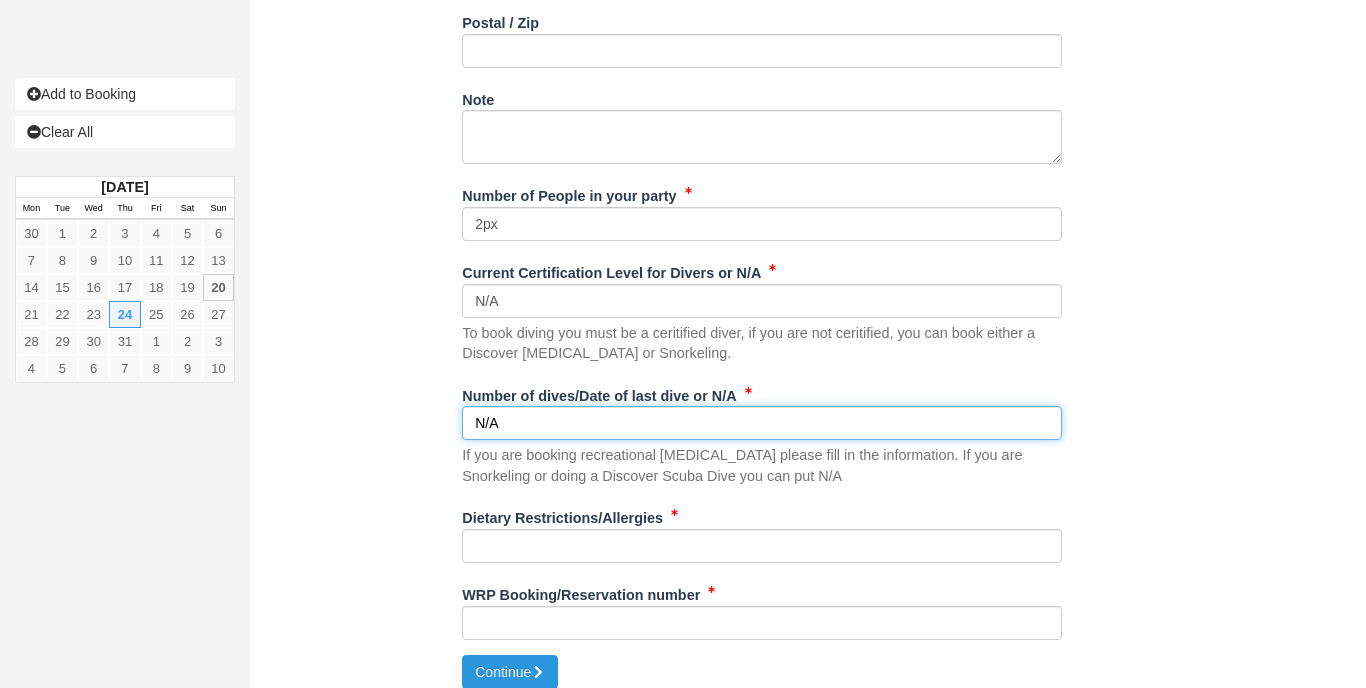 scroll, scrollTop: 975, scrollLeft: 0, axis: vertical 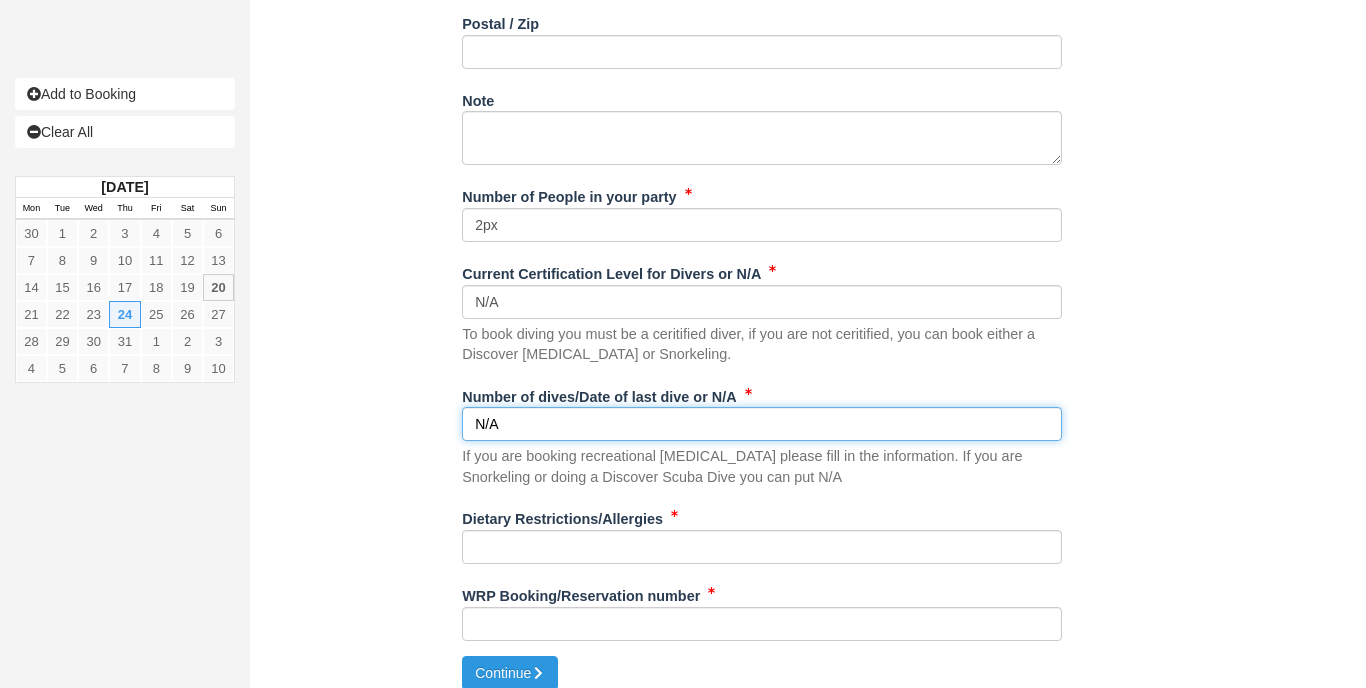 type on "N/A" 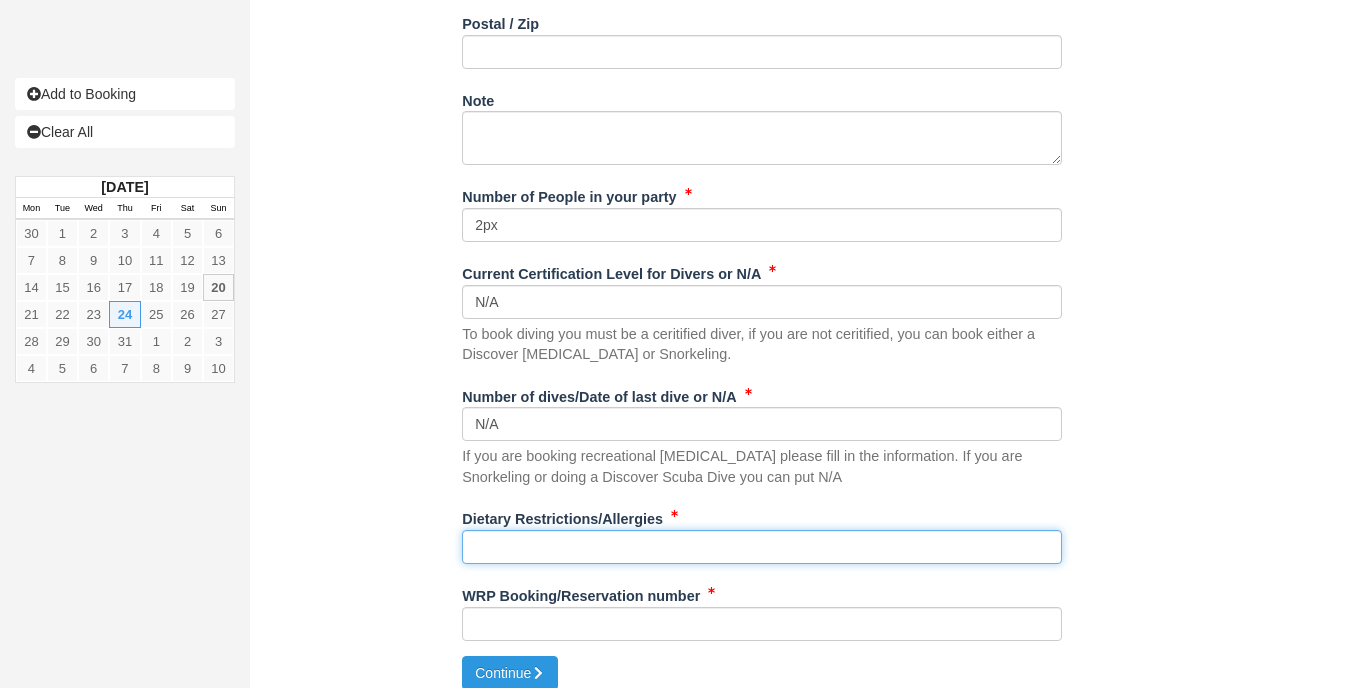 click on "Dietary Restrictions/Allergies" at bounding box center [762, 547] 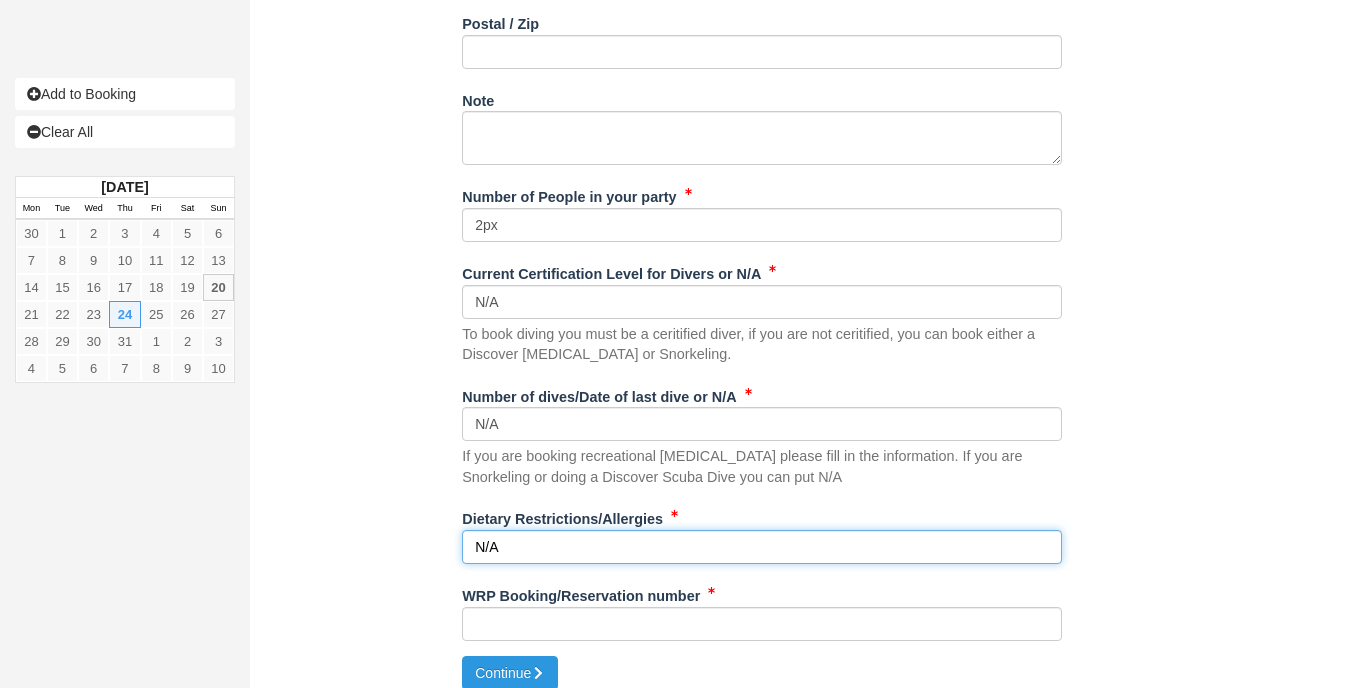 type on "N/A" 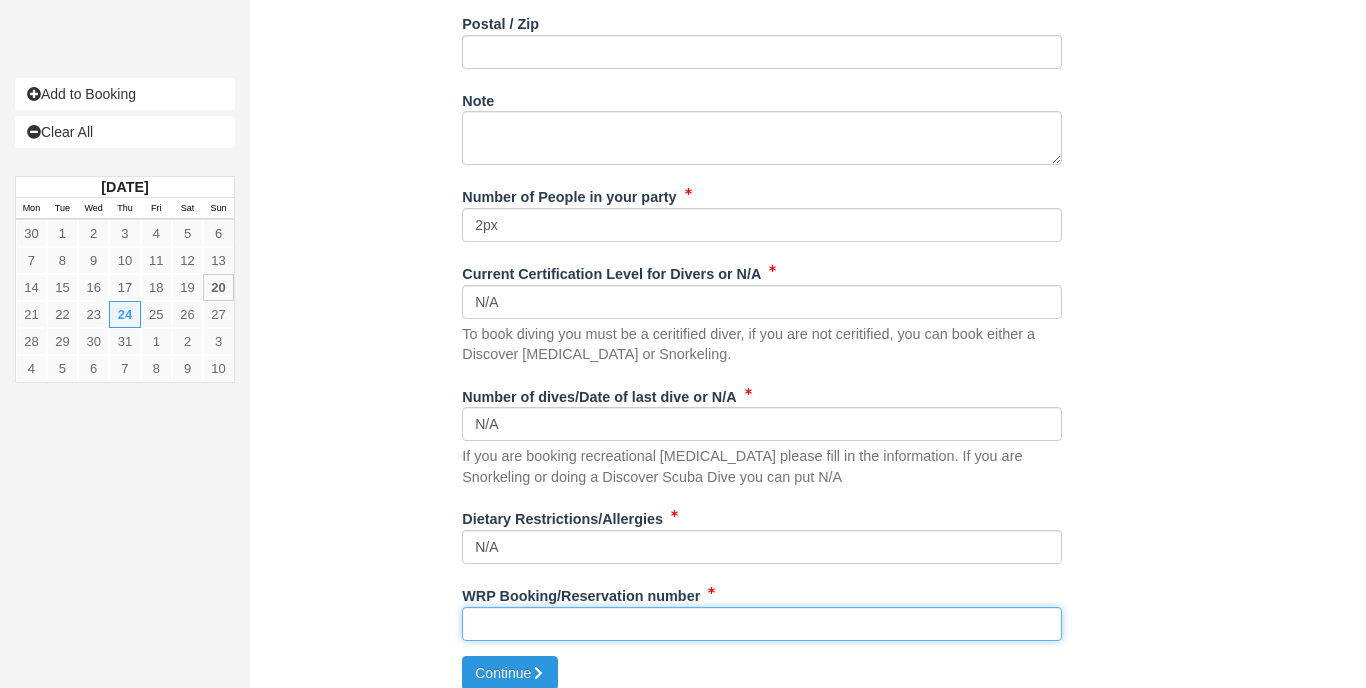 click on "WRP Booking/Reservation number" at bounding box center [762, 624] 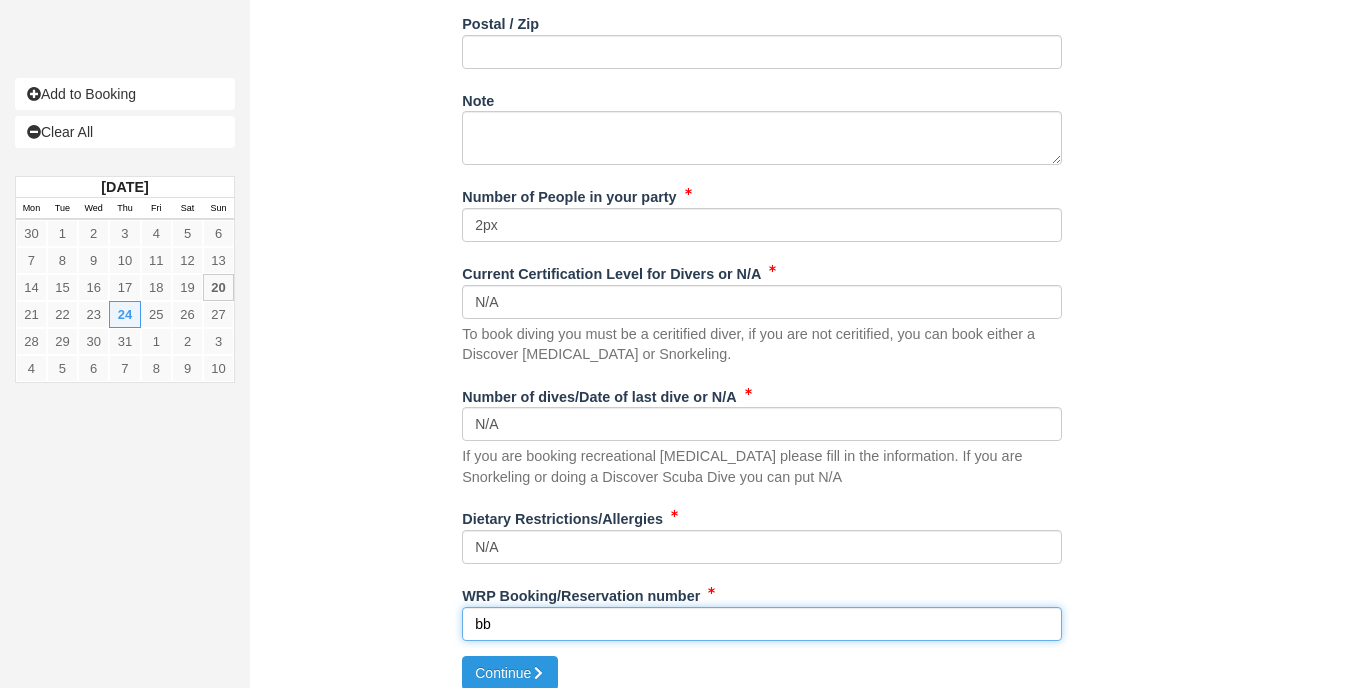 type on "b" 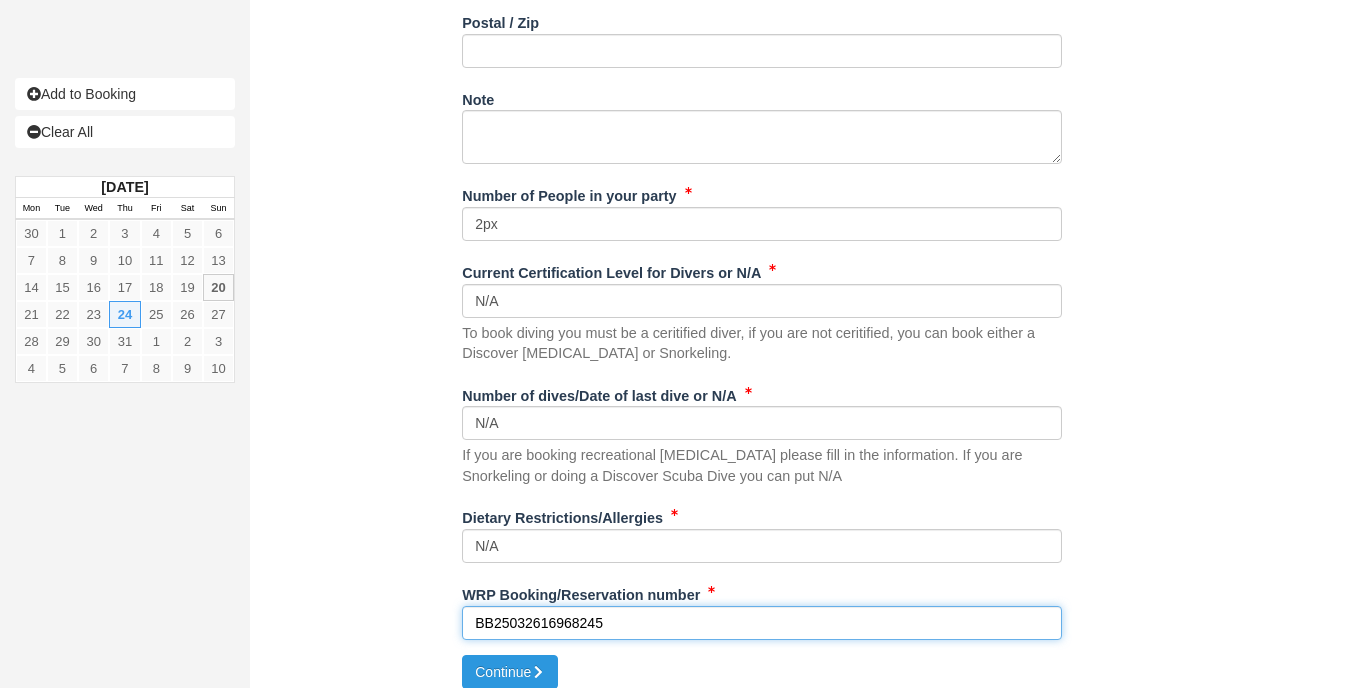 scroll, scrollTop: 975, scrollLeft: 0, axis: vertical 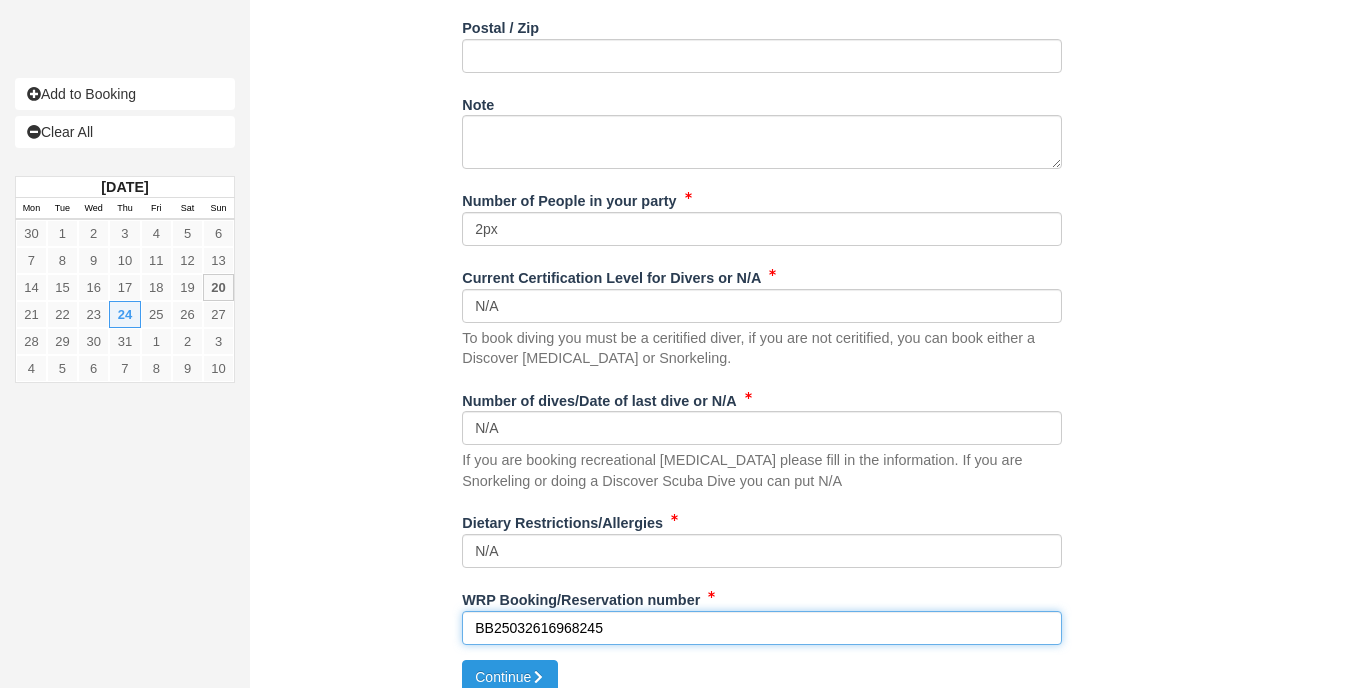 drag, startPoint x: 626, startPoint y: 605, endPoint x: 472, endPoint y: 598, distance: 154.15901 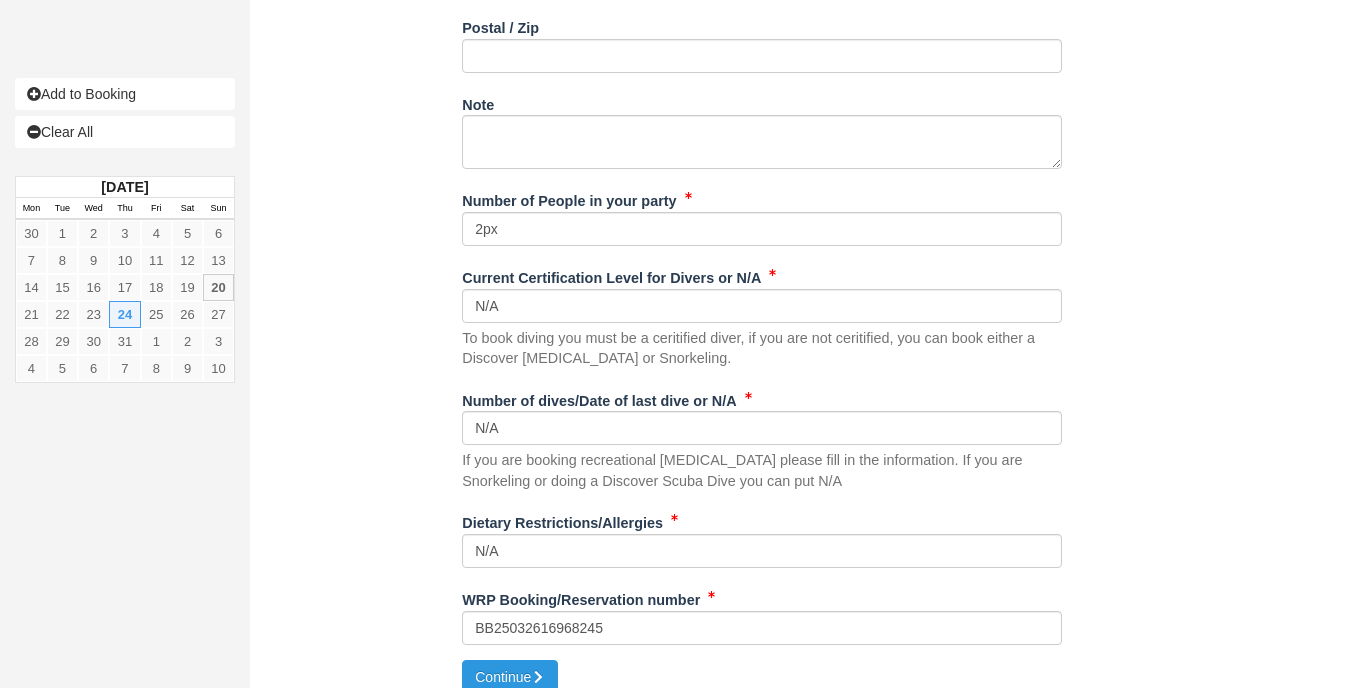 click on "Item
Rate
Amount
AM - Belize Barrier Reef Dive or Snorkel
Thu Jul 24, 2025 08:00 AM - 12:30 PM
HBR Snorkeller:  2 @  $280.00
$560.00
SCUBA Gear Rental Package
Click to select an option.
Not Selected
Sub-Total:
$560.00
Taxes & Fees (12.5%):
$70.00
Total ( USD ):
$630.00
Unsaved Changes
Name
What resort are you staying at?
Hopkins Bay Resort
Who referred you to us?" at bounding box center [762, -94] 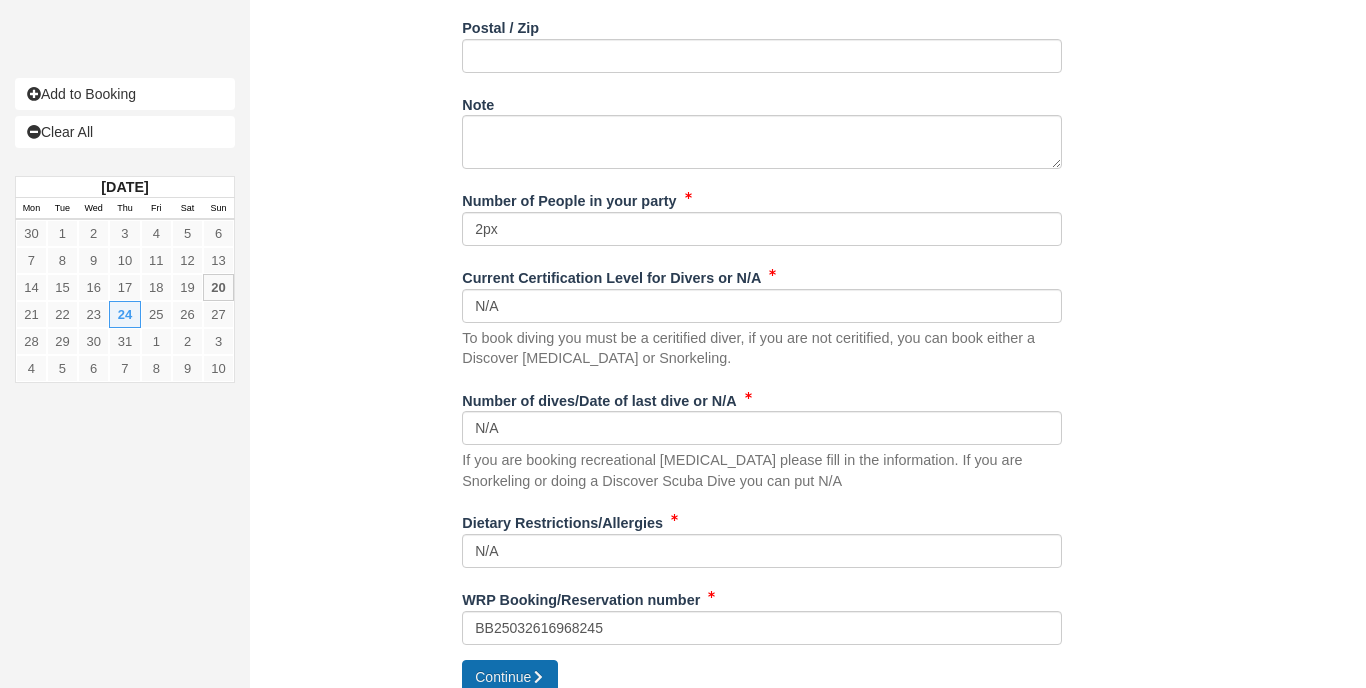 click on "Continue" at bounding box center [510, 677] 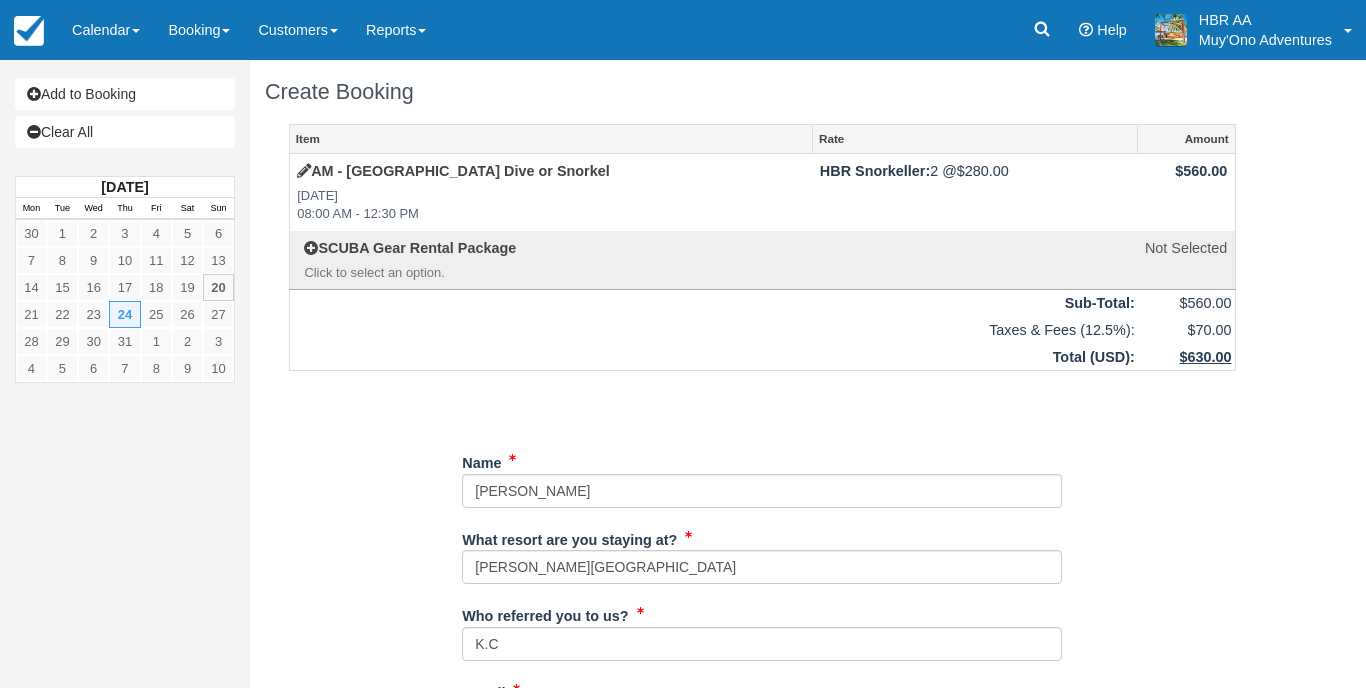 scroll, scrollTop: 0, scrollLeft: 0, axis: both 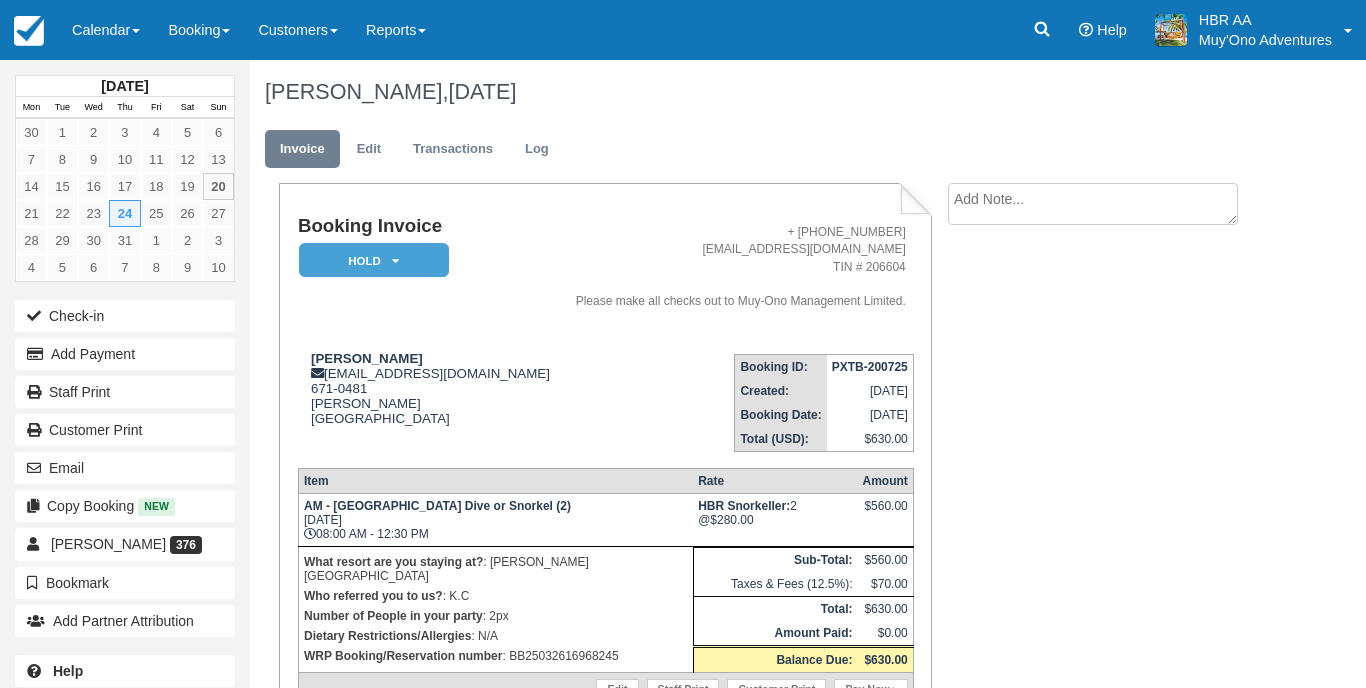 click on "HOLD" at bounding box center (374, 260) 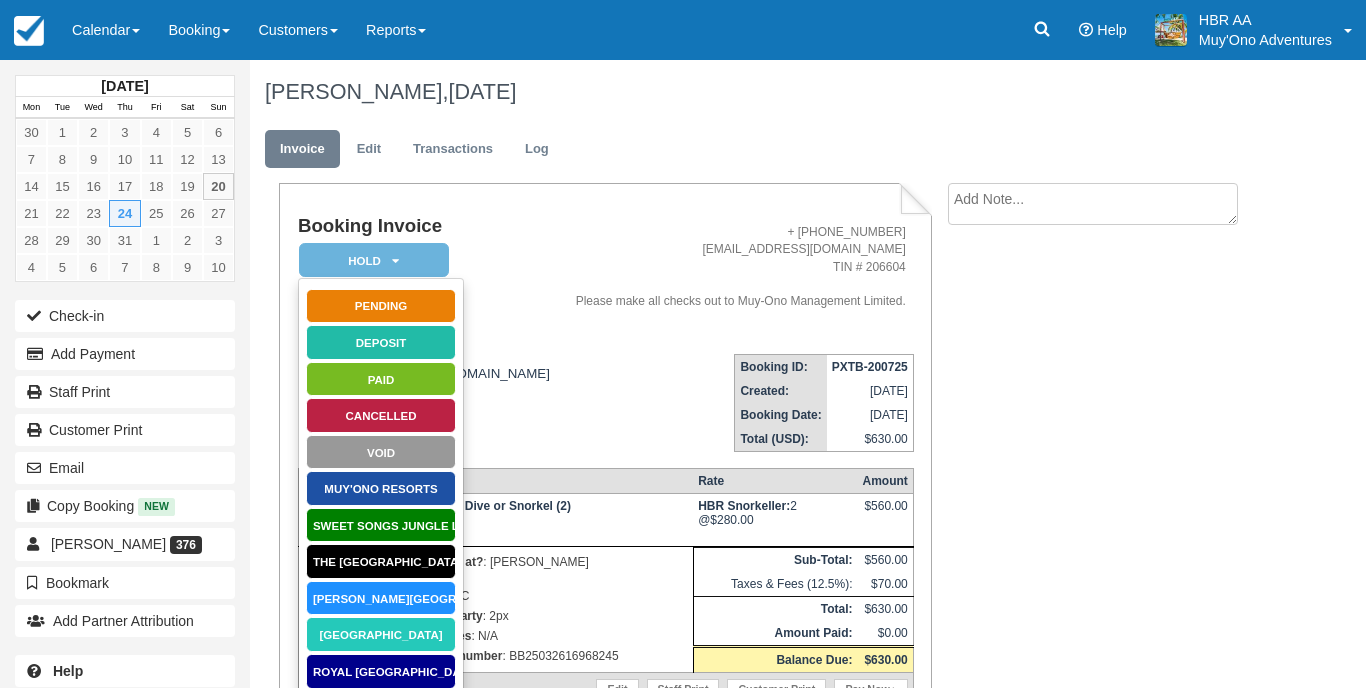 click on "[PERSON_NAME][GEOGRAPHIC_DATA]" at bounding box center [381, 598] 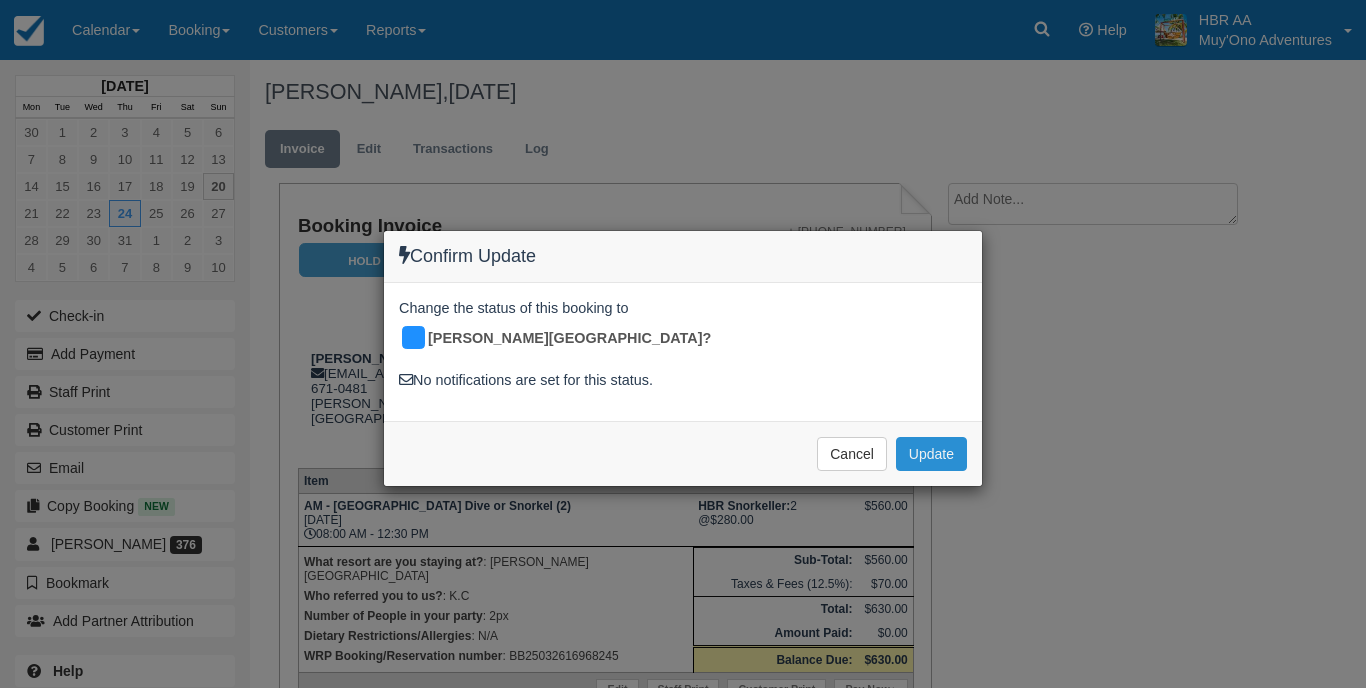 click on "Update" at bounding box center [931, 454] 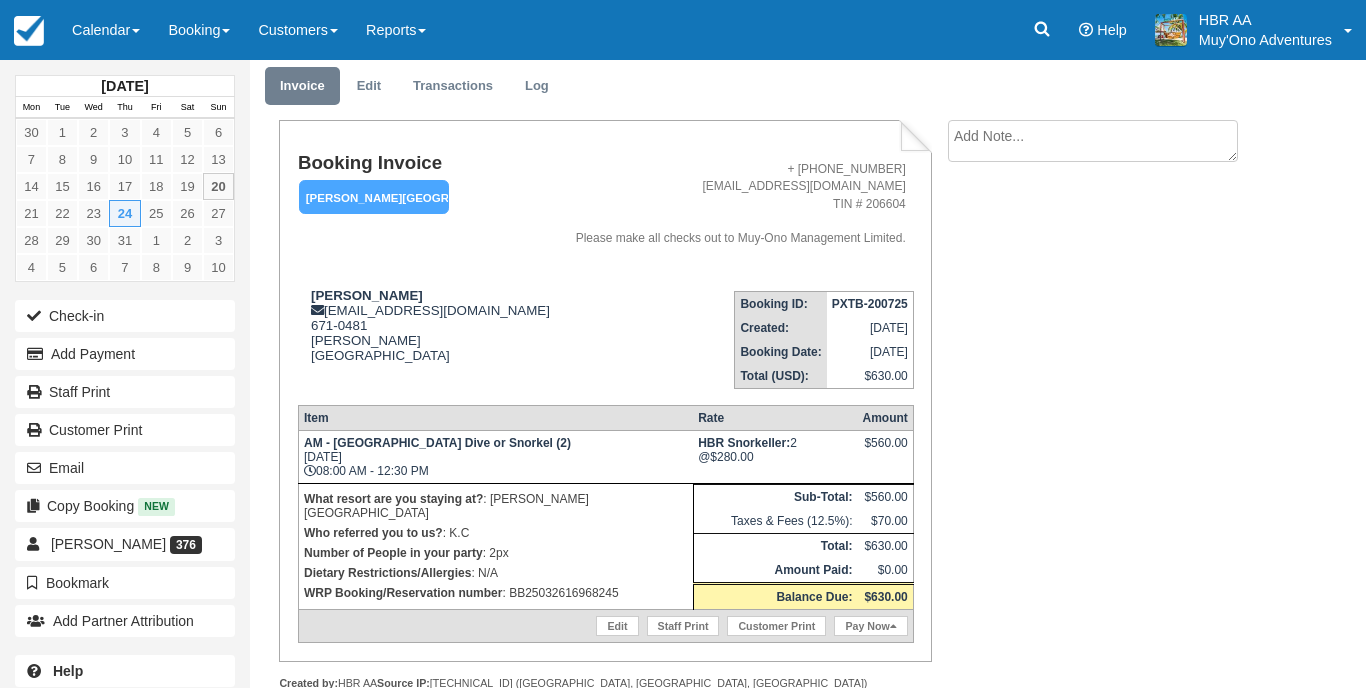 scroll, scrollTop: 66, scrollLeft: 0, axis: vertical 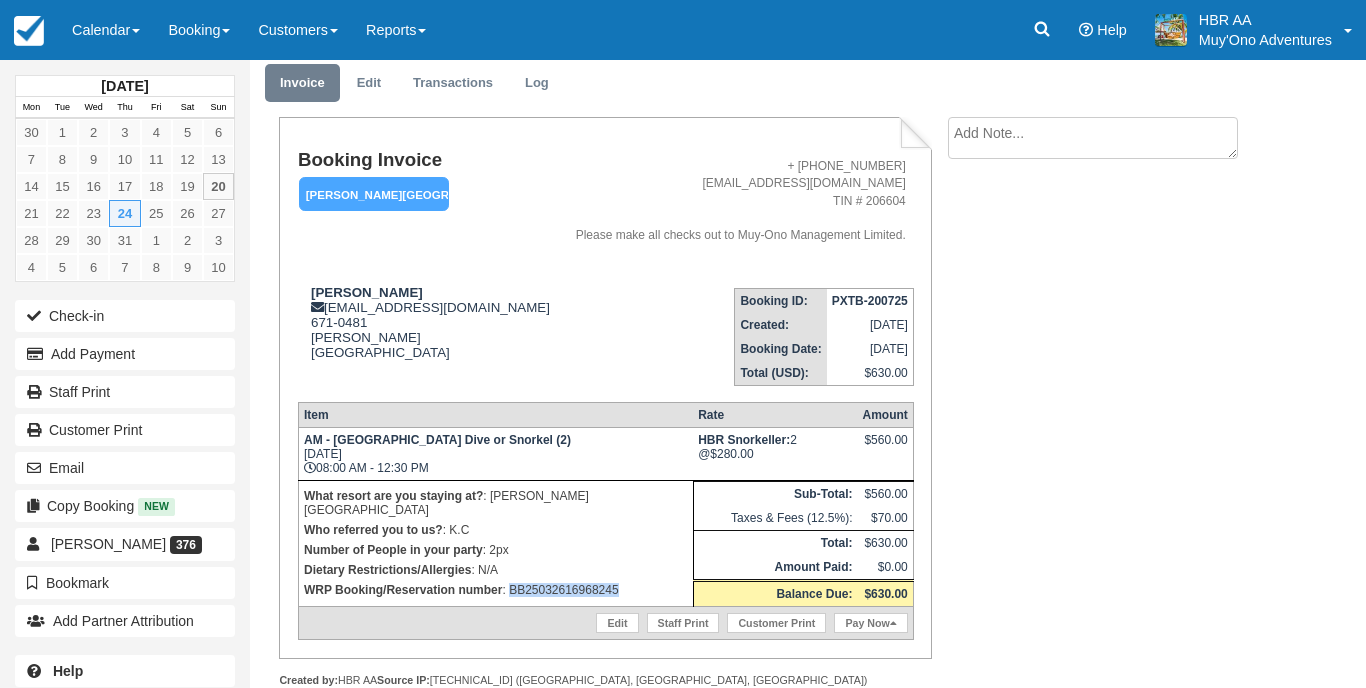 drag, startPoint x: 511, startPoint y: 588, endPoint x: 620, endPoint y: 587, distance: 109.004585 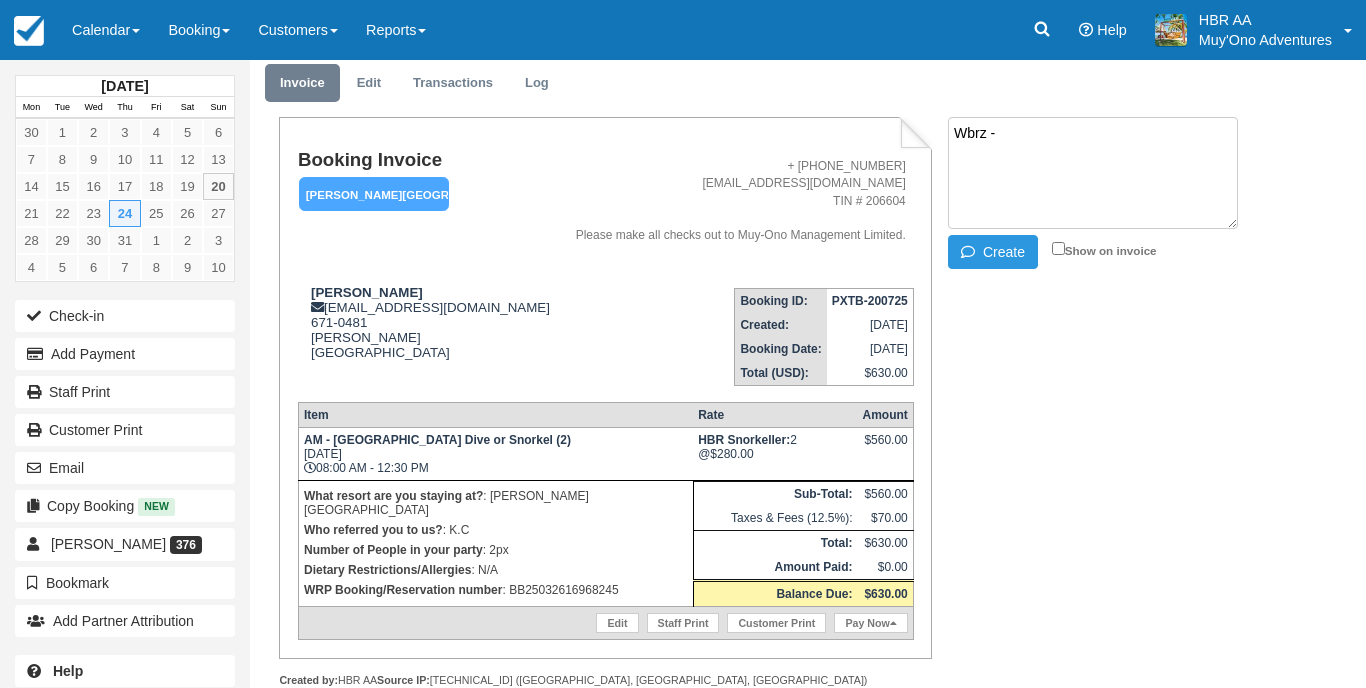 paste on "BB25032616968245" 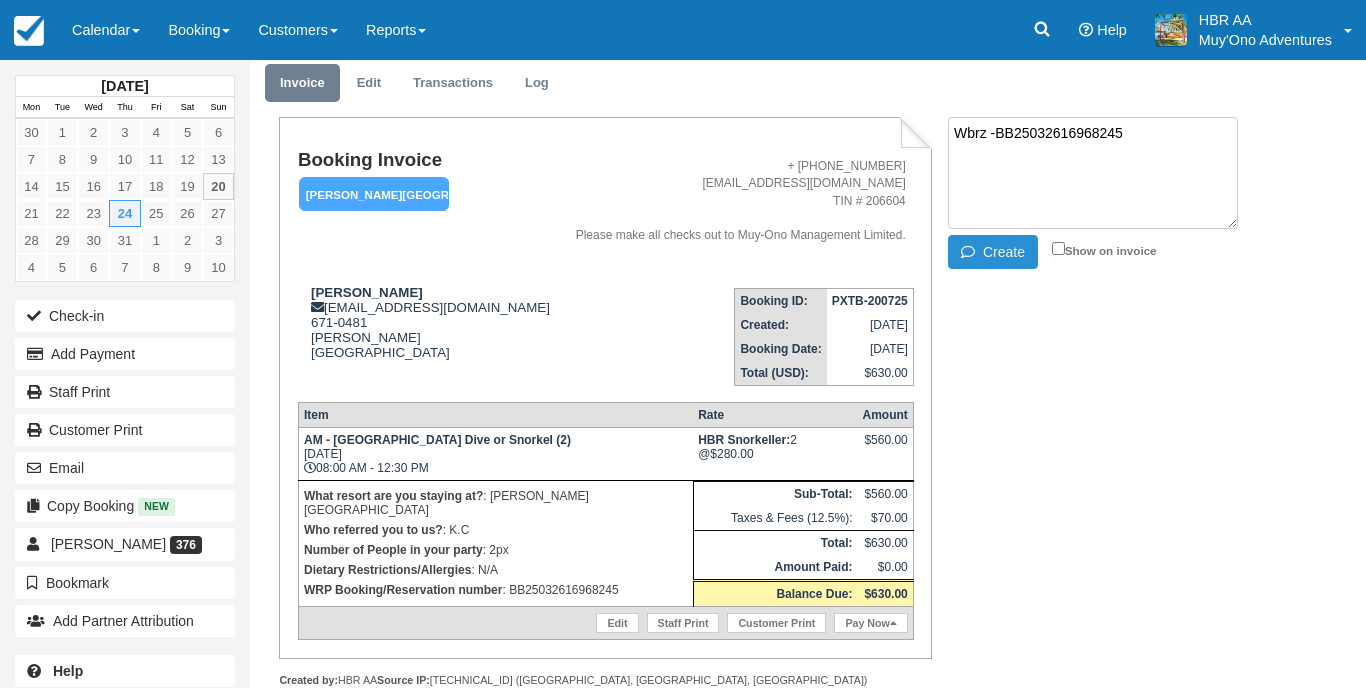 type on "Wbrz -BB25032616968245" 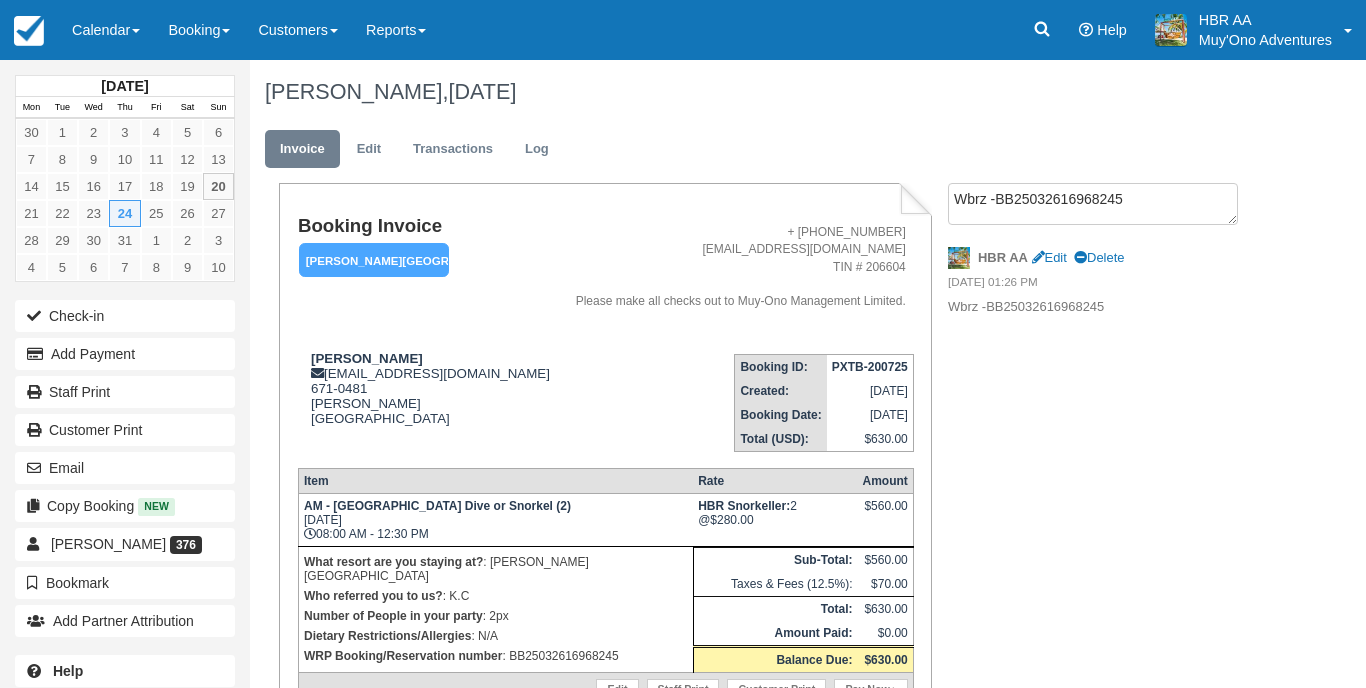 scroll, scrollTop: 0, scrollLeft: 0, axis: both 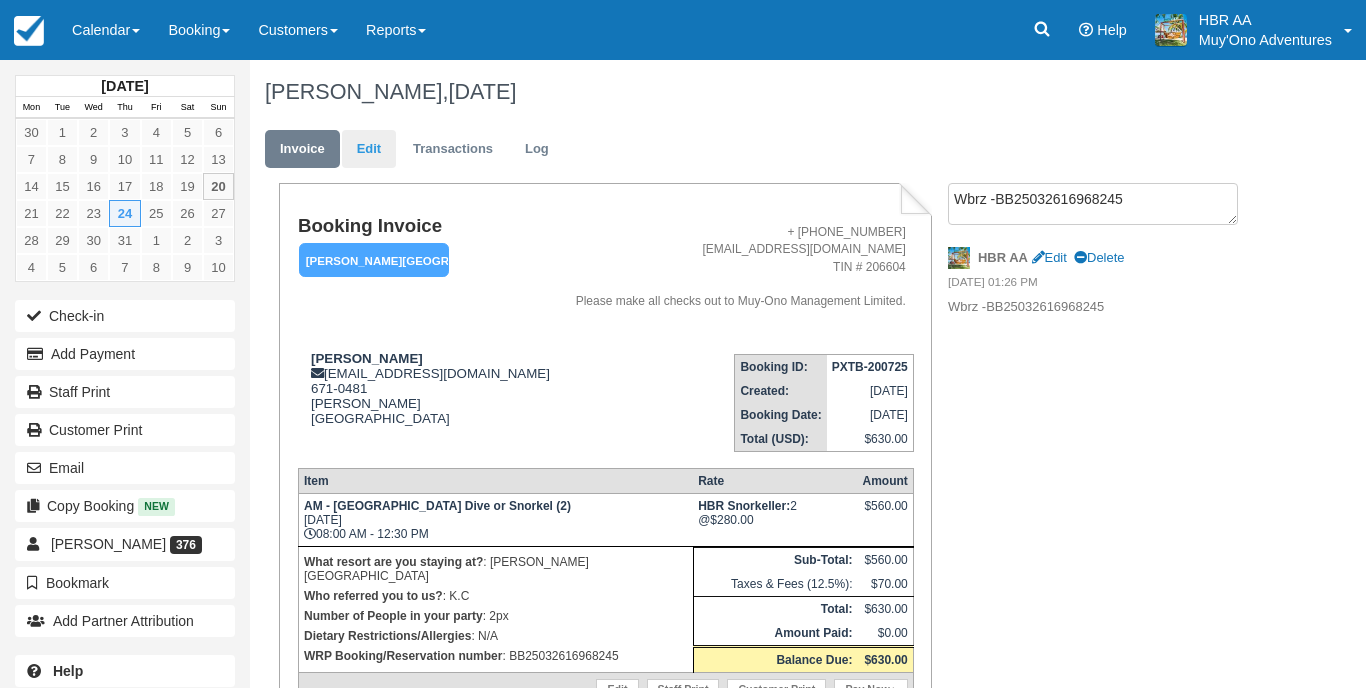 click on "Edit" at bounding box center (369, 149) 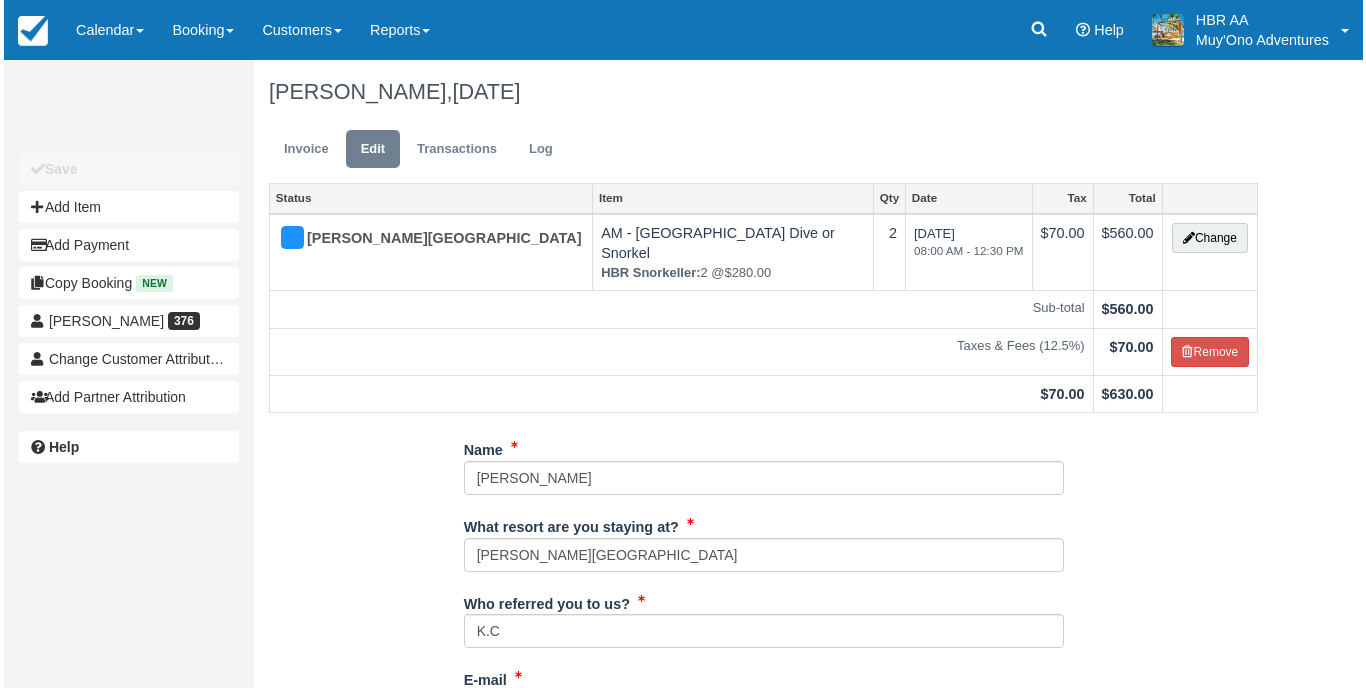 scroll, scrollTop: 0, scrollLeft: 0, axis: both 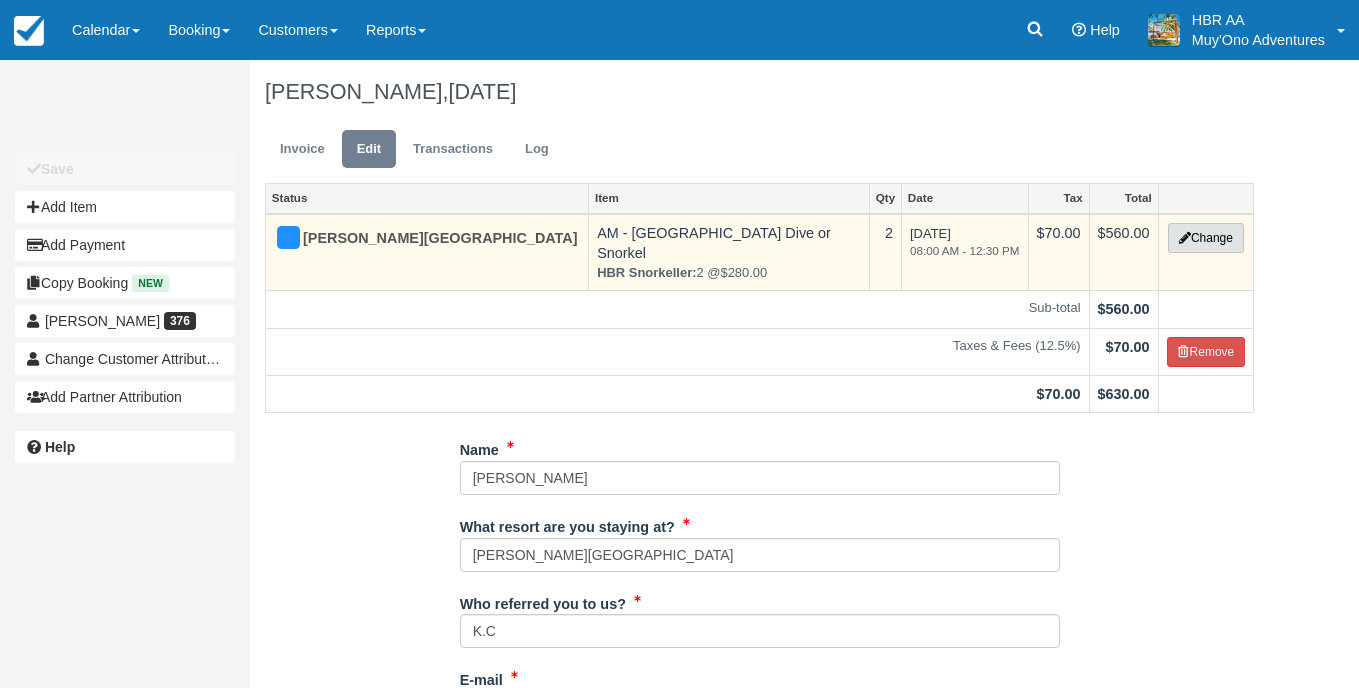 click on "Change" at bounding box center [1206, 238] 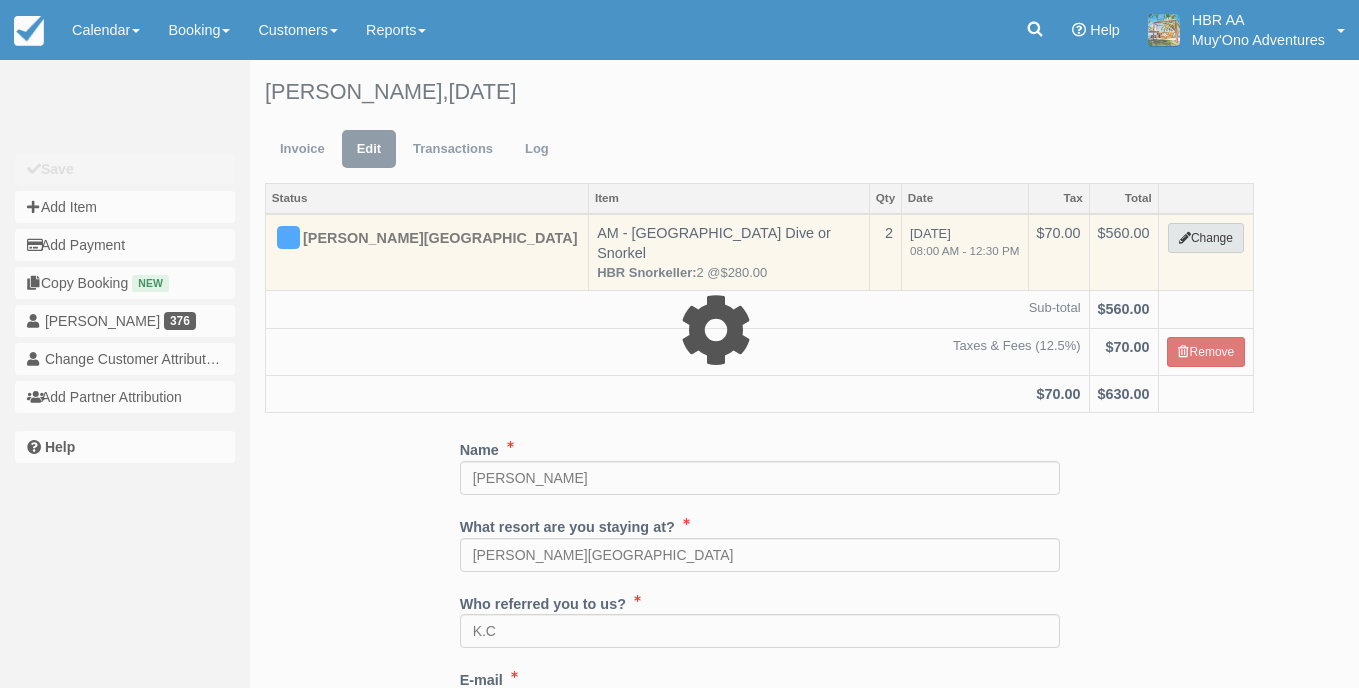 select on "64" 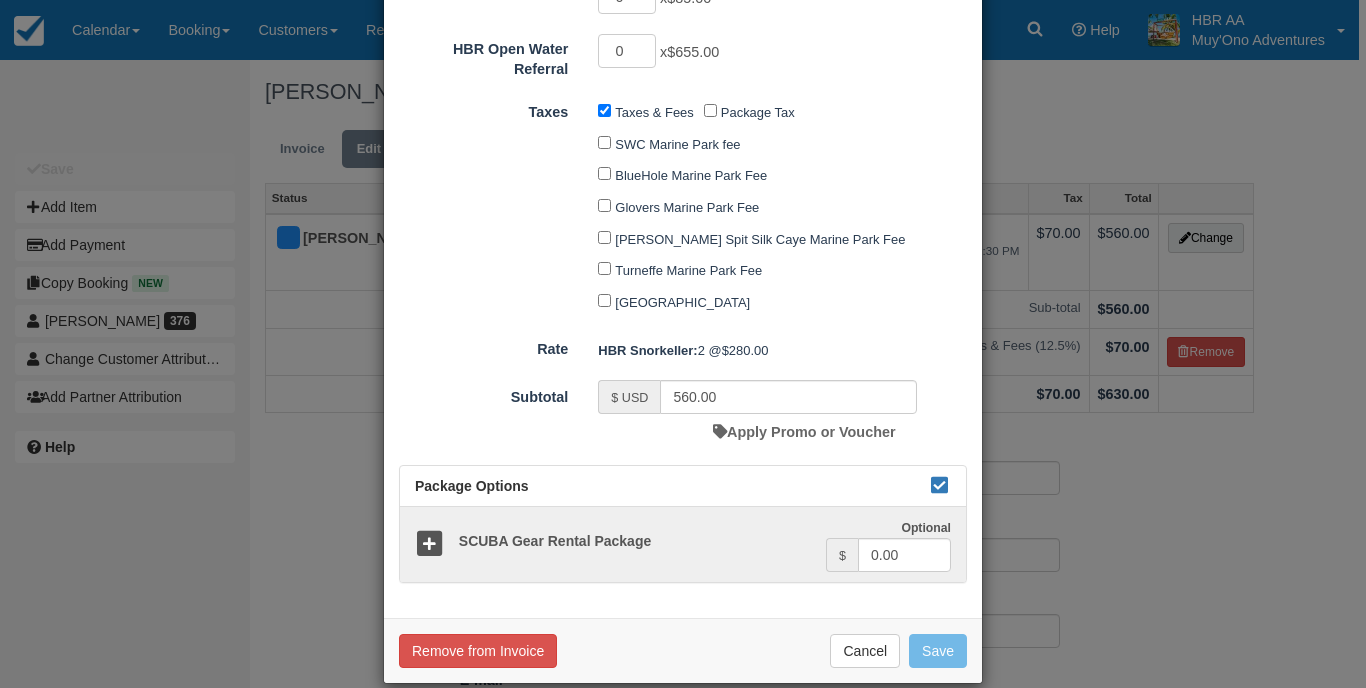 scroll, scrollTop: 1100, scrollLeft: 0, axis: vertical 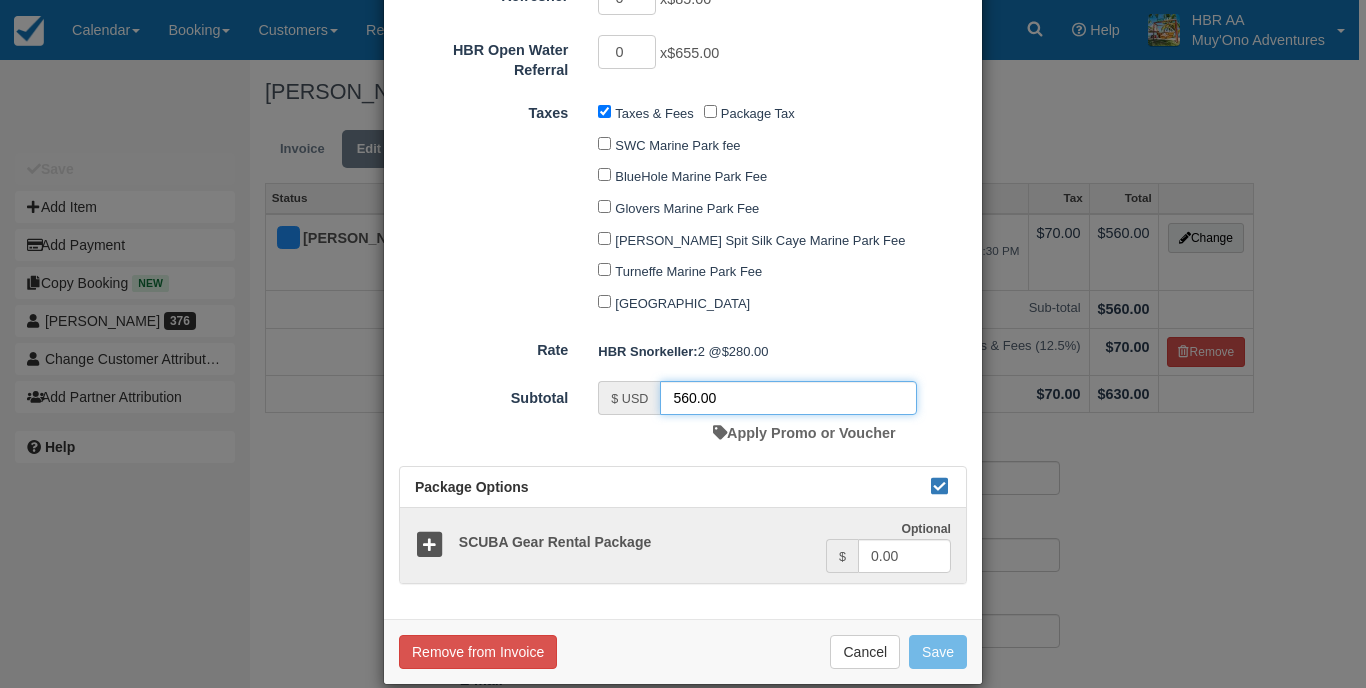 click on "560.00" at bounding box center (788, 398) 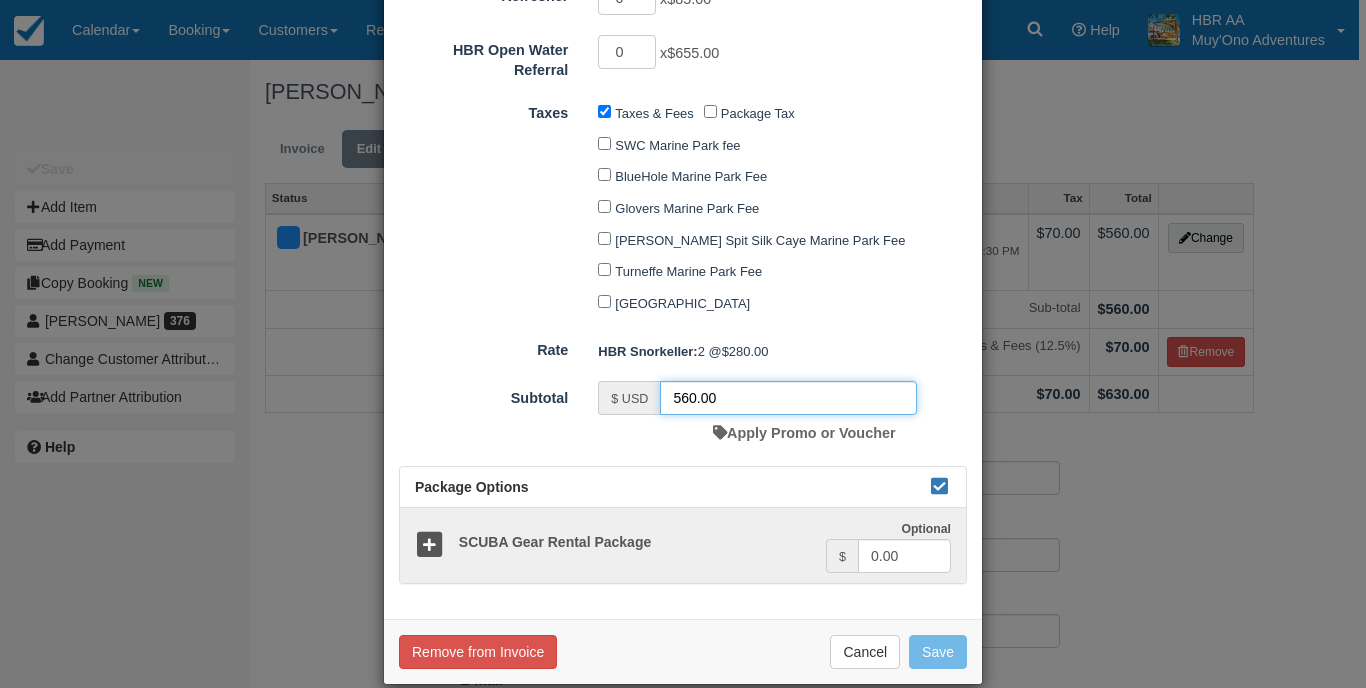 click on "560.00" at bounding box center [788, 398] 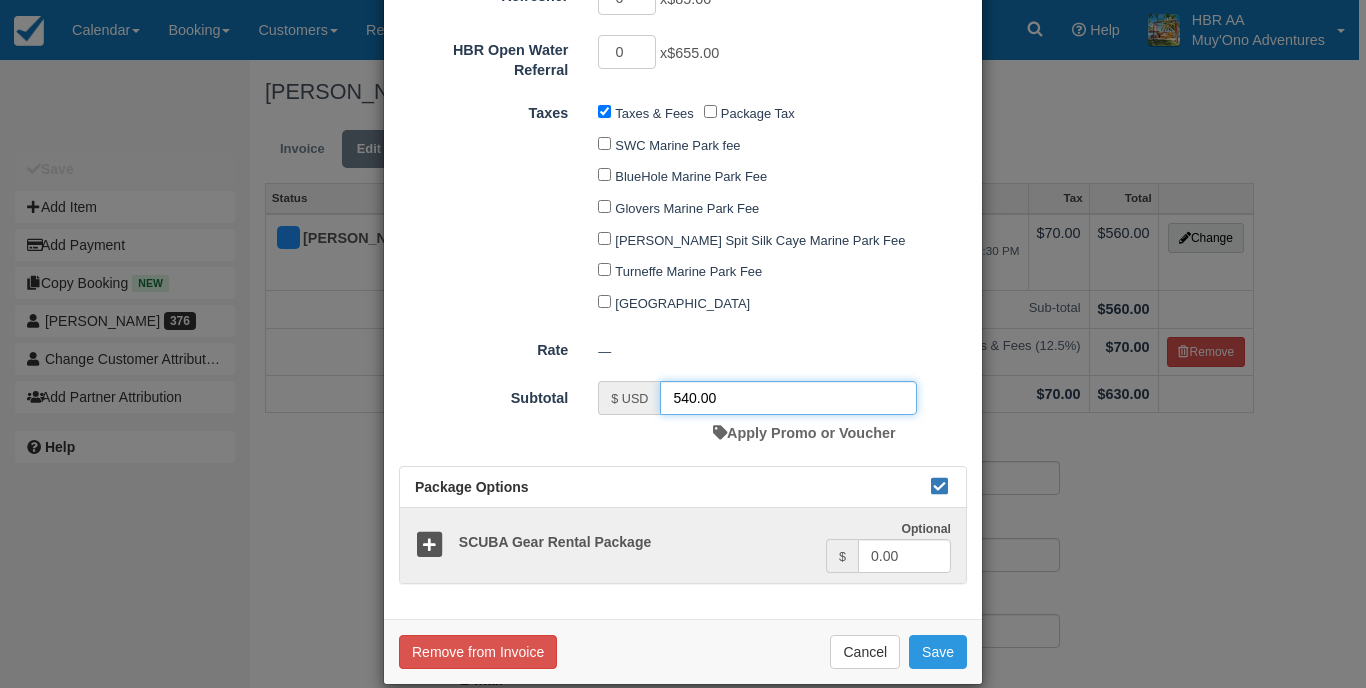 type on "540.00" 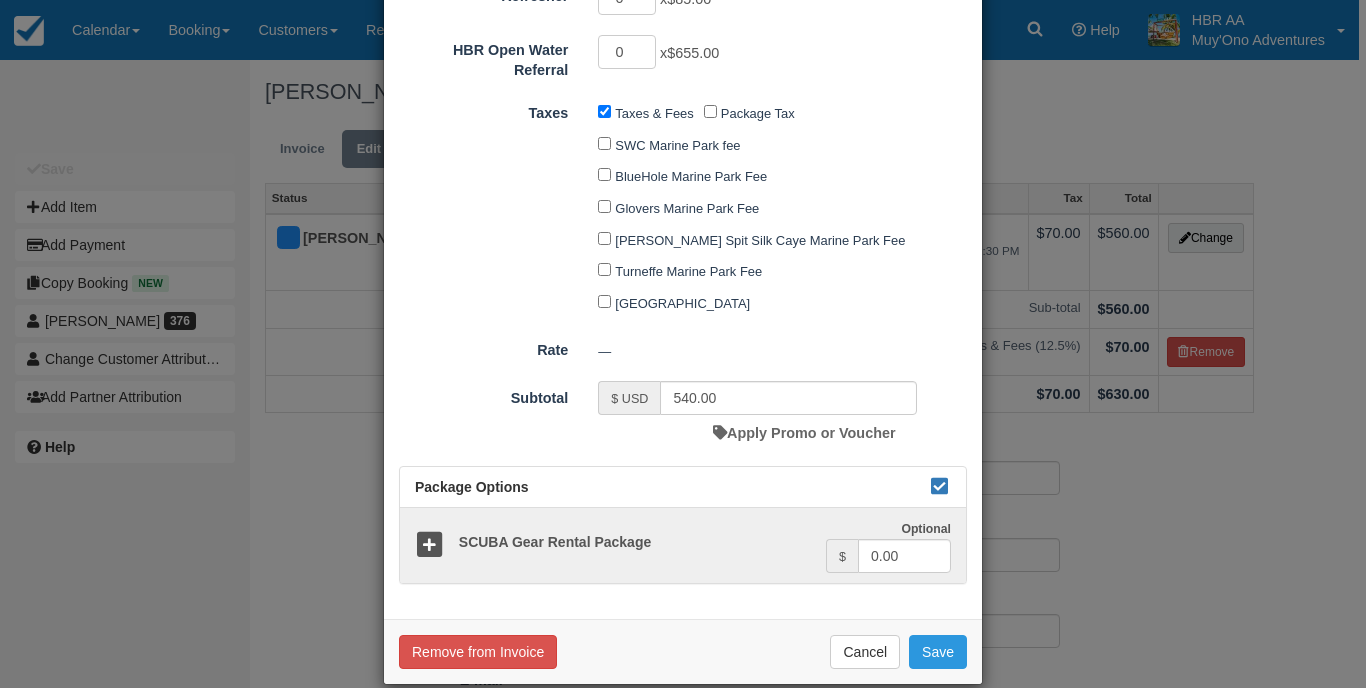 click on "Taxes
Taxes & Fees
Package Tax
SWC Marine Park fee
BlueHole Marine Park Fee
Glovers Marine Park Fee
Gladden Spit Silk Caye Marine Park Fee
Turneffe Marine Park Fee
Hol Chan Marine Reserve Park Fee" at bounding box center (683, 207) 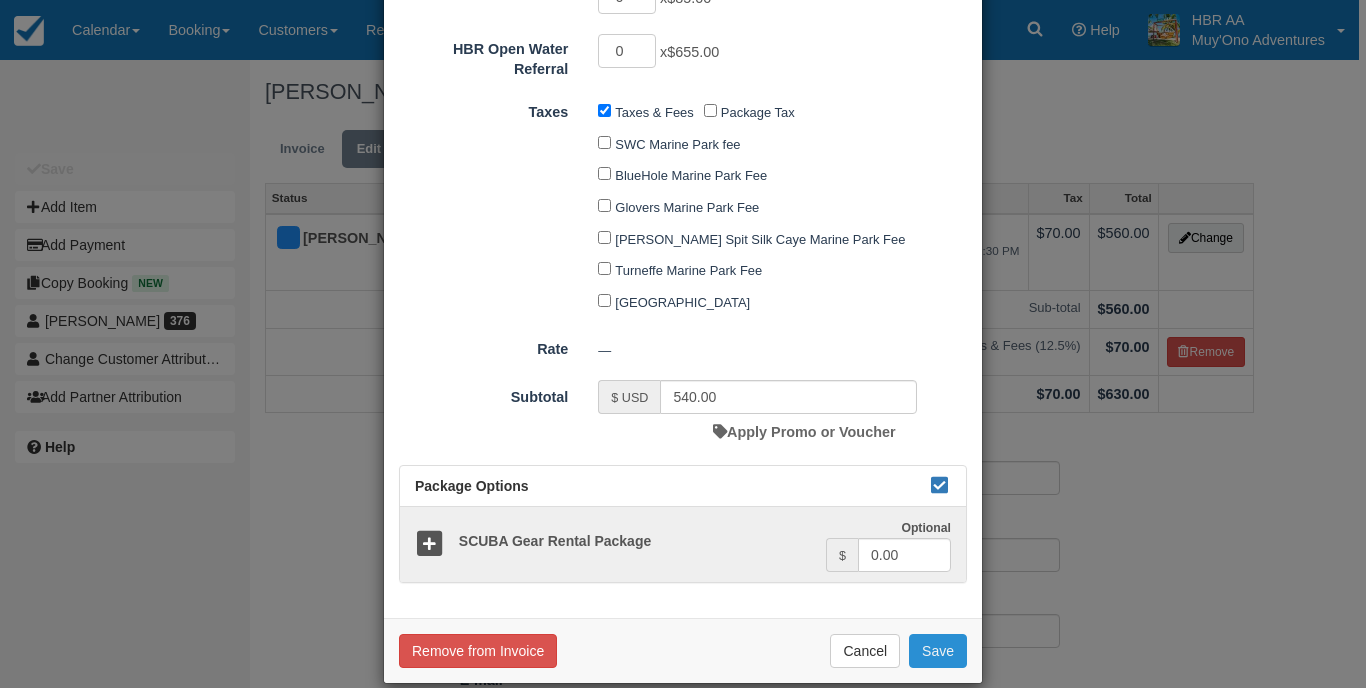 scroll, scrollTop: 1100, scrollLeft: 0, axis: vertical 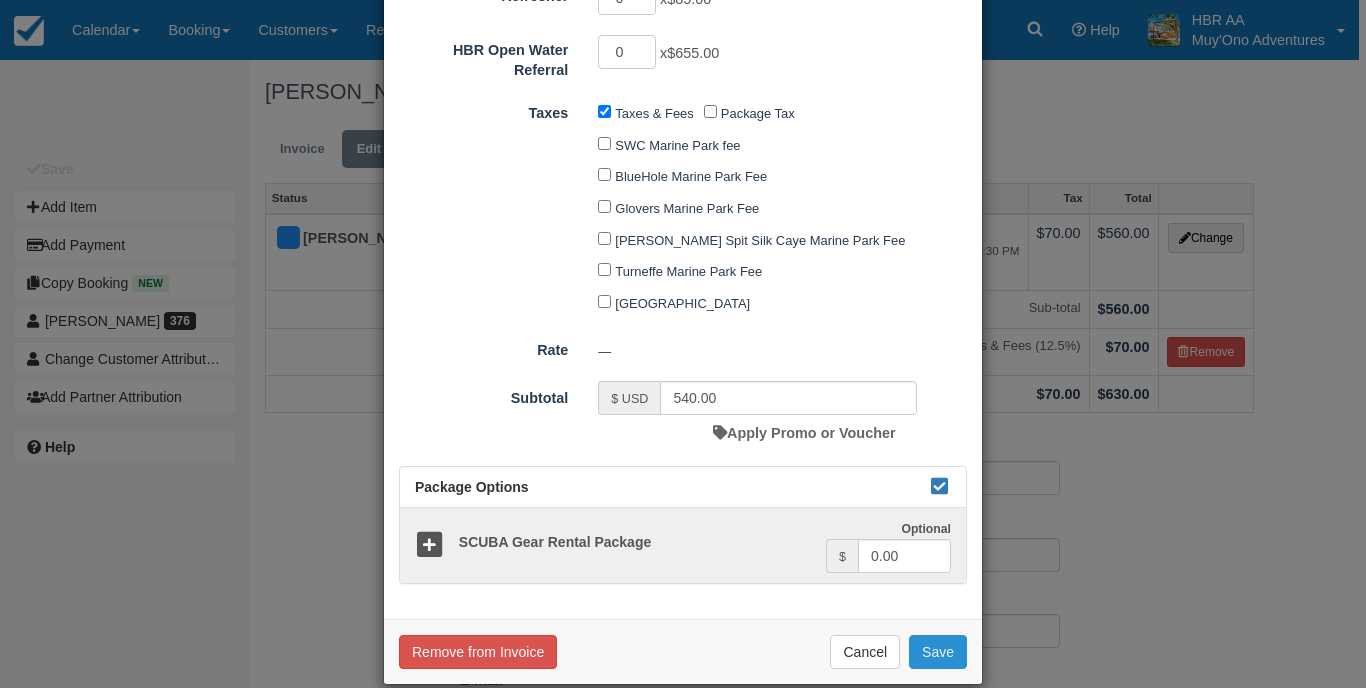 click on "Save" at bounding box center (938, 652) 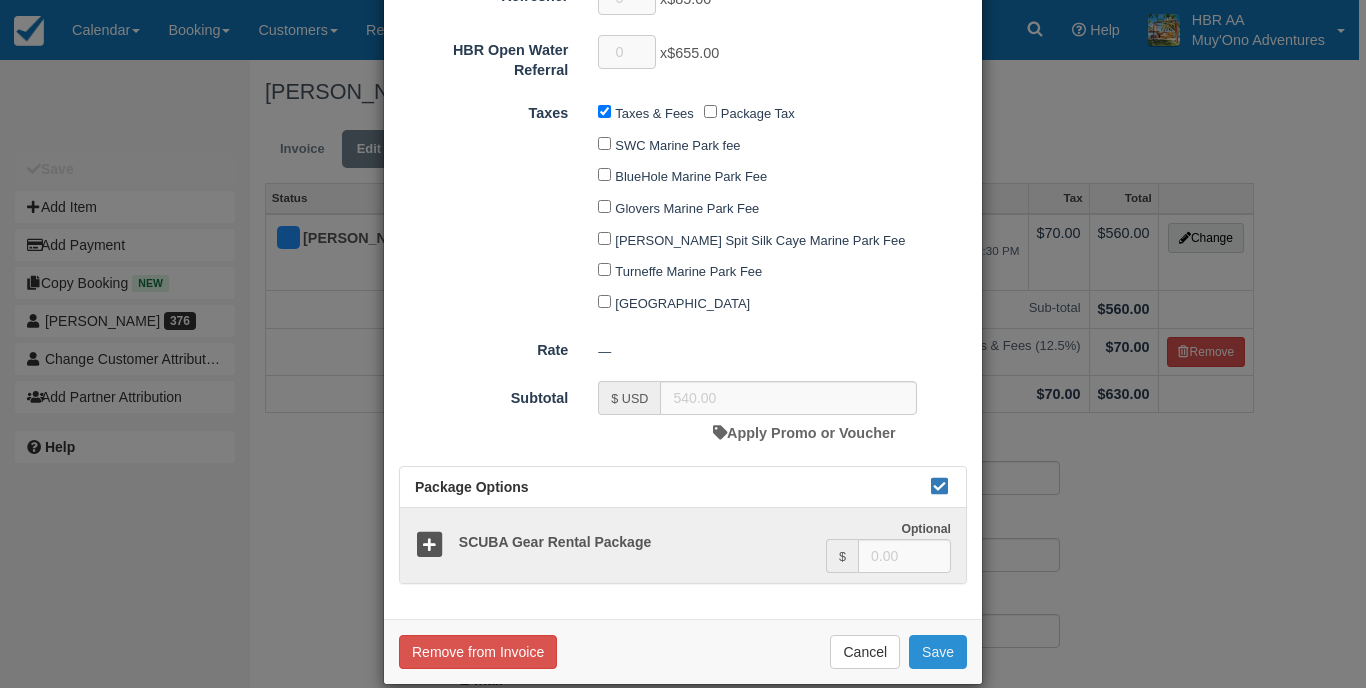 checkbox on "false" 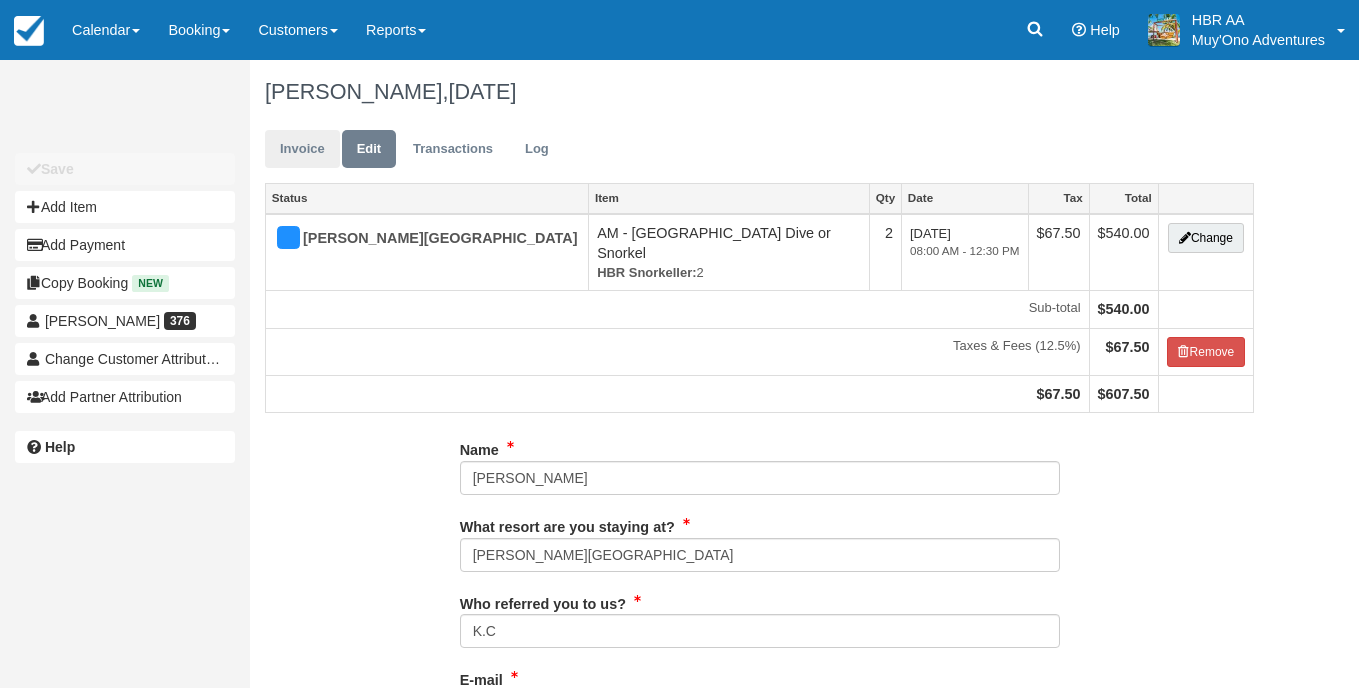 click on "Invoice" at bounding box center (302, 149) 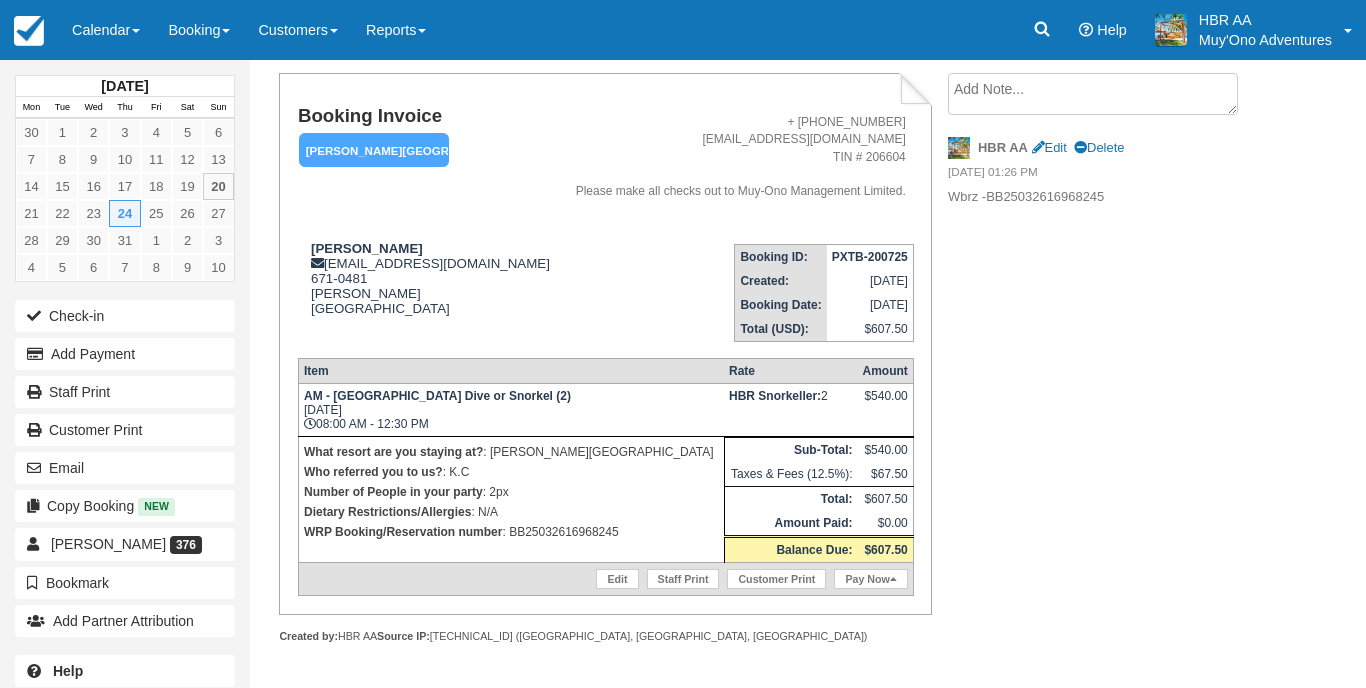 scroll, scrollTop: 120, scrollLeft: 0, axis: vertical 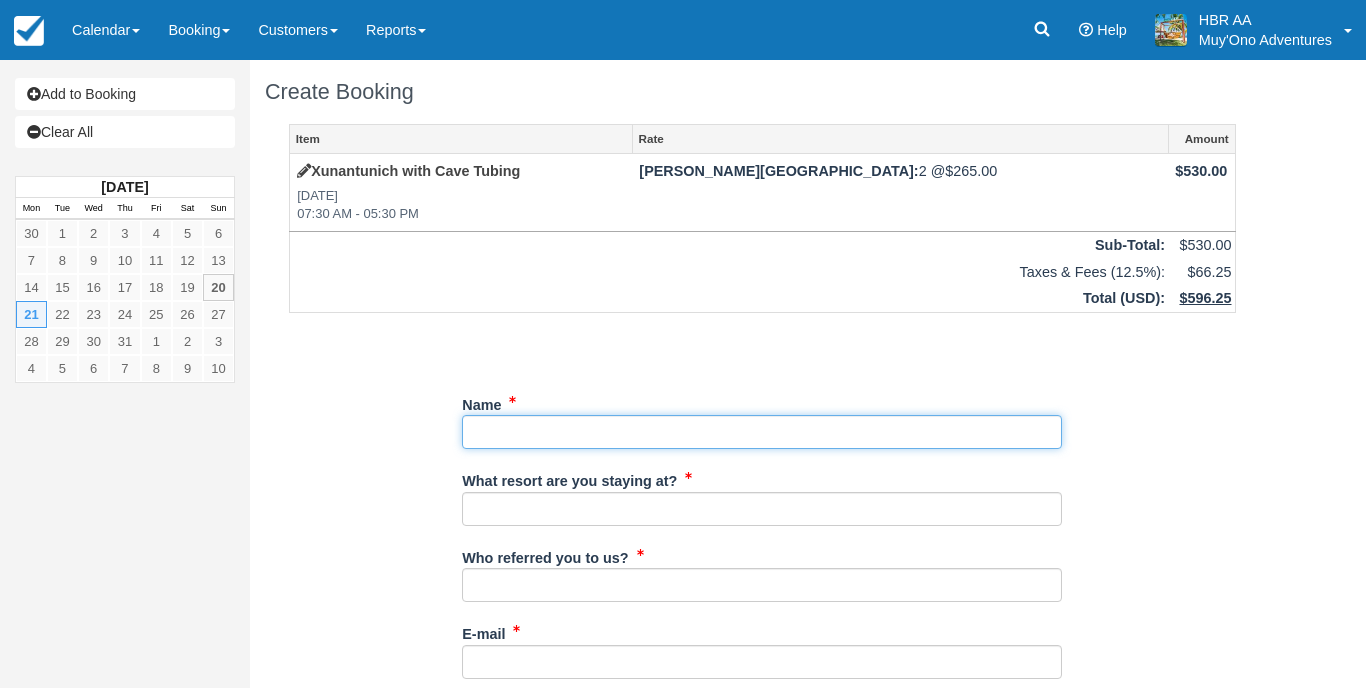 click on "Name" at bounding box center (762, 432) 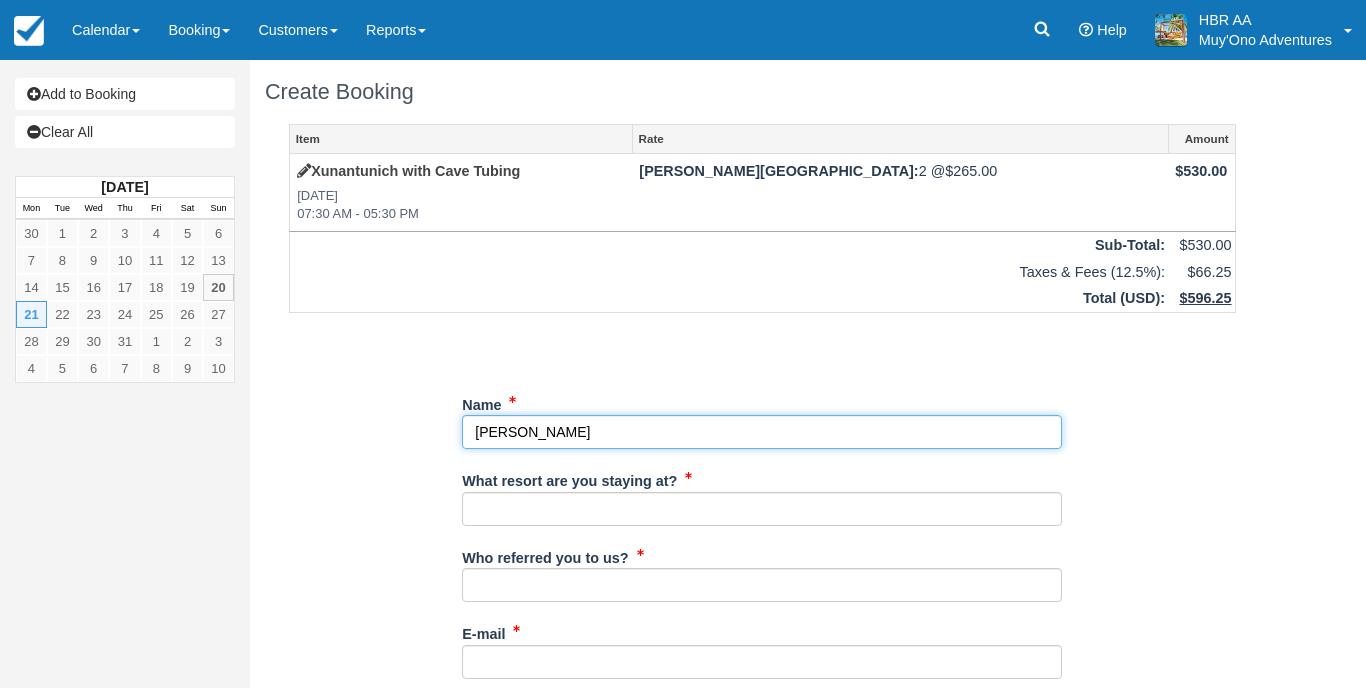 type on "[PERSON_NAME]" 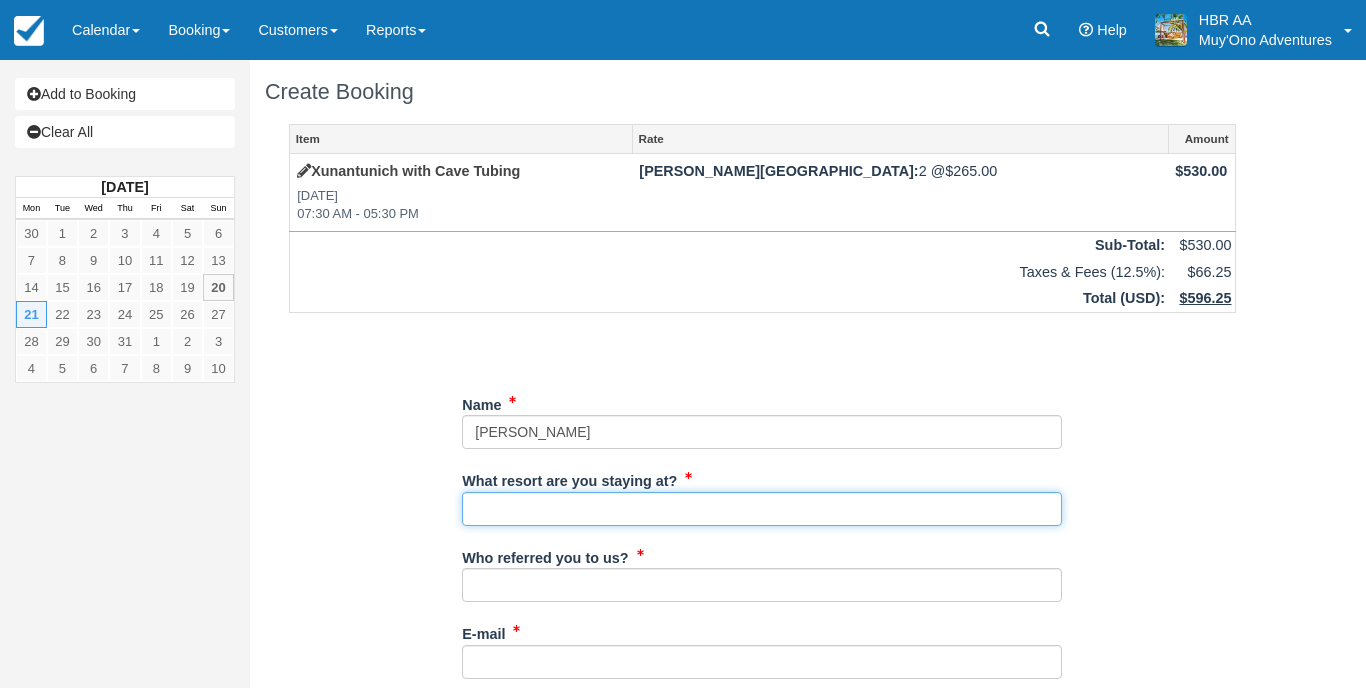 click on "What resort are you staying at?" at bounding box center (762, 509) 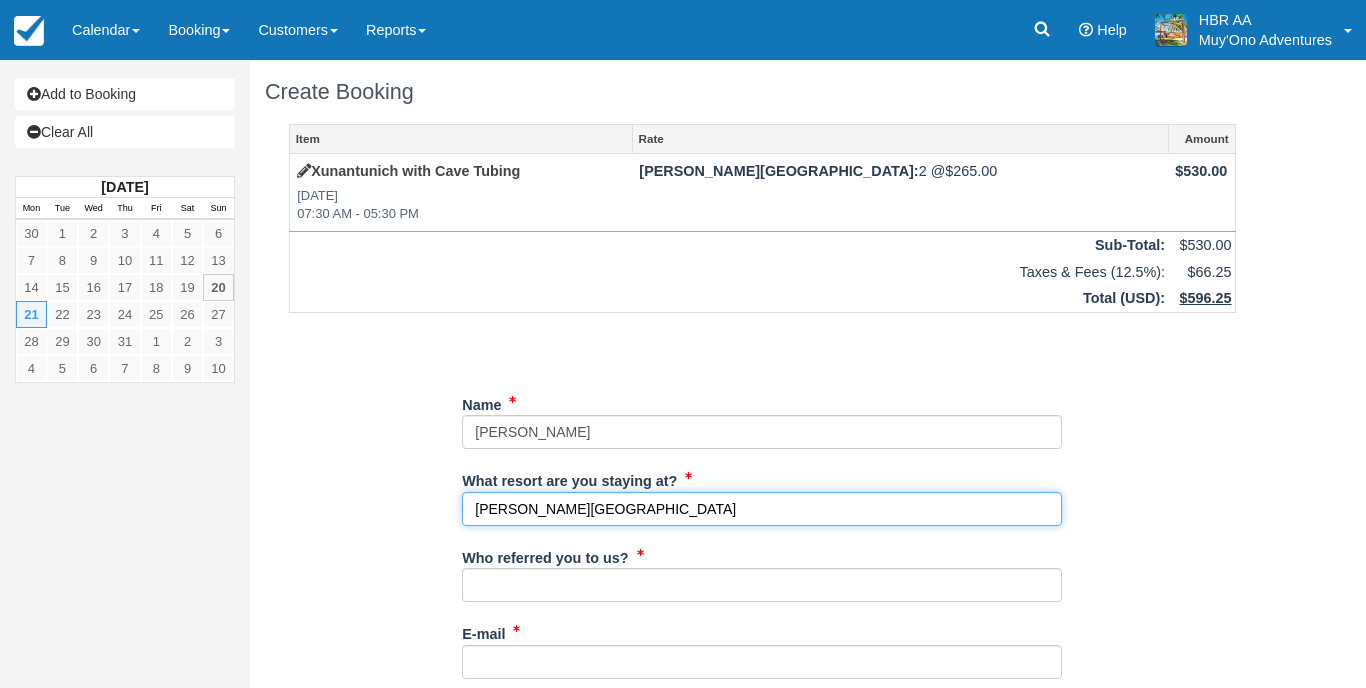 type on "[PERSON_NAME][GEOGRAPHIC_DATA]" 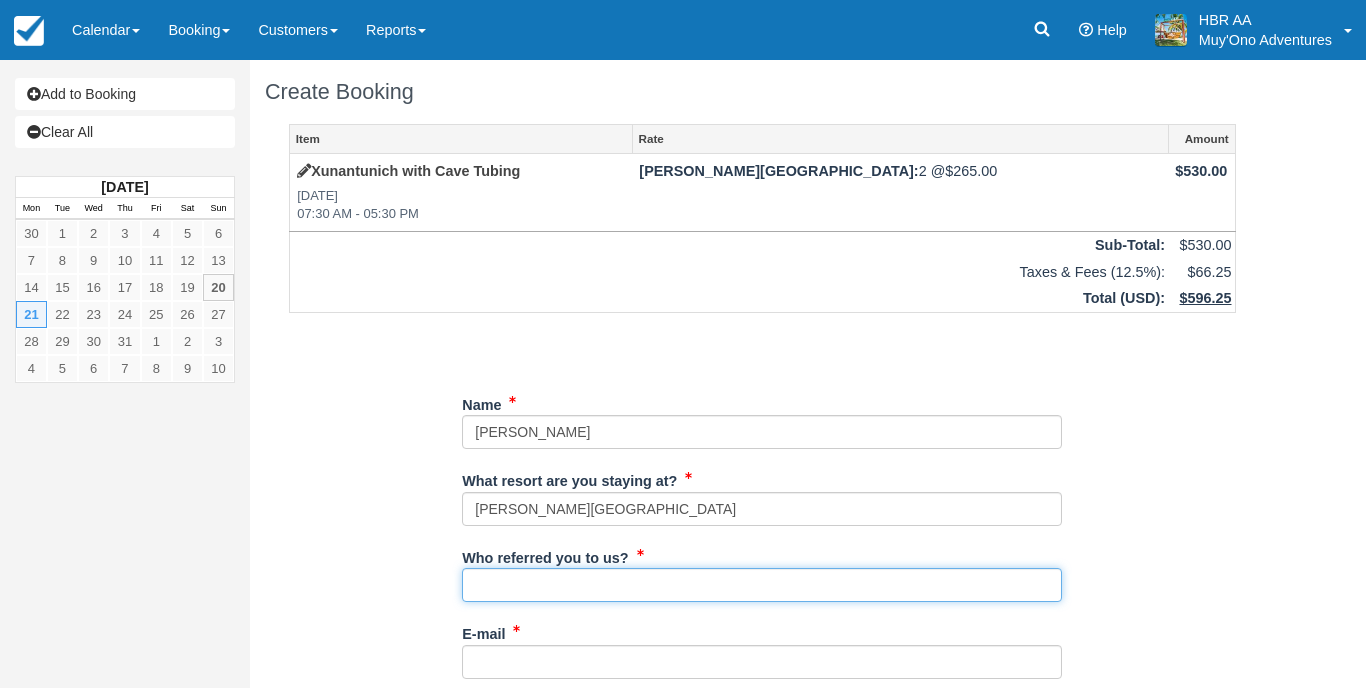 click on "Who referred you to us?" at bounding box center (762, 585) 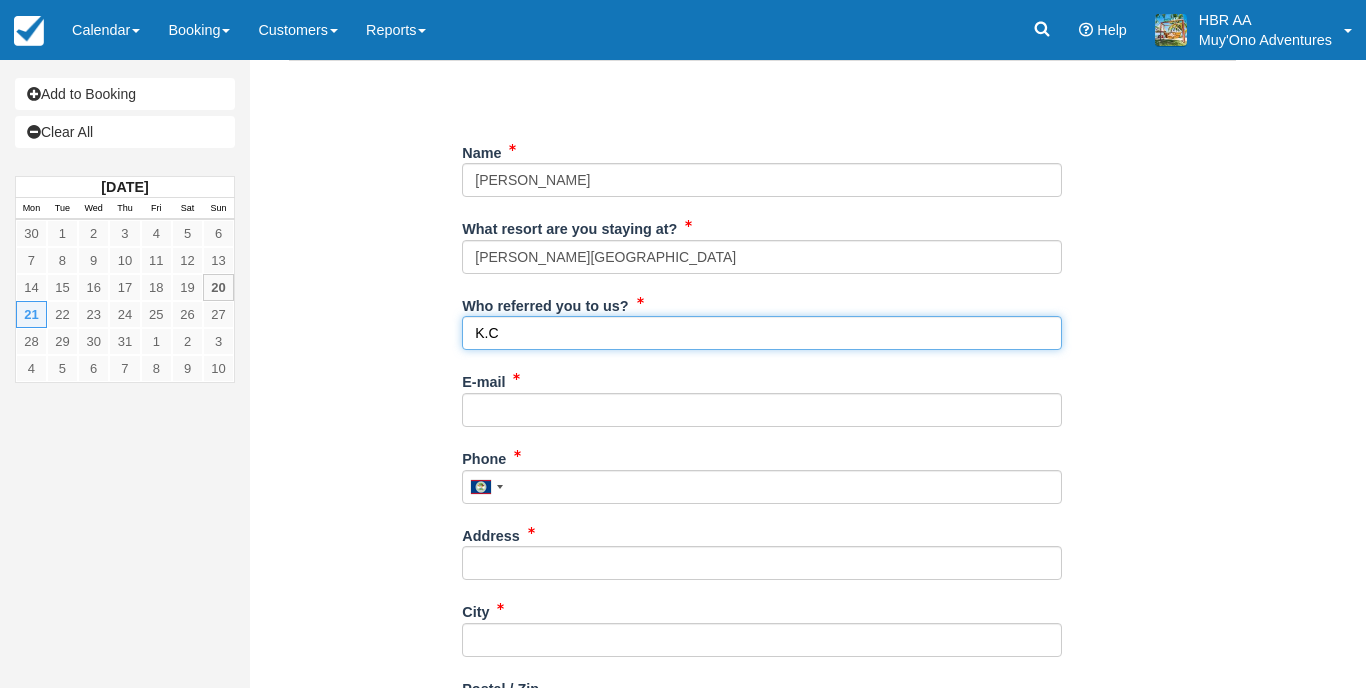 scroll, scrollTop: 255, scrollLeft: 0, axis: vertical 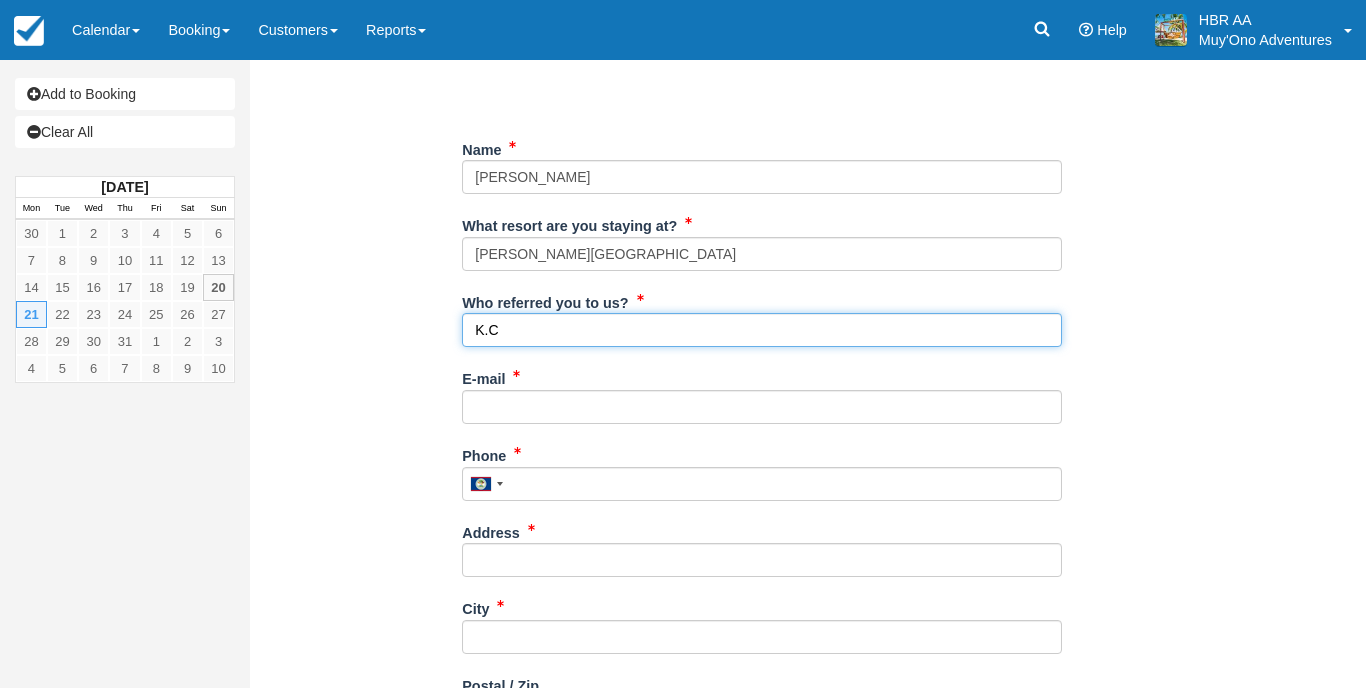 type on "K.C" 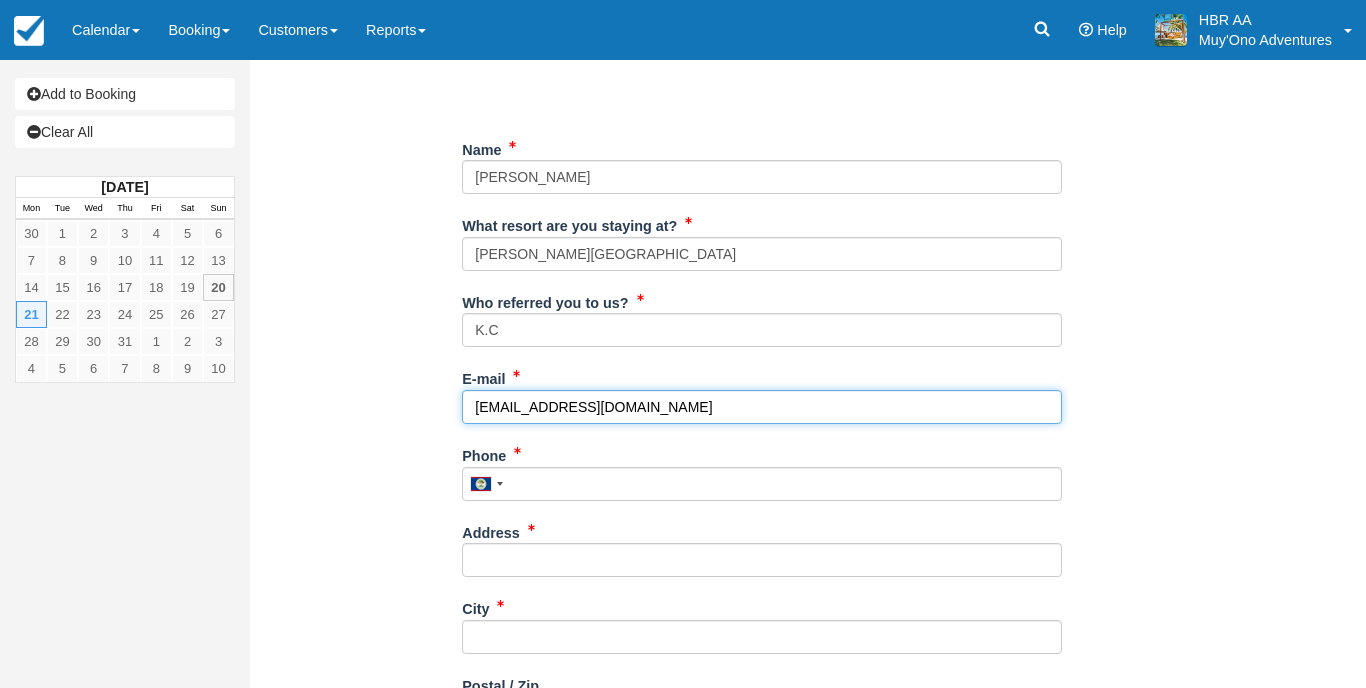 type on "[EMAIL_ADDRESS][DOMAIN_NAME]" 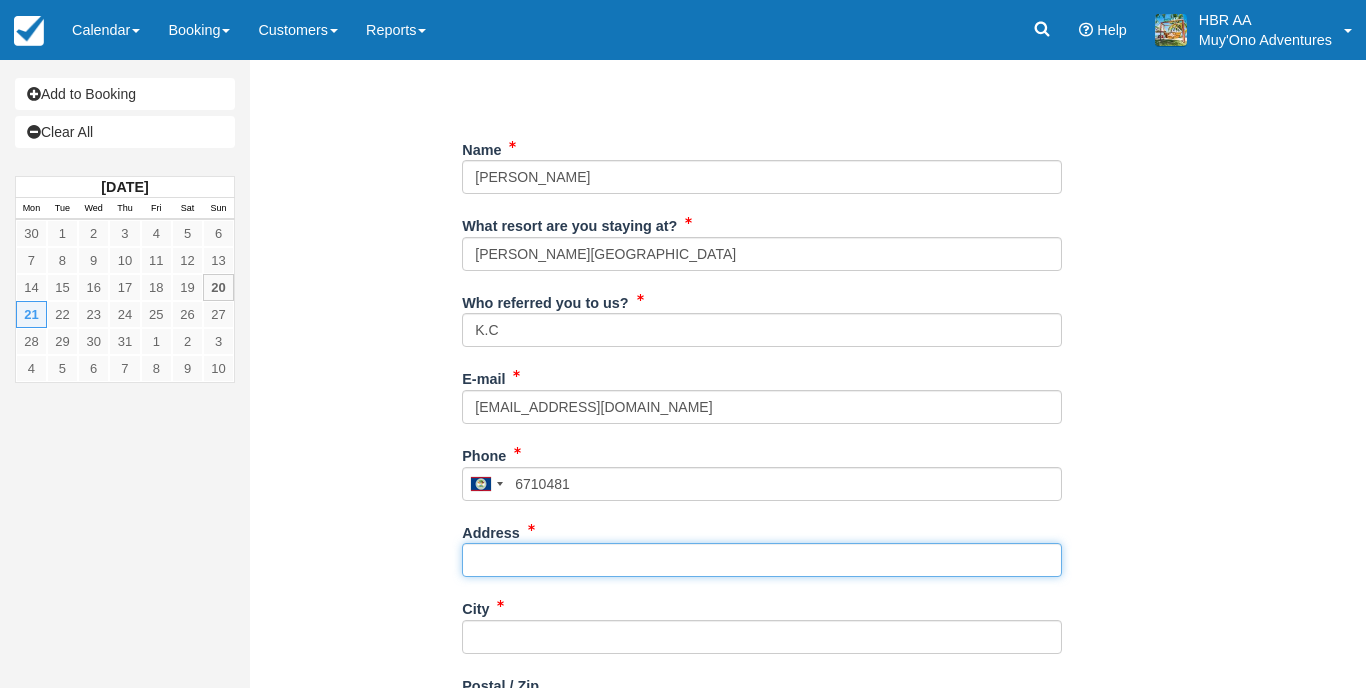 type on "671-0481" 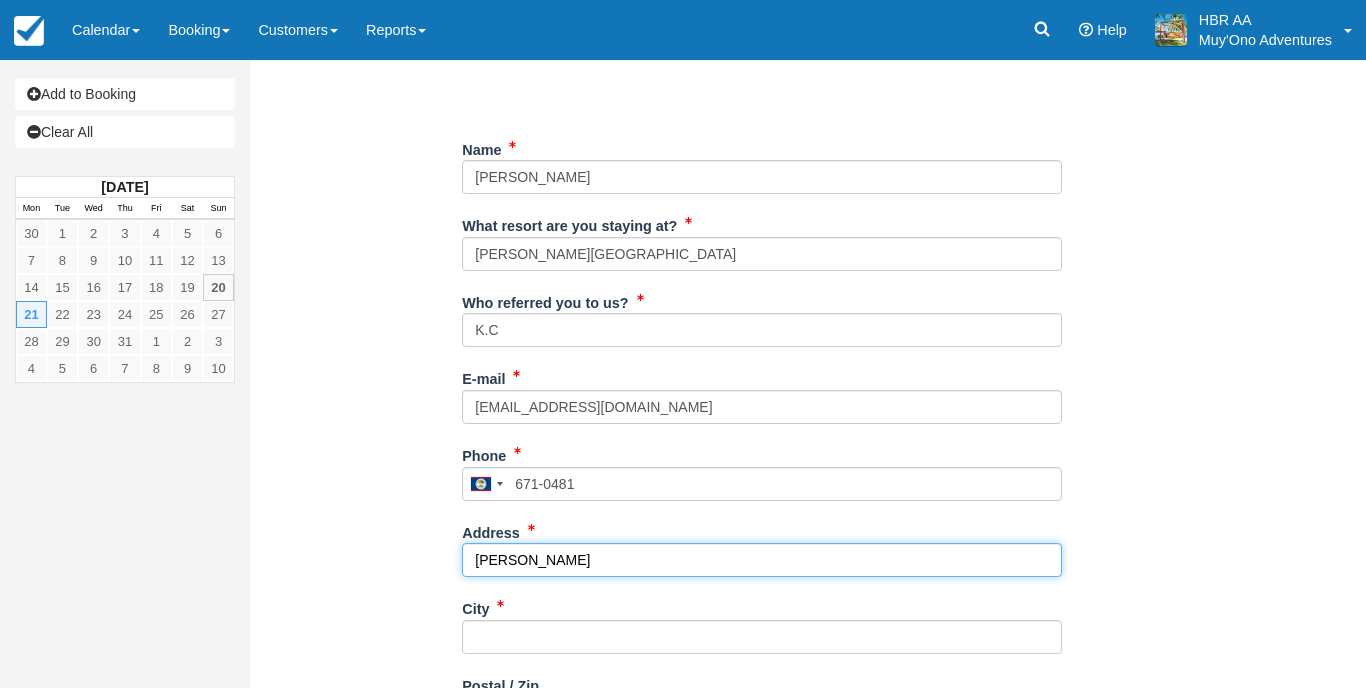 click on "[PERSON_NAME]" at bounding box center (762, 560) 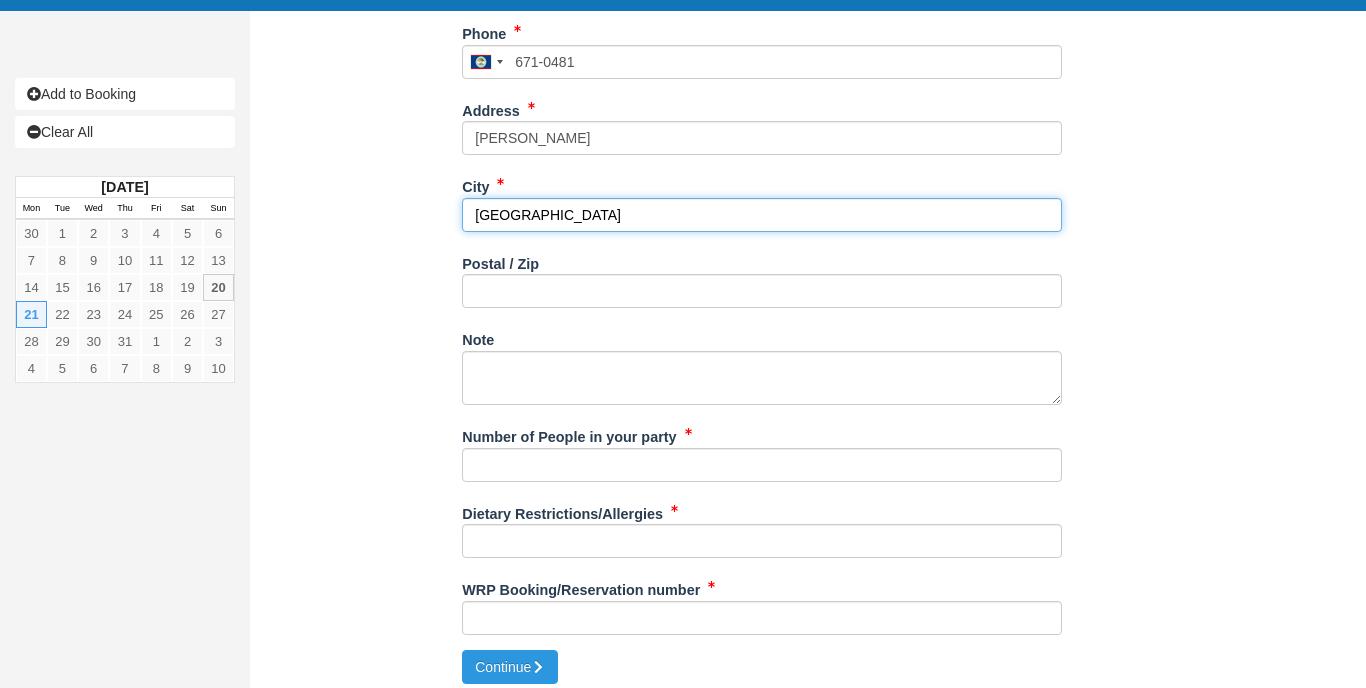 scroll, scrollTop: 676, scrollLeft: 0, axis: vertical 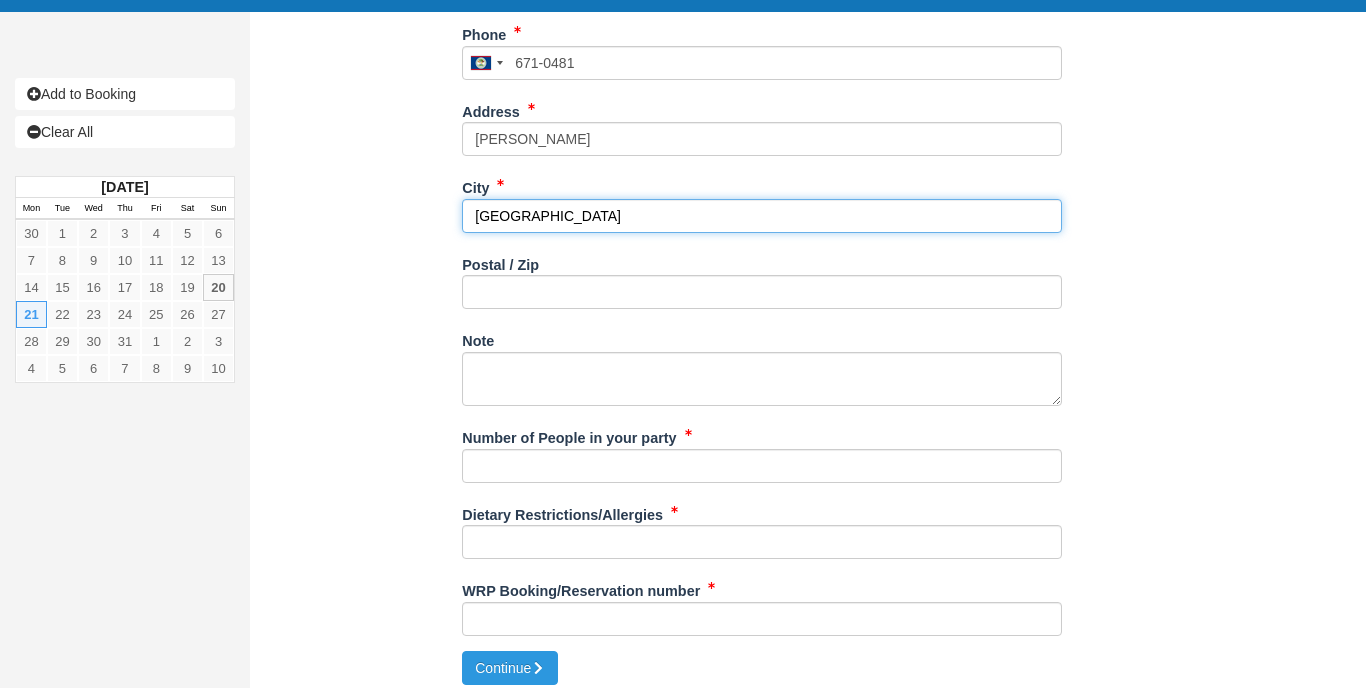 type on "[GEOGRAPHIC_DATA]" 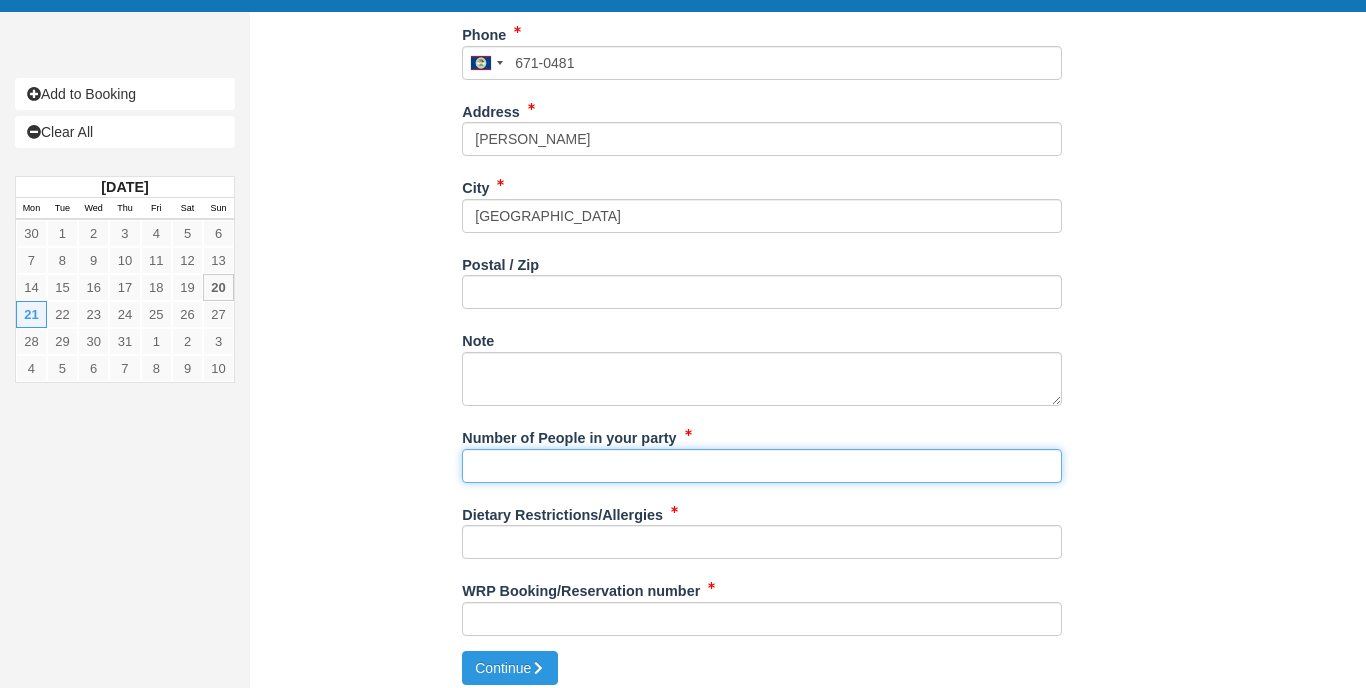 click on "Number of People in your party" at bounding box center [762, 466] 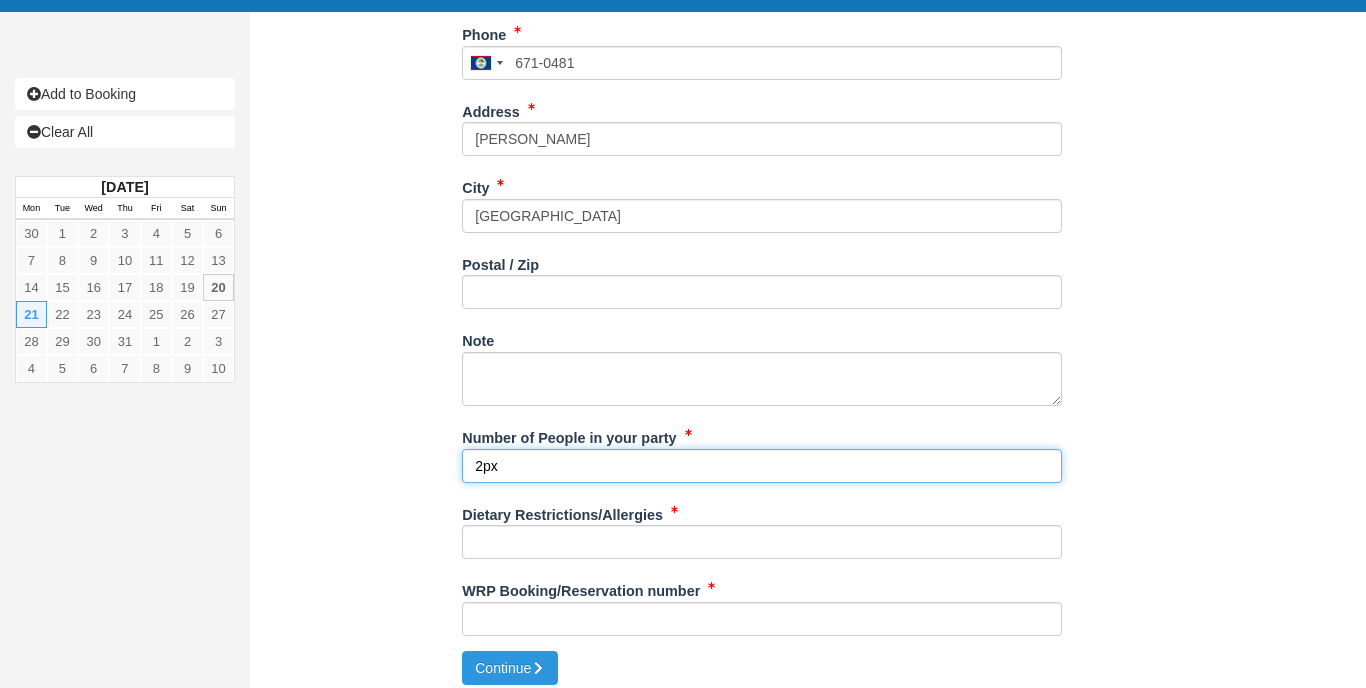 type on "2px" 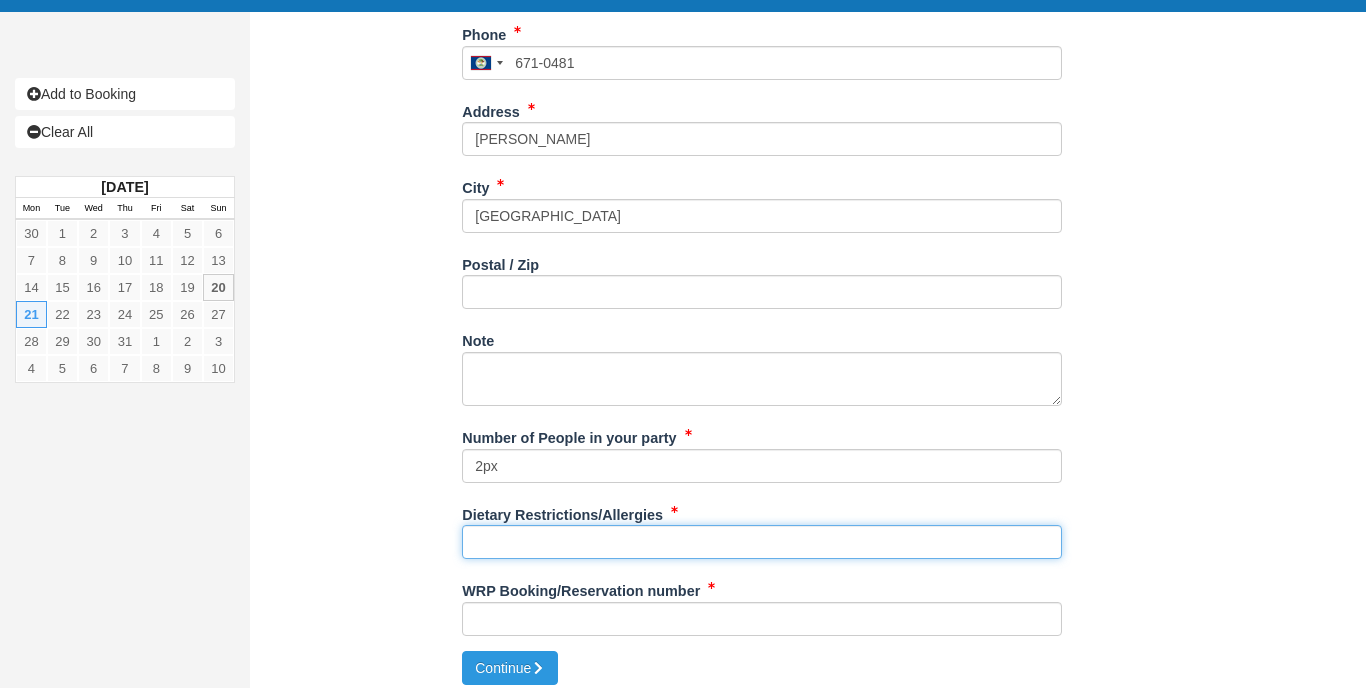 click on "Dietary Restrictions/Allergies" at bounding box center (762, 542) 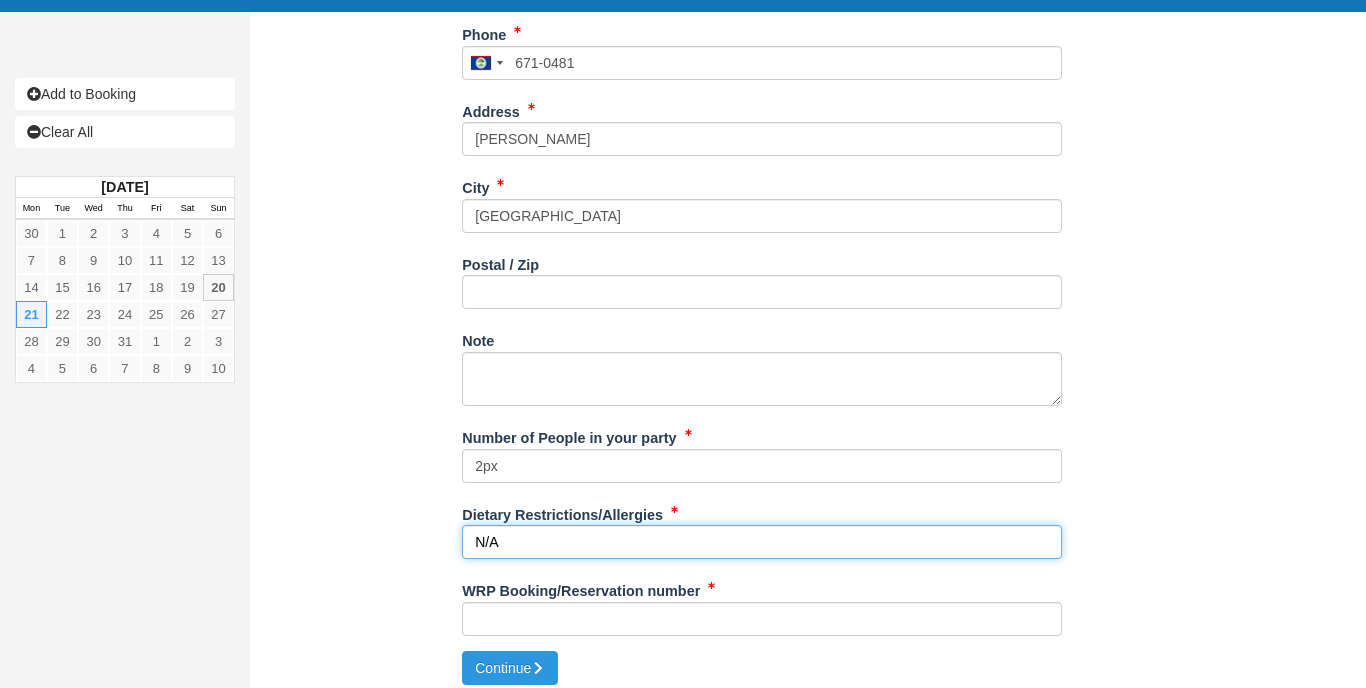 type on "N/A" 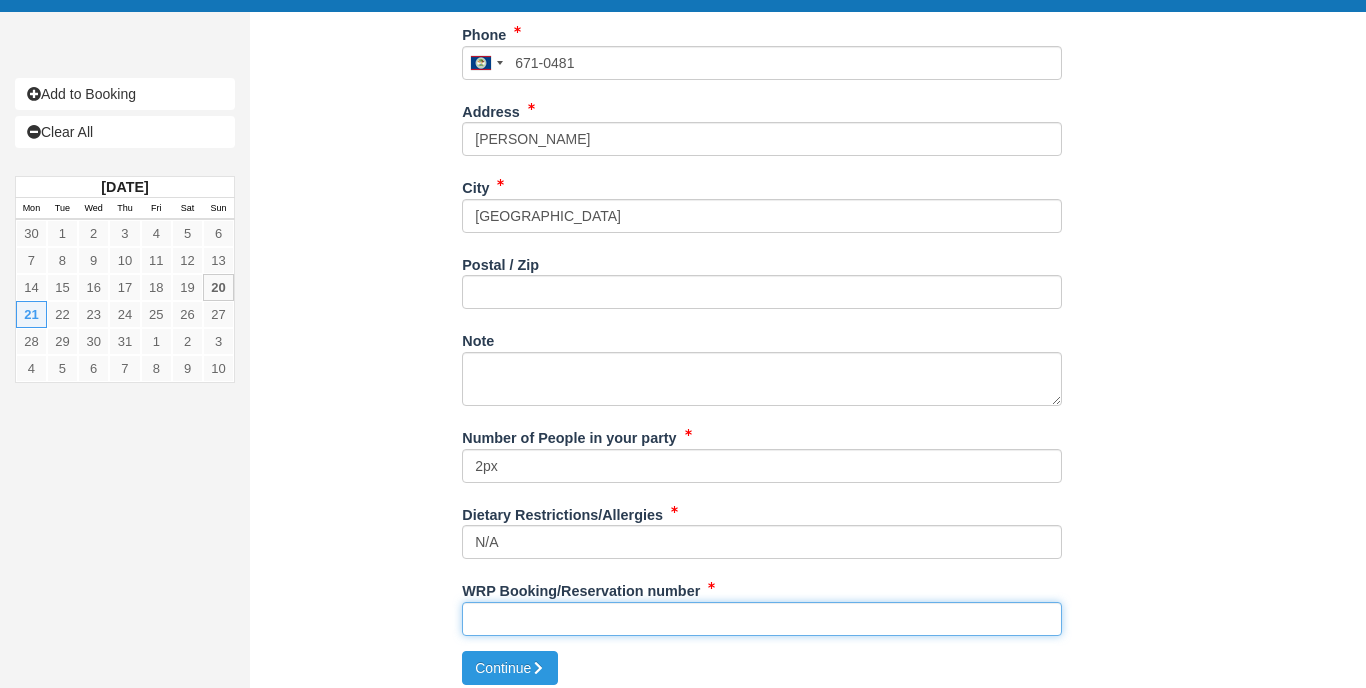 click on "WRP Booking/Reservation number" at bounding box center [762, 619] 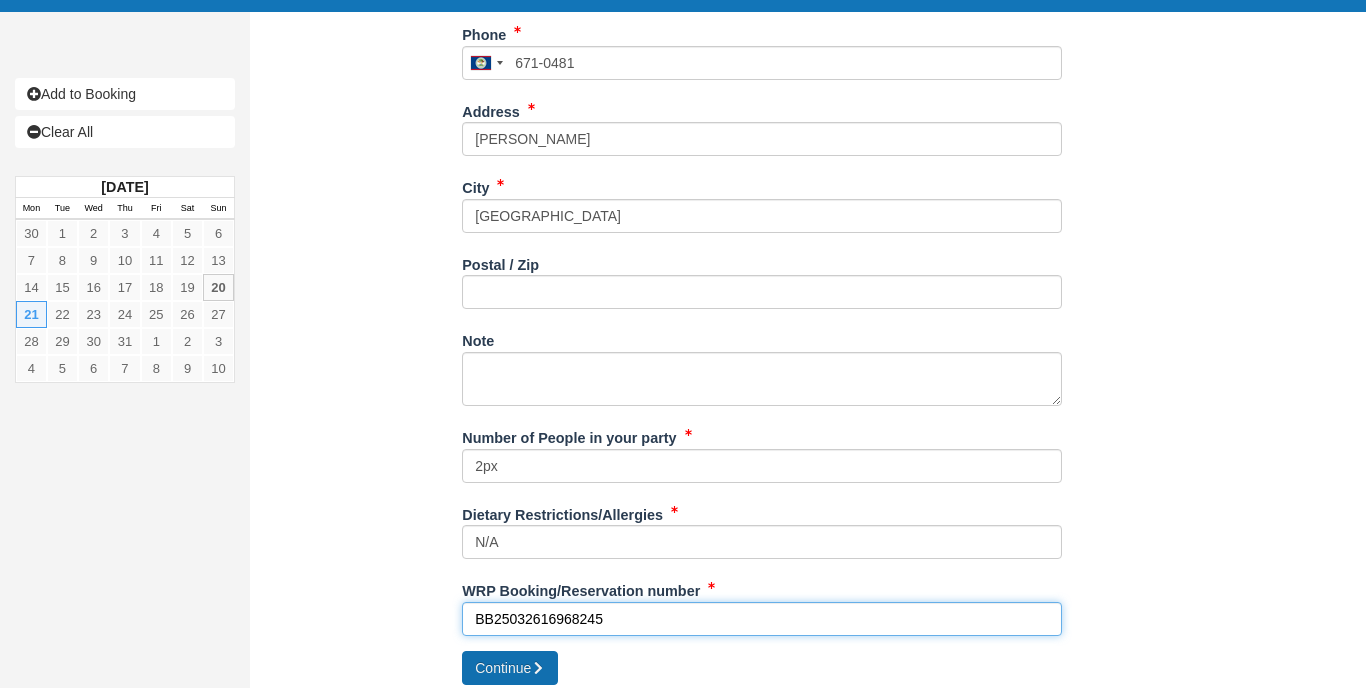 type on "BB25032616968245" 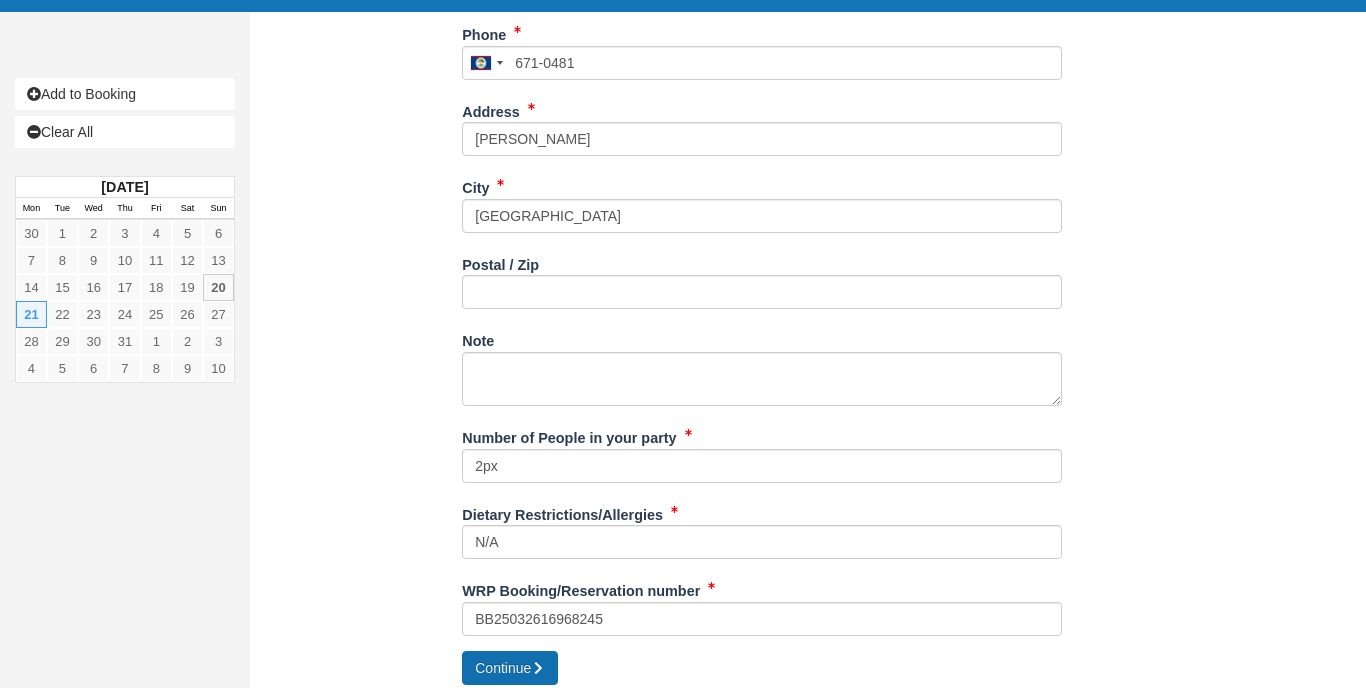 click on "Continue" at bounding box center [510, 668] 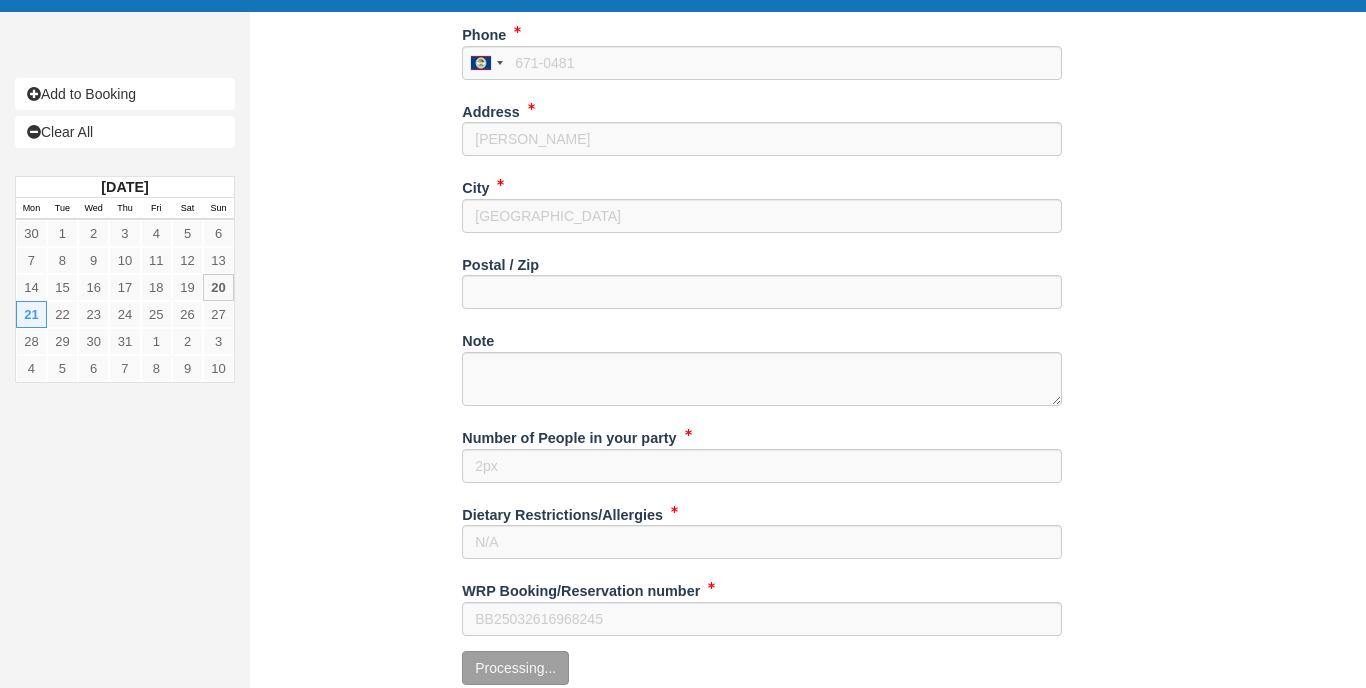 type on "+5016710481" 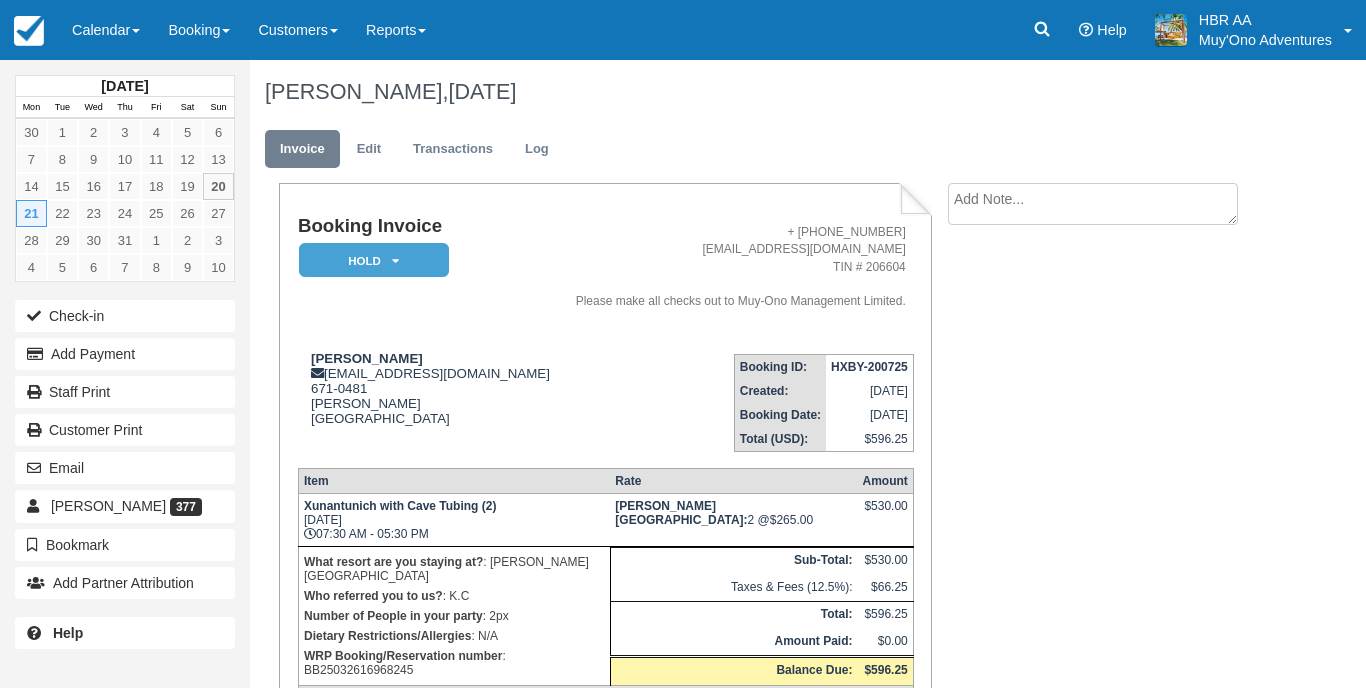 scroll, scrollTop: 0, scrollLeft: 0, axis: both 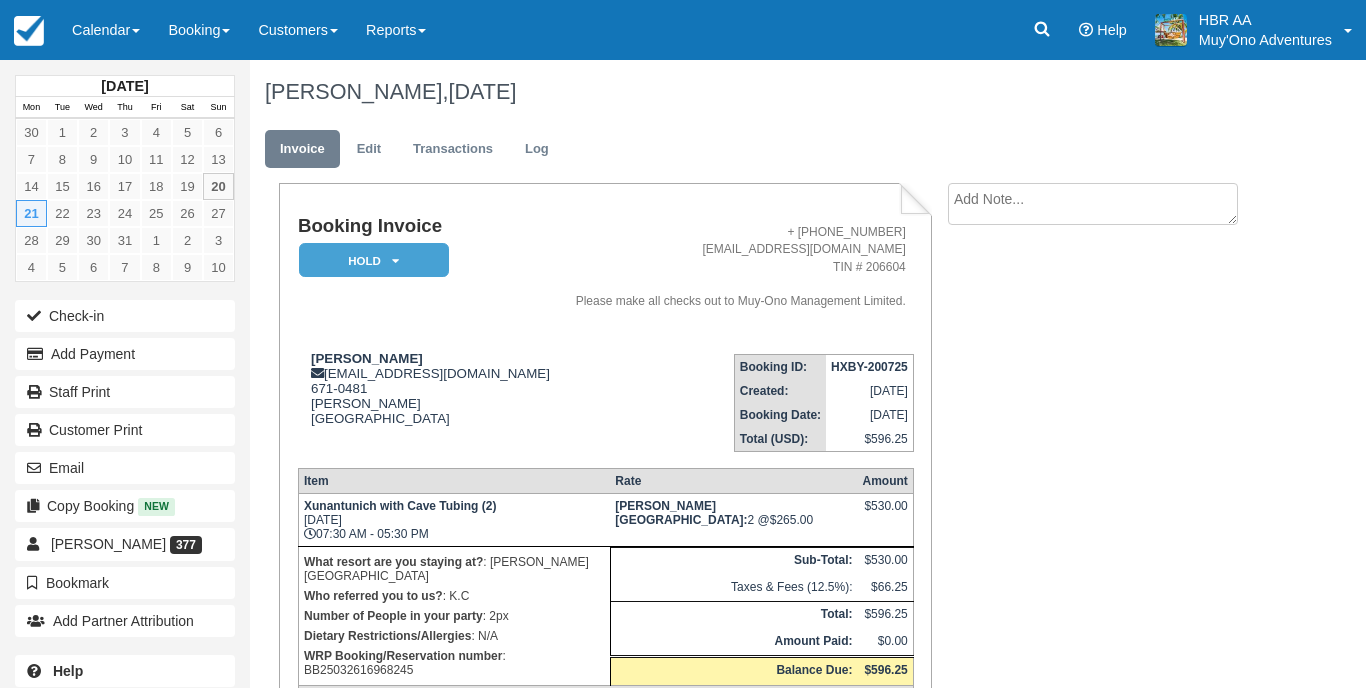 click on "HOLD" at bounding box center [374, 260] 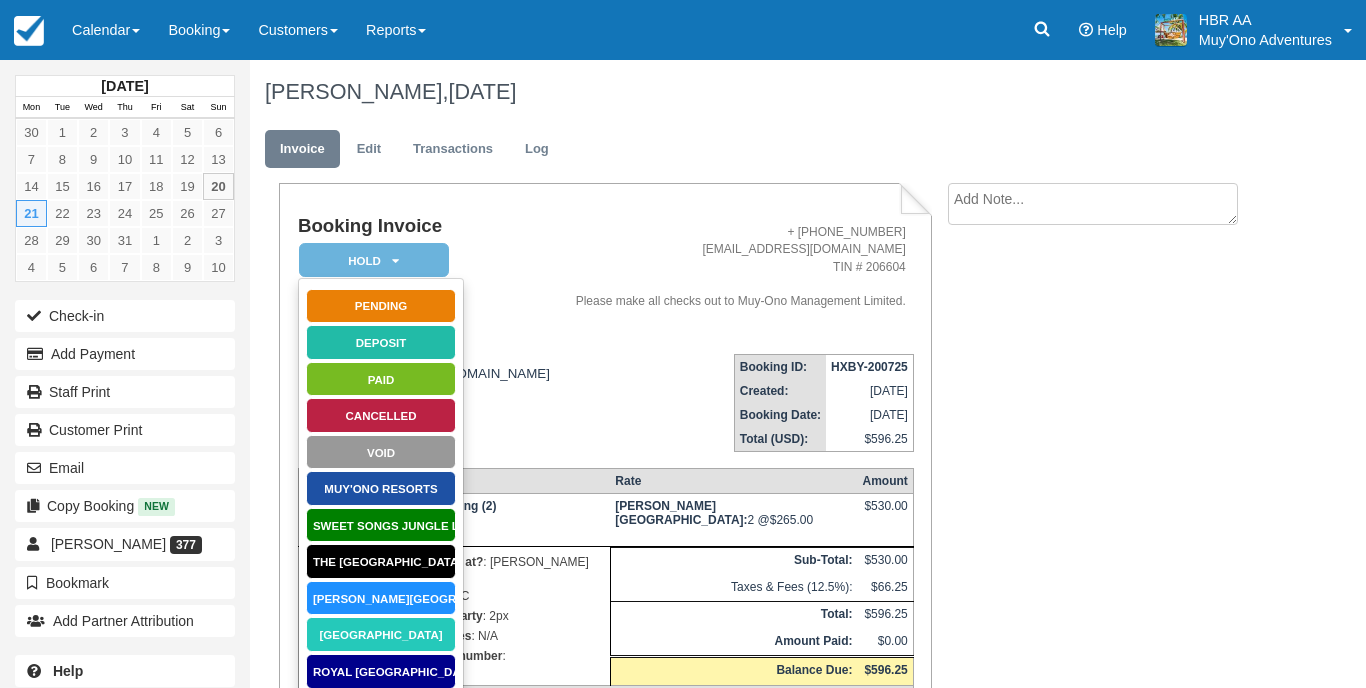 click on "[PERSON_NAME][GEOGRAPHIC_DATA]" at bounding box center (381, 598) 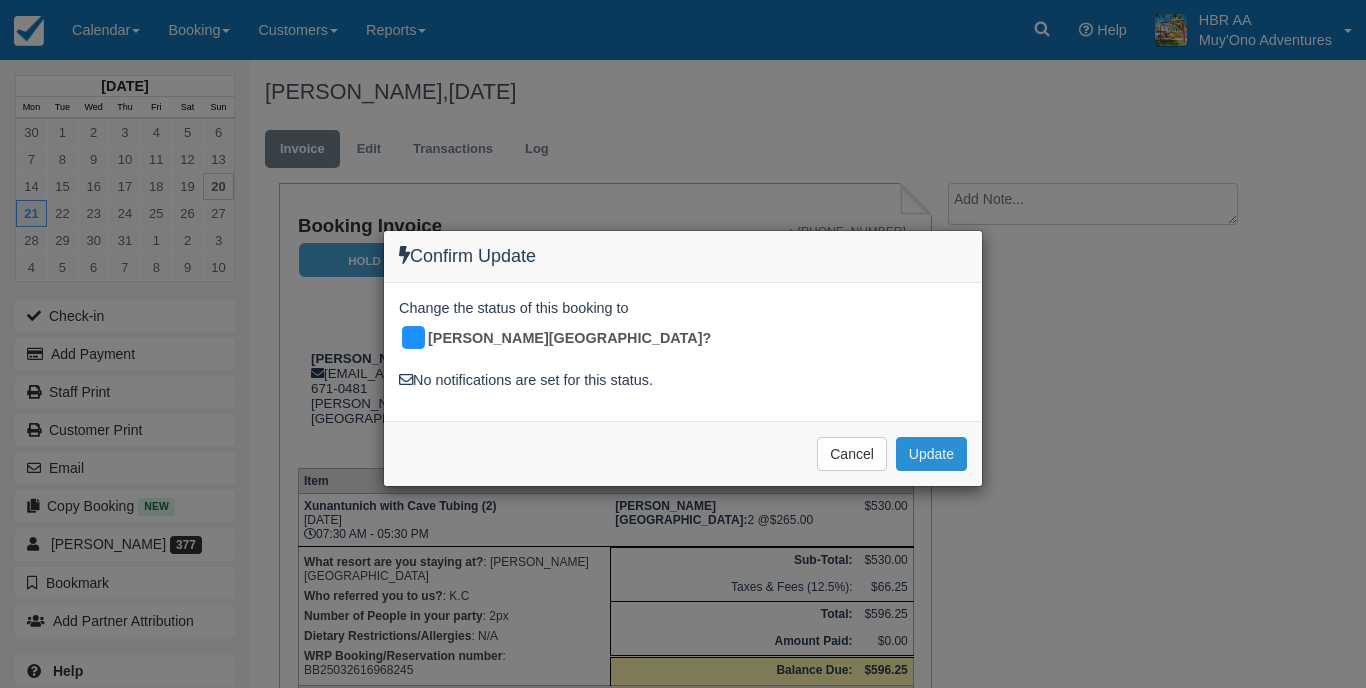 click on "Update" at bounding box center [931, 454] 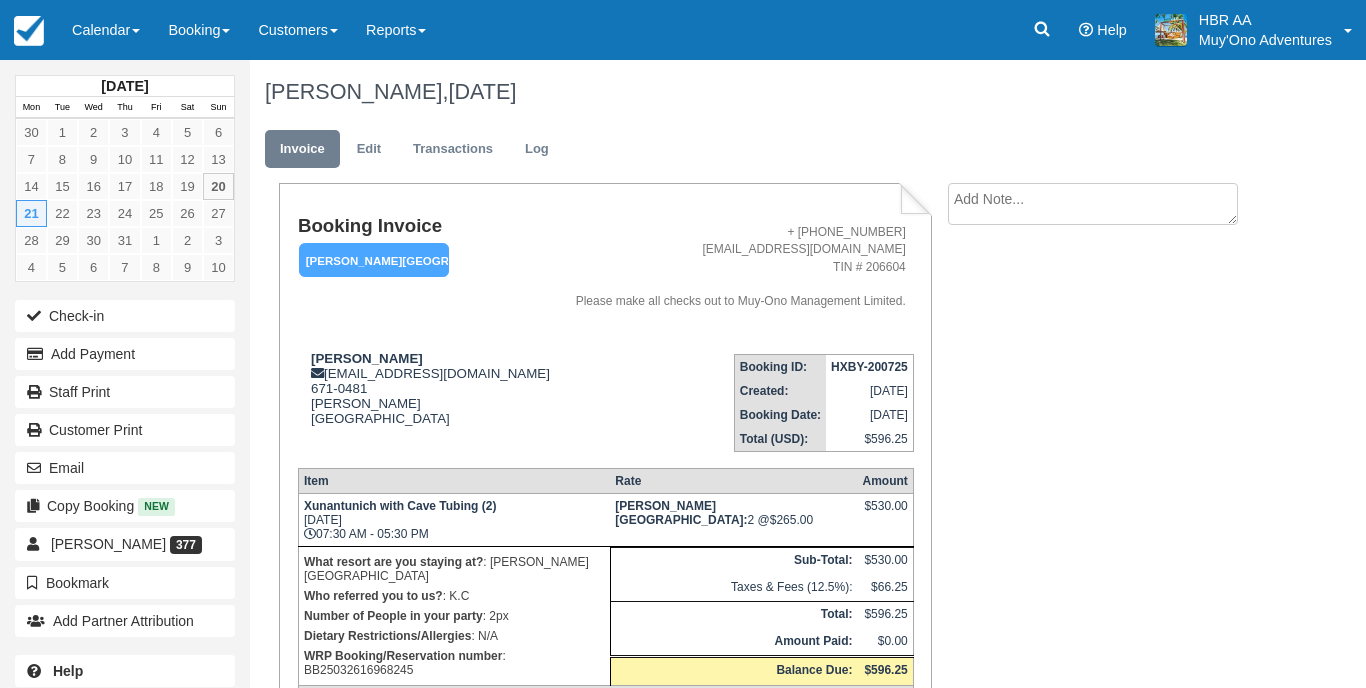 click at bounding box center (1093, 204) 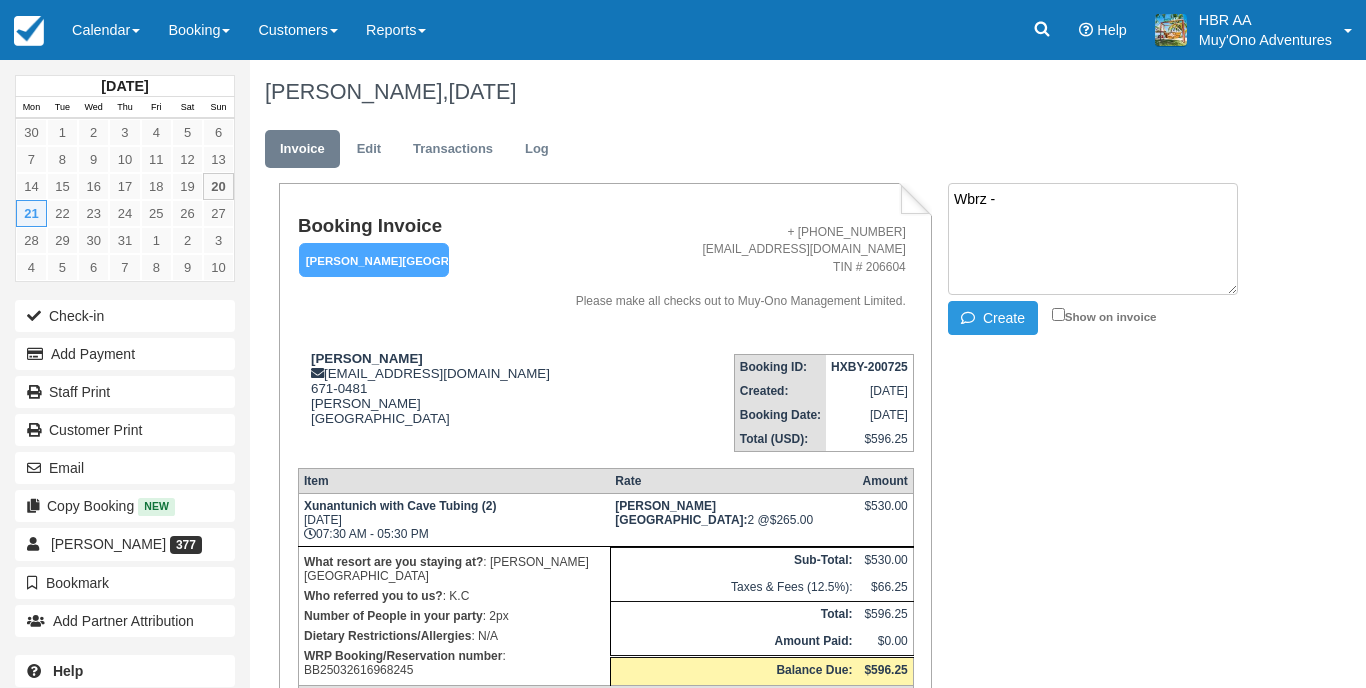 paste on "BB25032616968245" 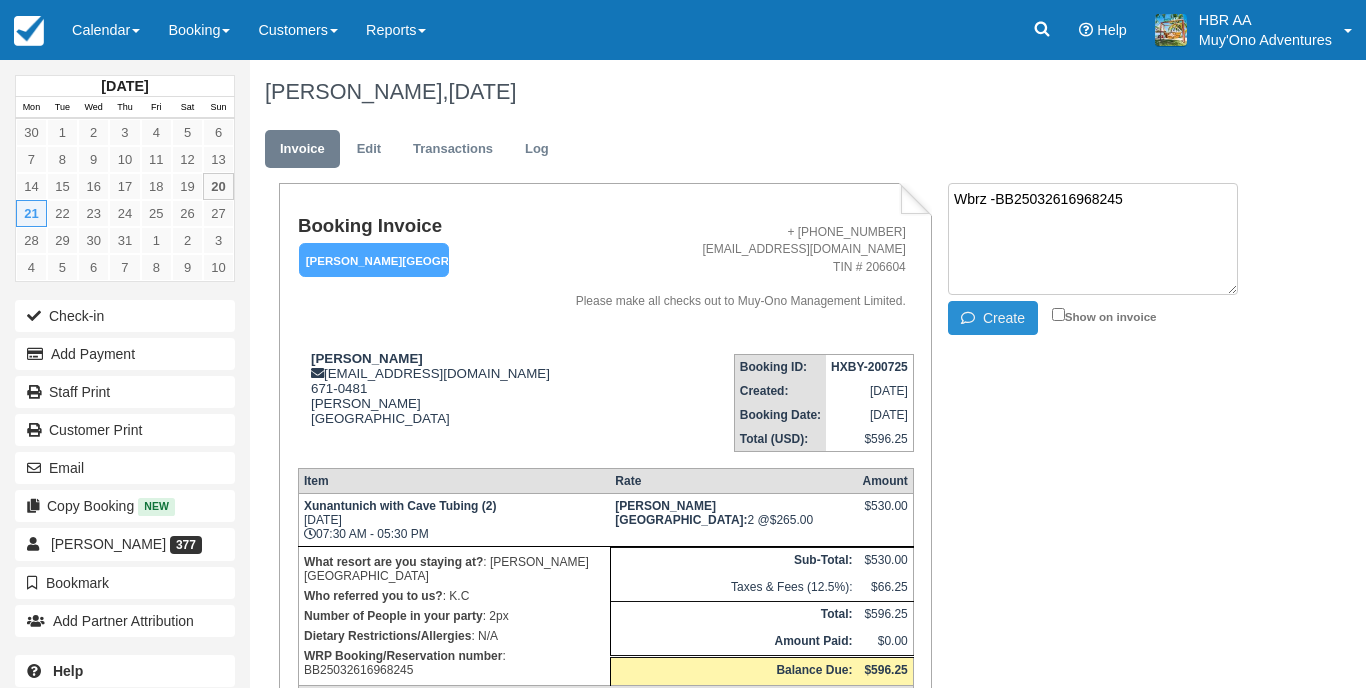 type on "Wbrz -BB25032616968245" 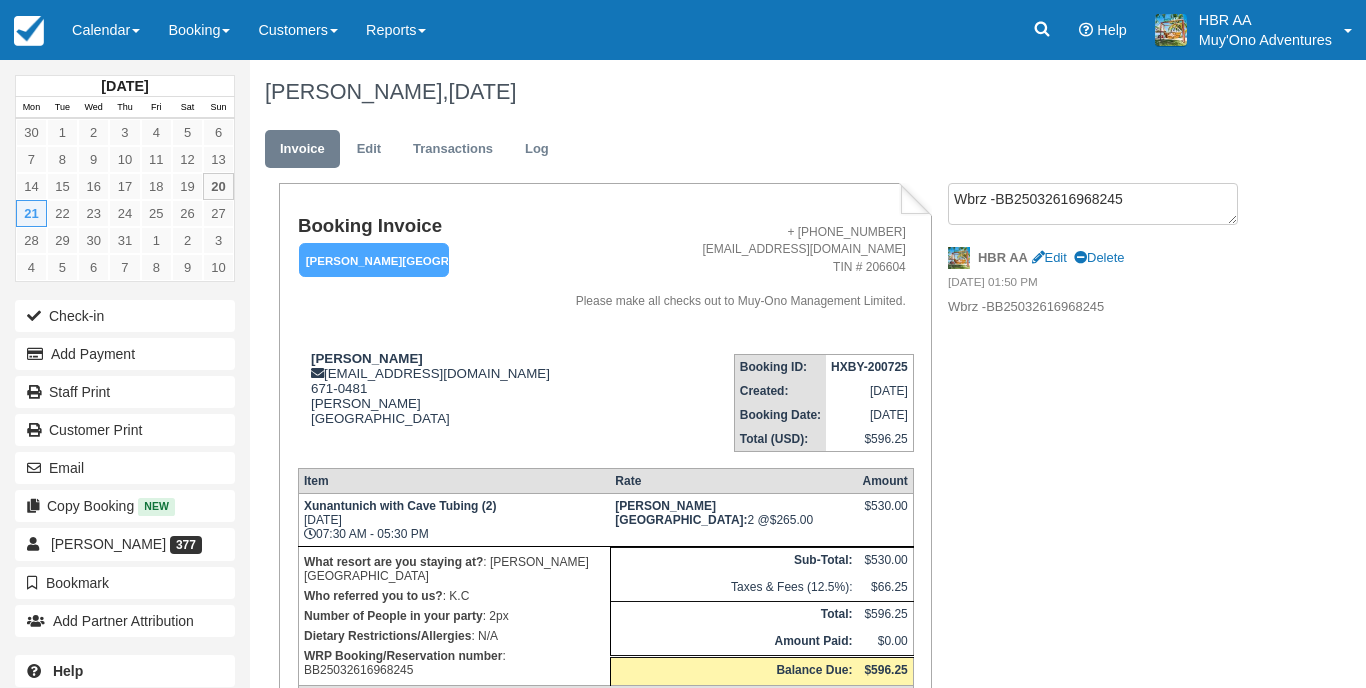 scroll, scrollTop: 0, scrollLeft: 0, axis: both 